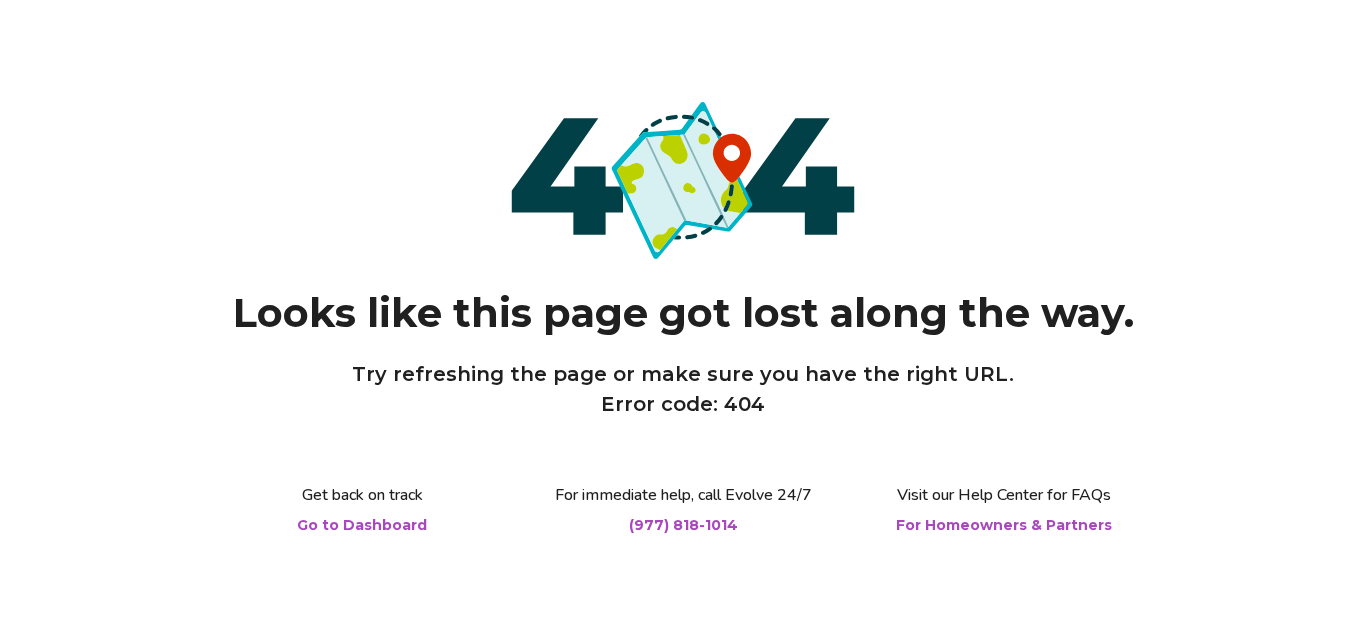 scroll, scrollTop: 0, scrollLeft: 0, axis: both 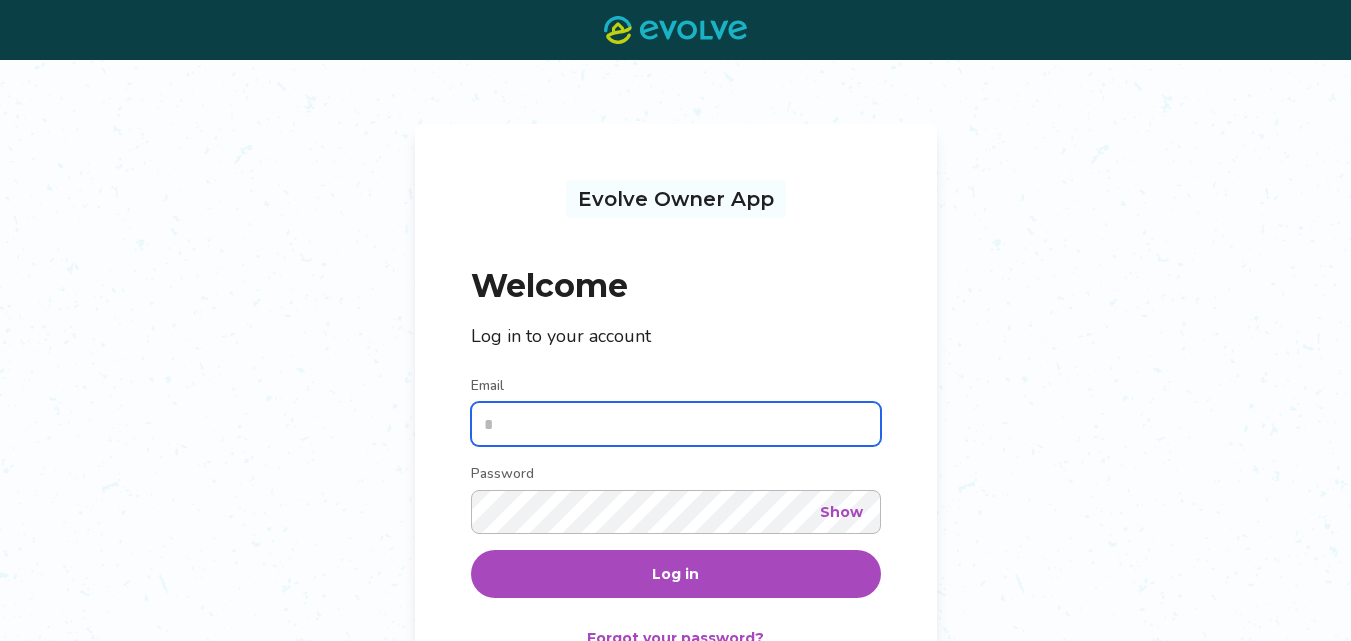 type on "**********" 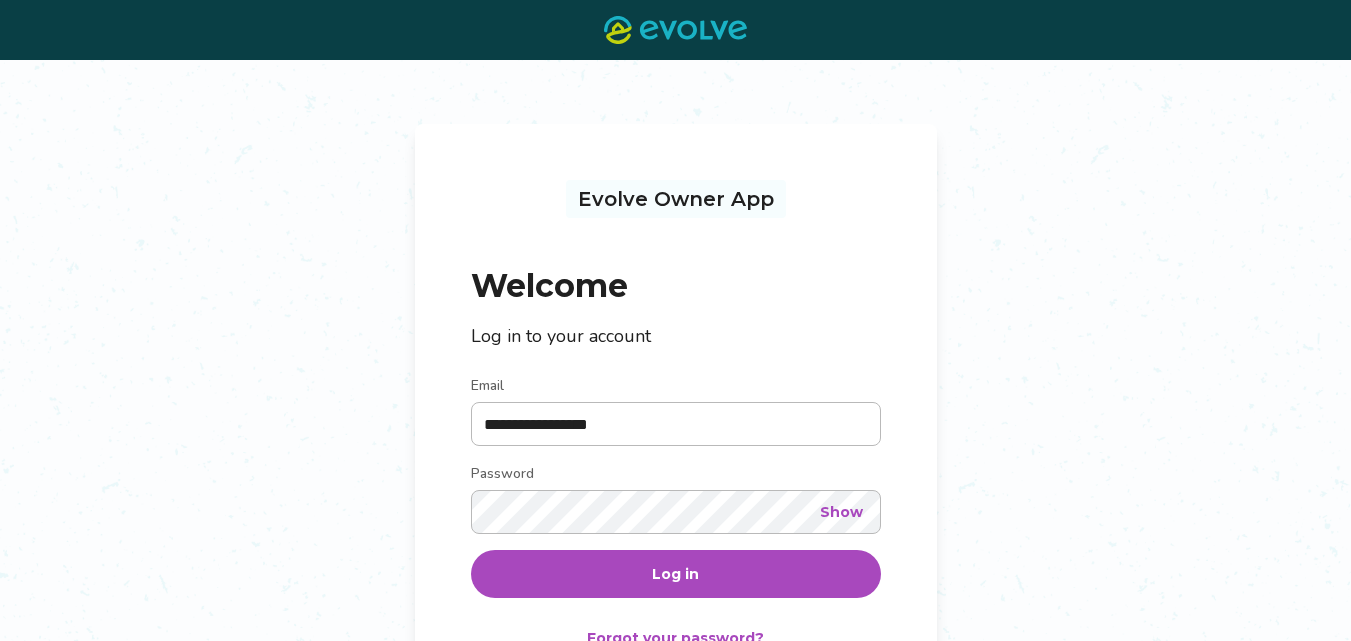 click on "Log in" at bounding box center (676, 574) 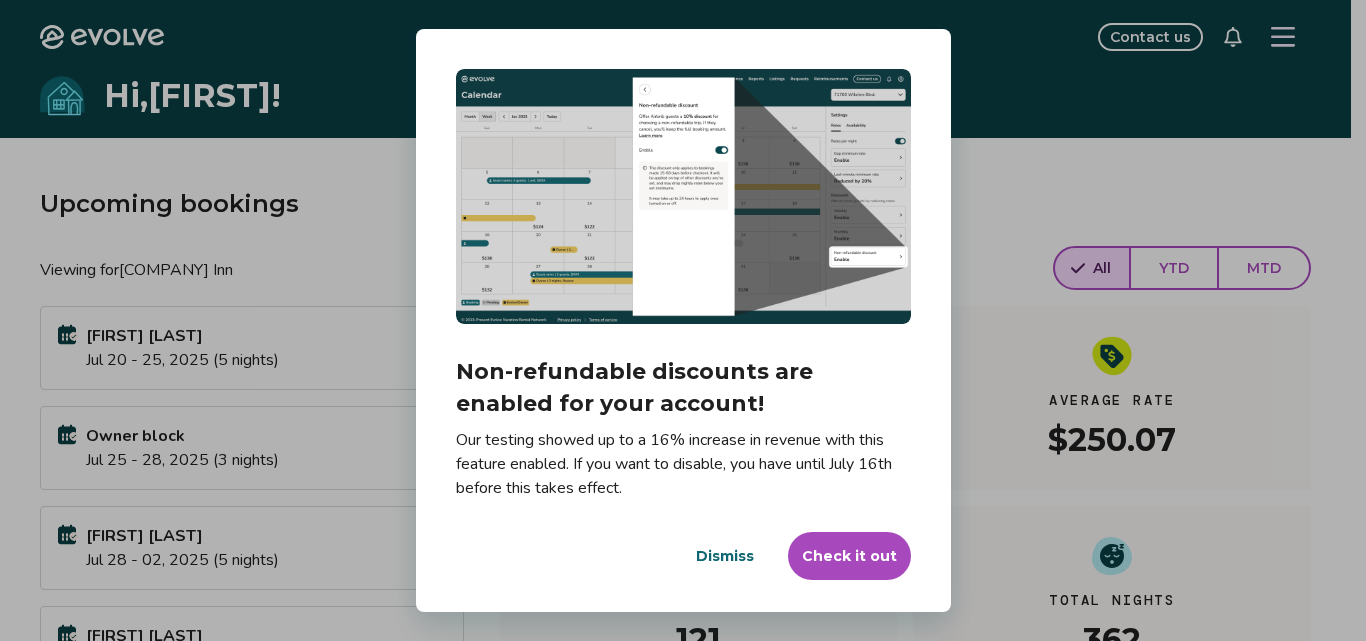 click on "Check it out" at bounding box center [849, 556] 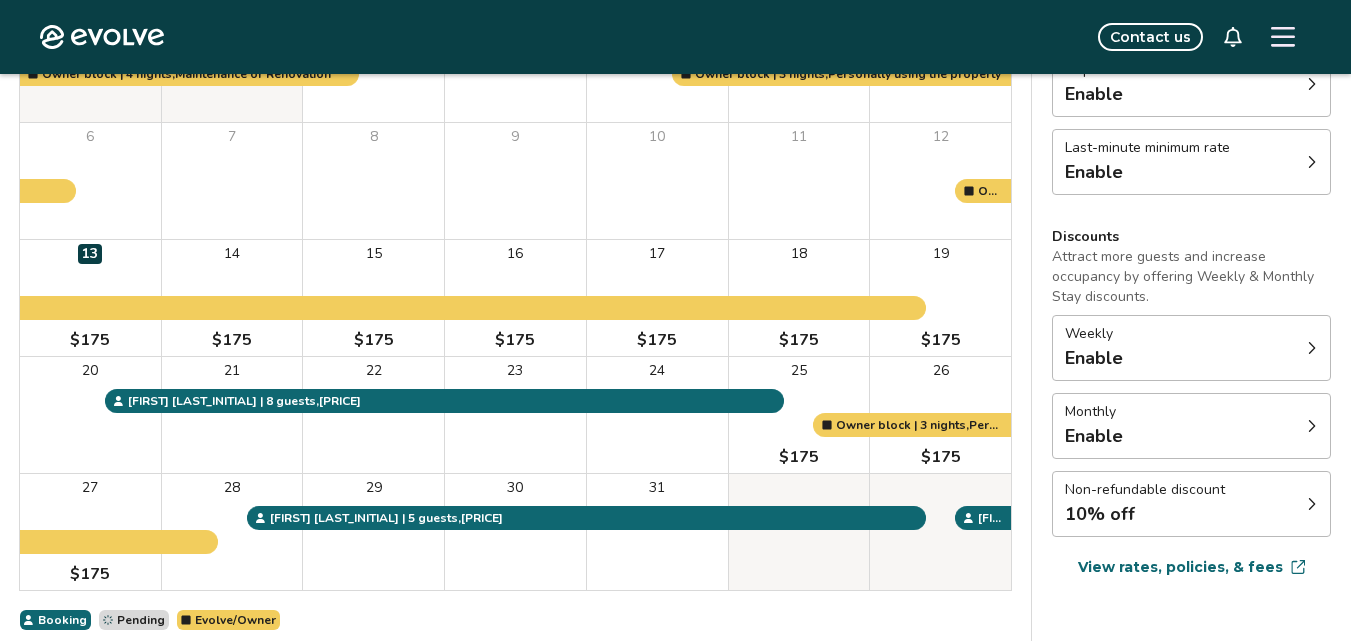 scroll, scrollTop: 302, scrollLeft: 0, axis: vertical 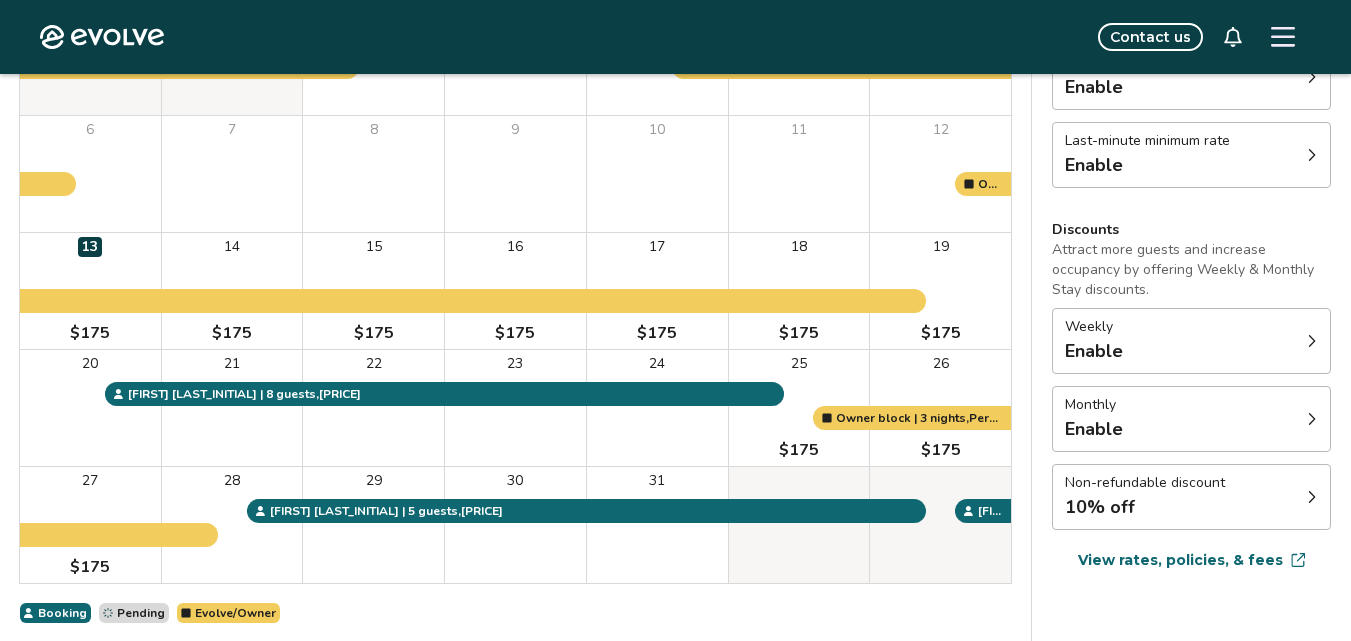click on "Non-refundable discount 10% off" at bounding box center (1191, 497) 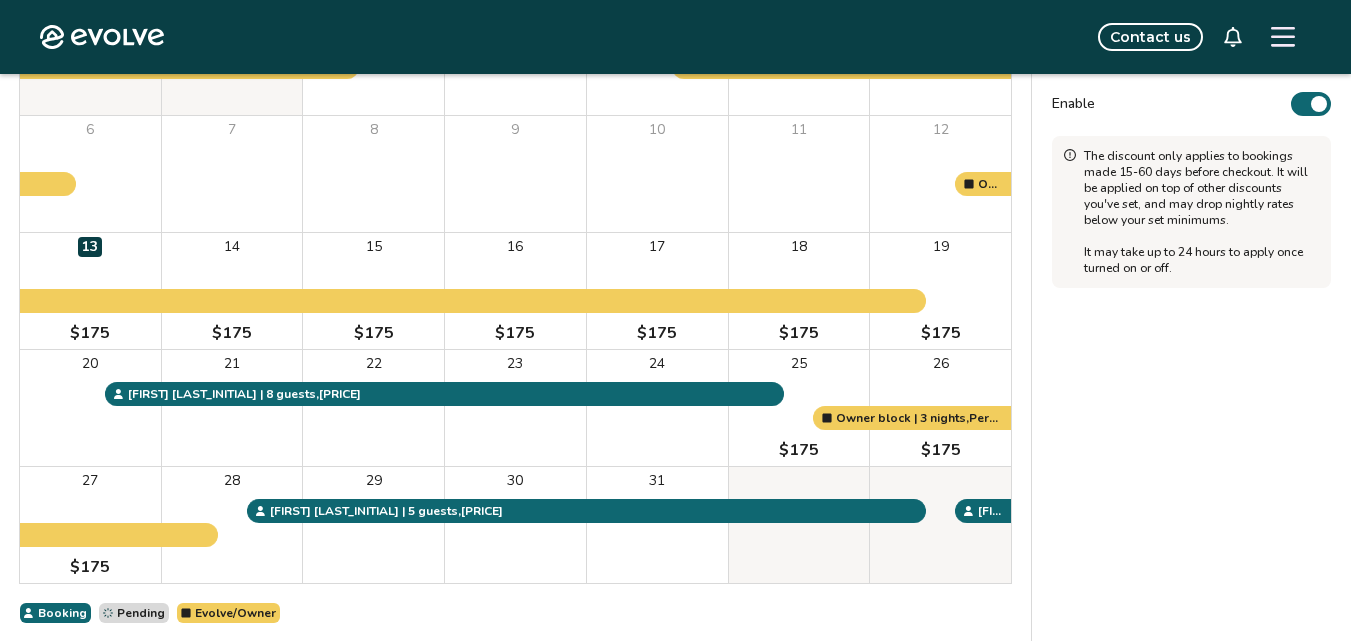 click on "Enable" at bounding box center (1311, 104) 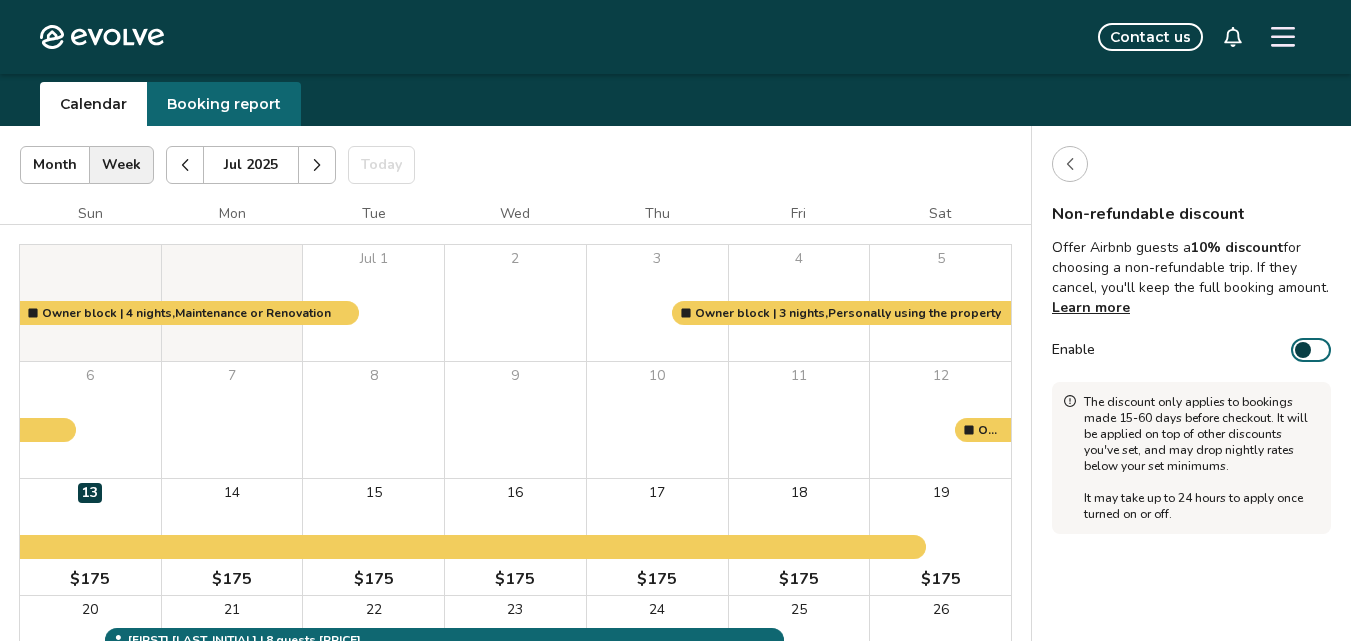 scroll, scrollTop: 55, scrollLeft: 0, axis: vertical 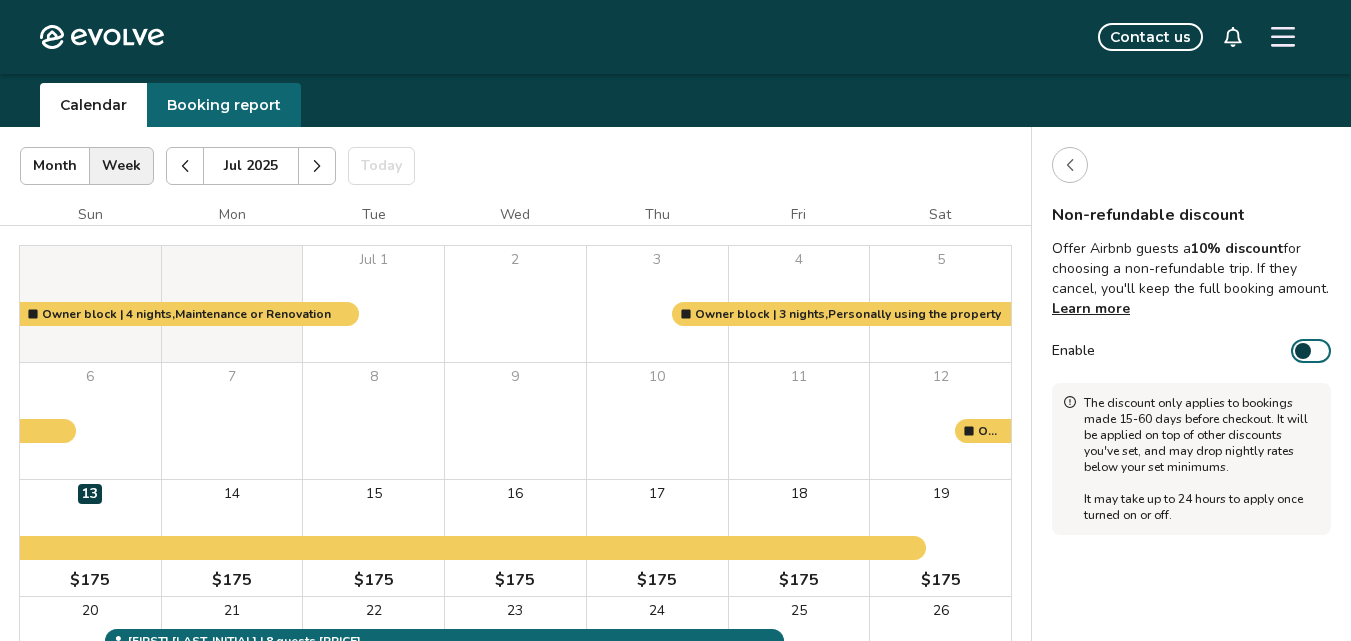 click 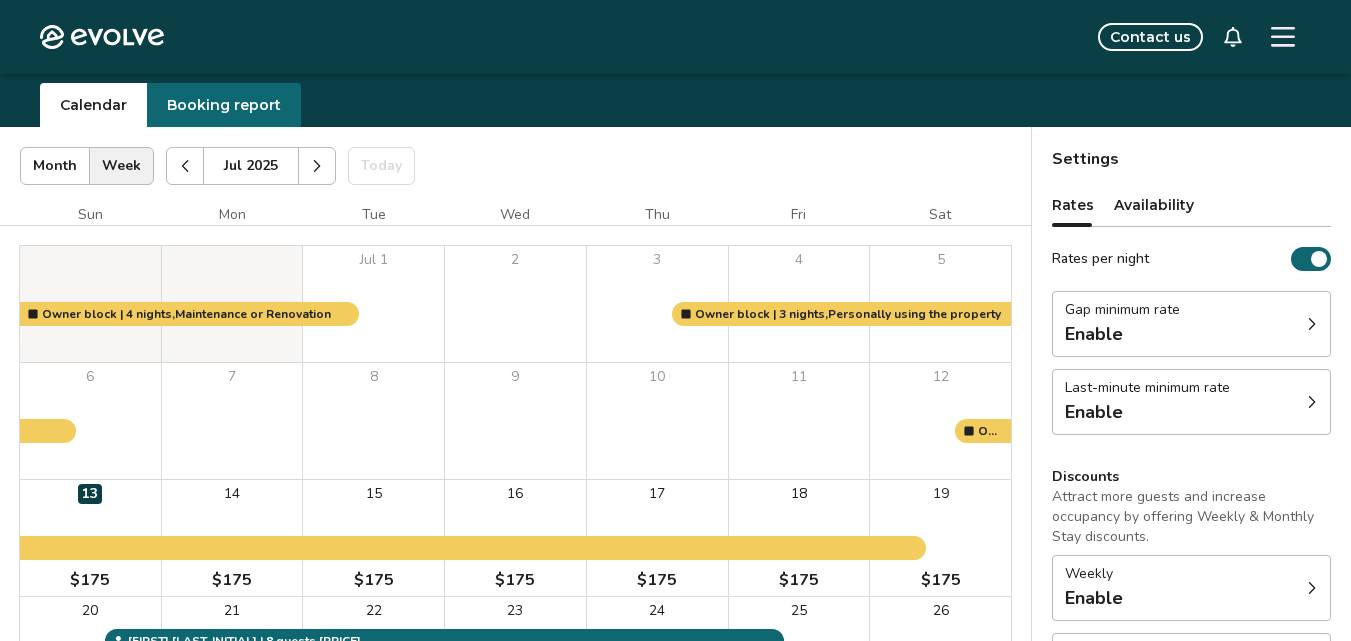 click on "Gap minimum rate Enable" at bounding box center (1191, 324) 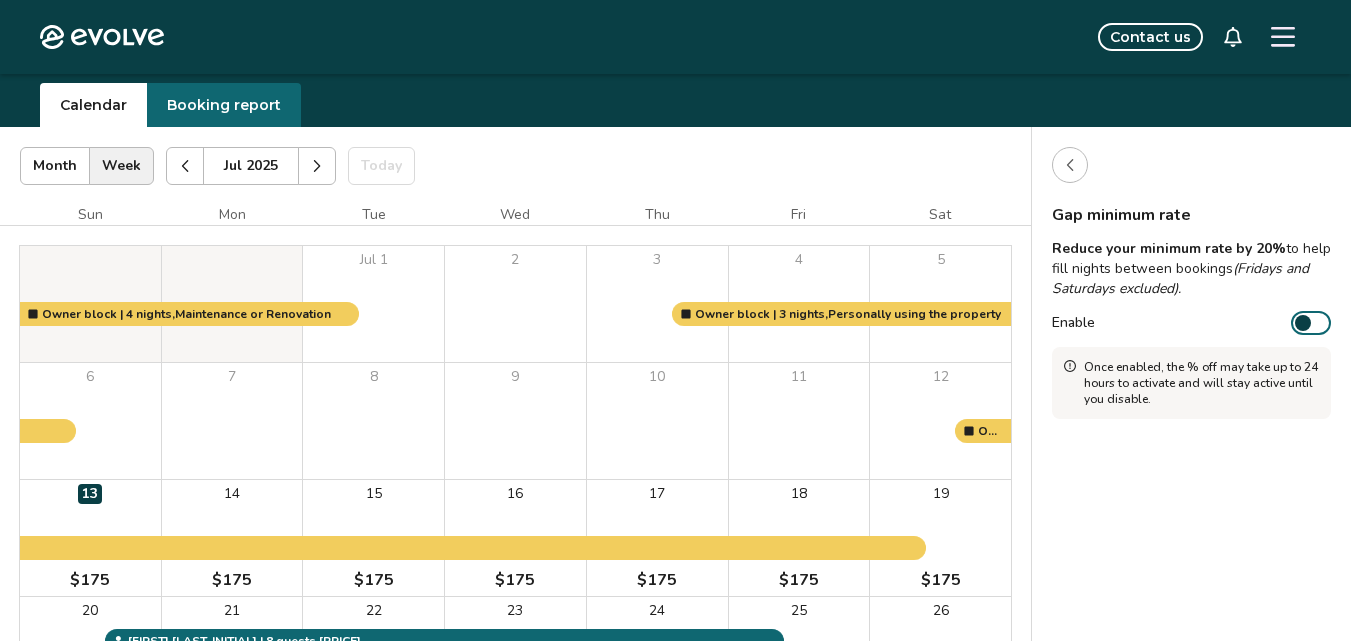 click at bounding box center (1070, 165) 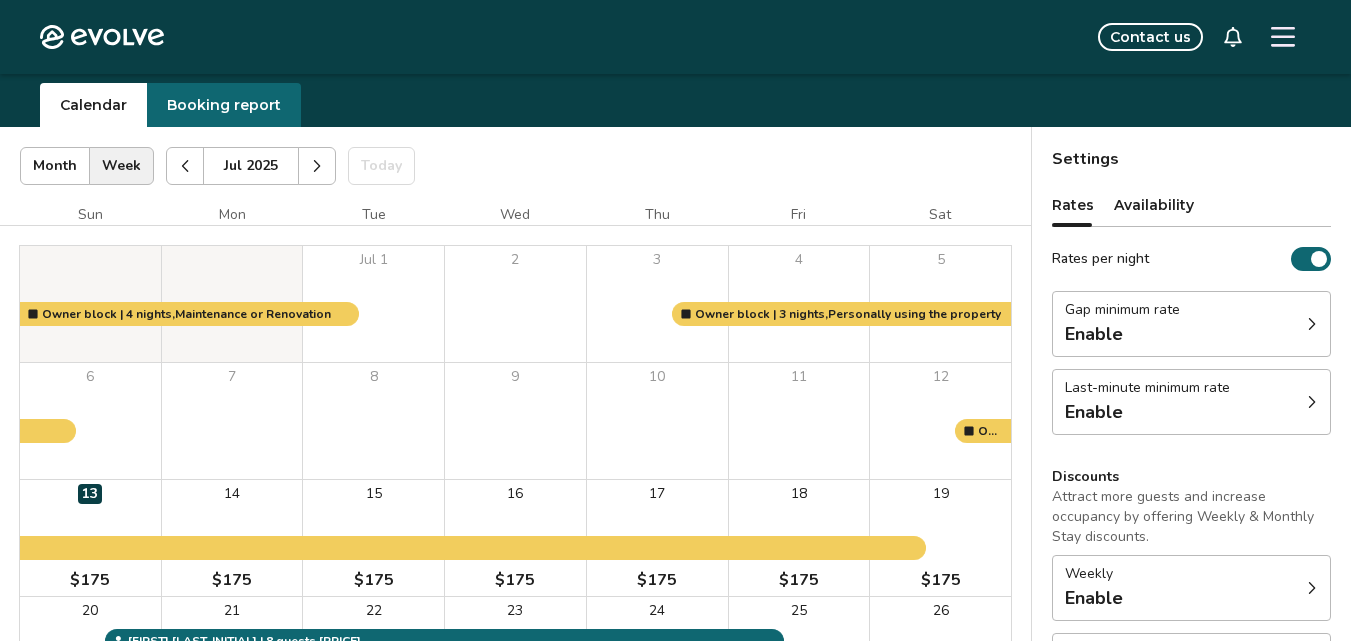 click on "Availability" at bounding box center (1154, 205) 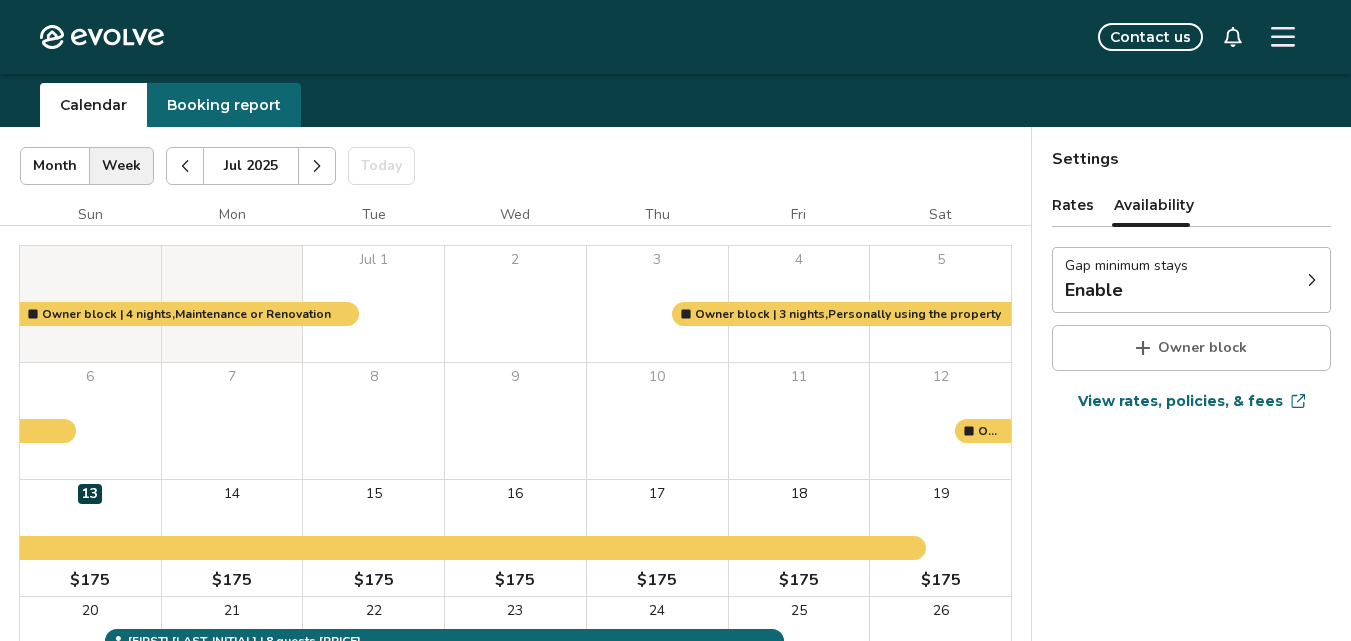 click on "Gap minimum stays Enable" at bounding box center [1191, 280] 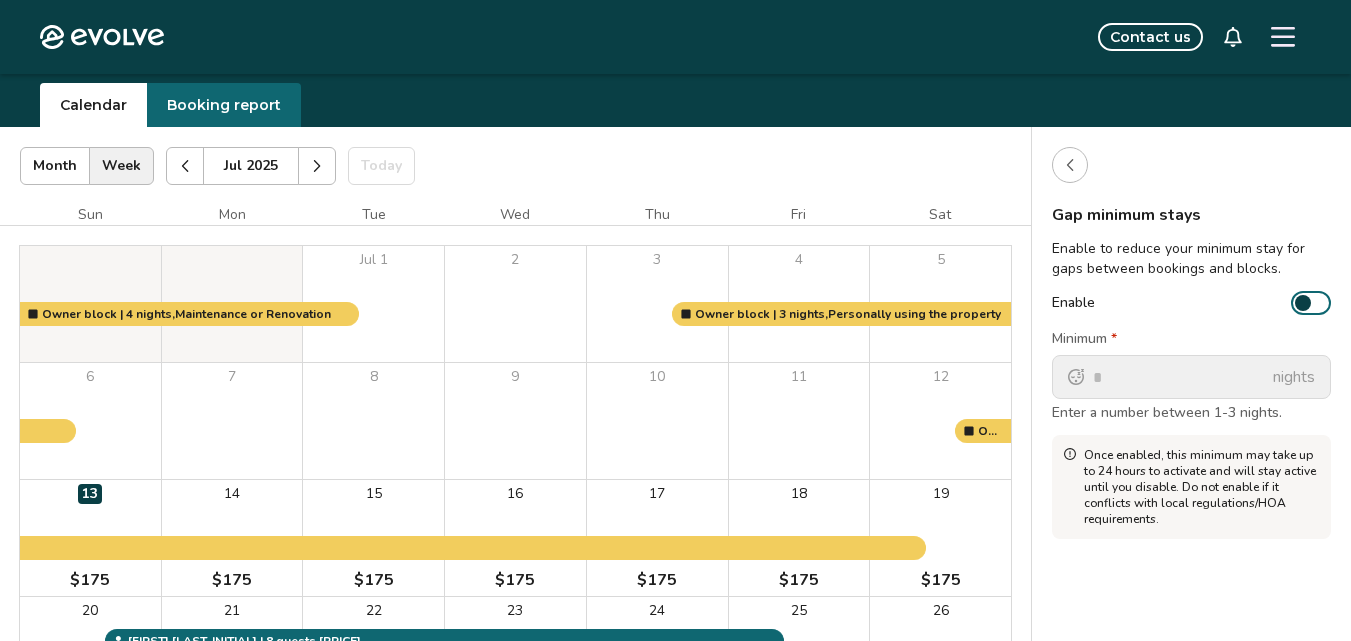 click at bounding box center (1070, 165) 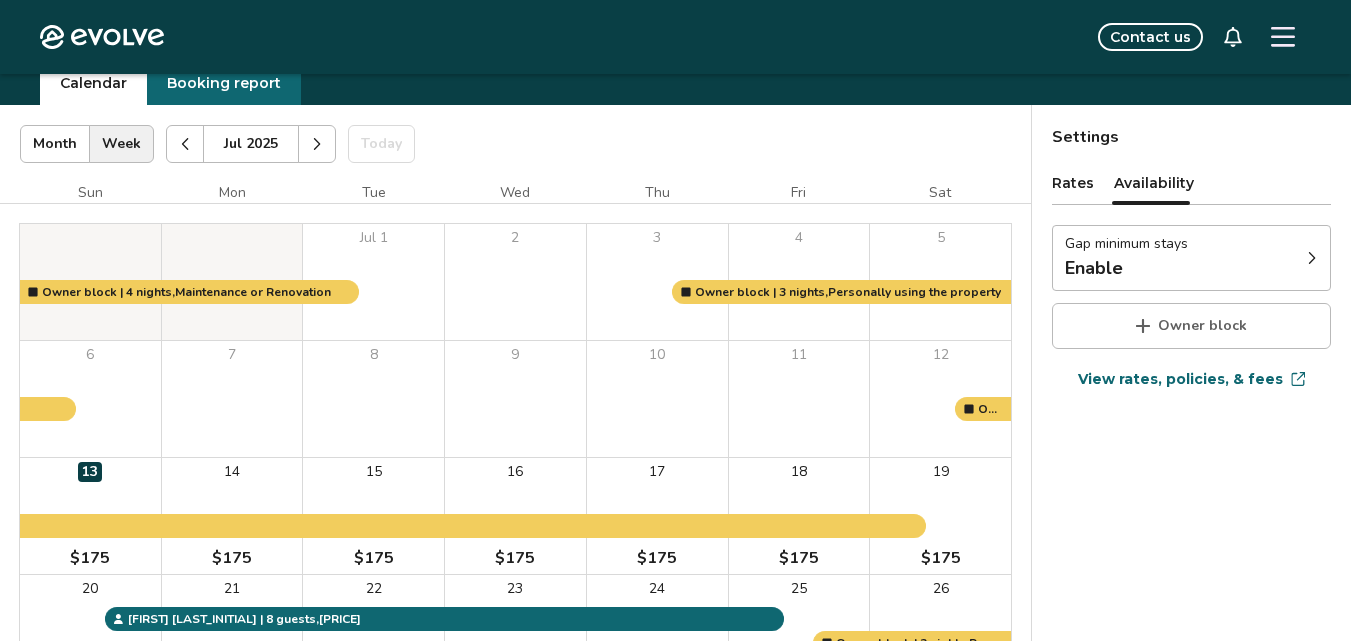 scroll, scrollTop: 74, scrollLeft: 0, axis: vertical 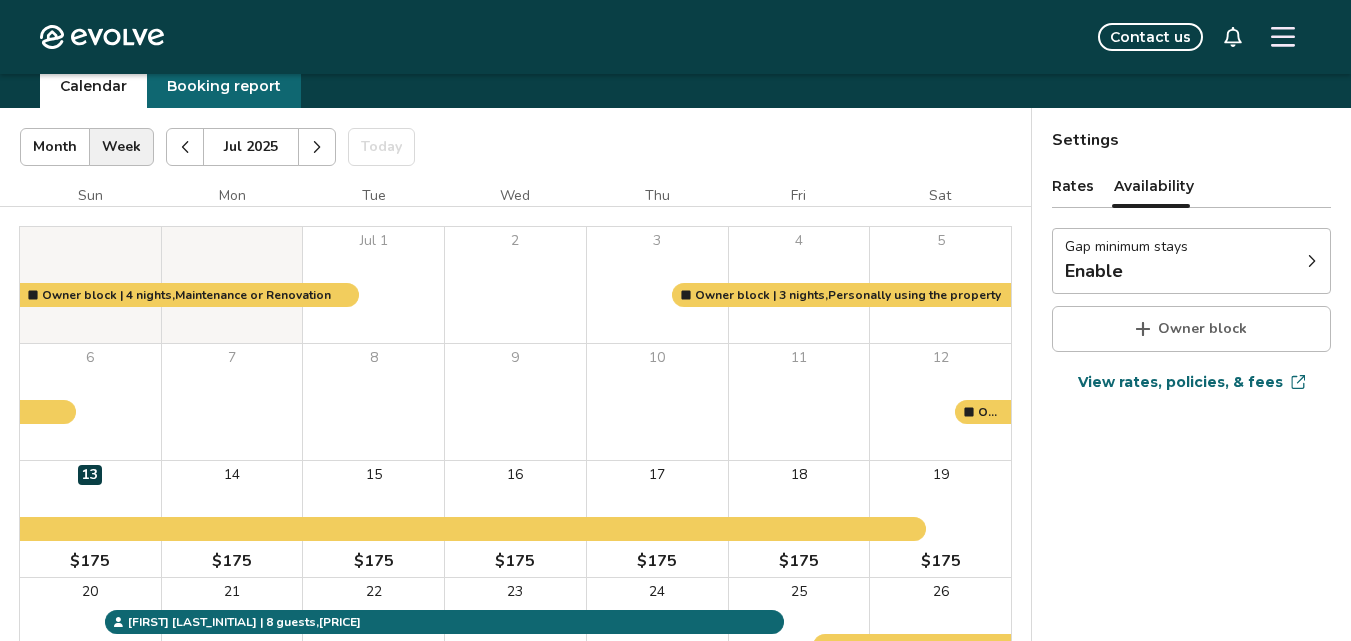 click on "Rates" at bounding box center (1073, 186) 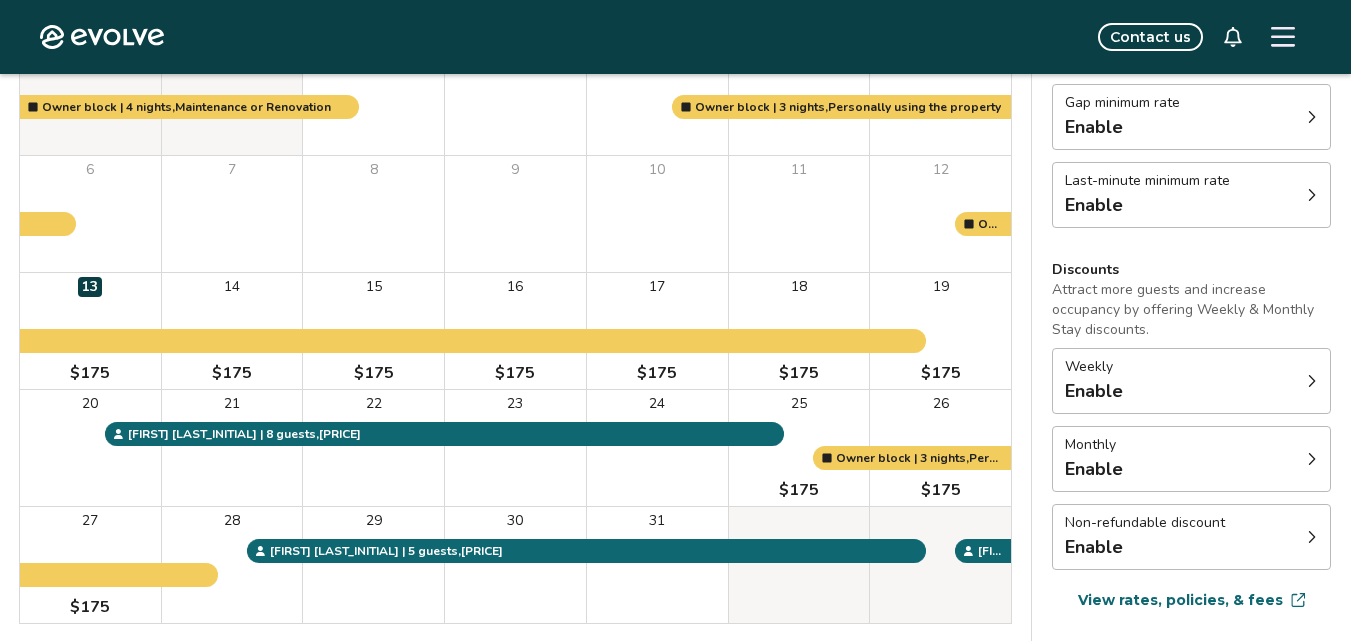 scroll, scrollTop: 266, scrollLeft: 0, axis: vertical 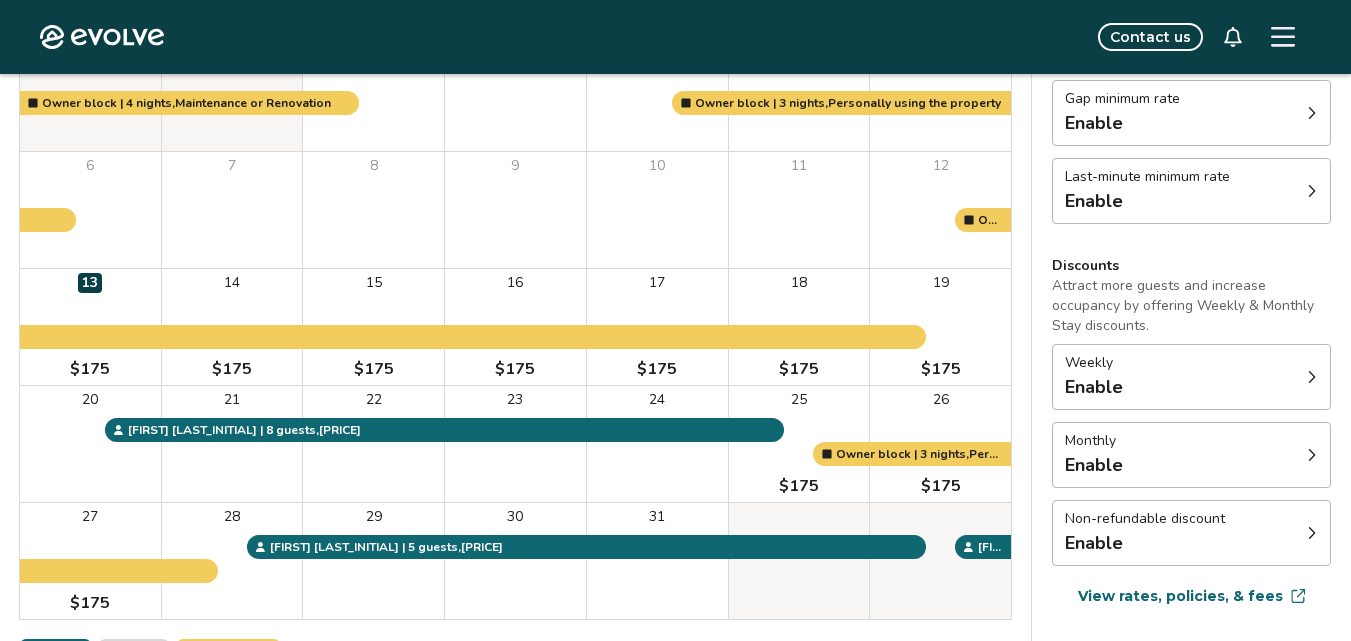 click on "Weekly Enable" at bounding box center (1191, 377) 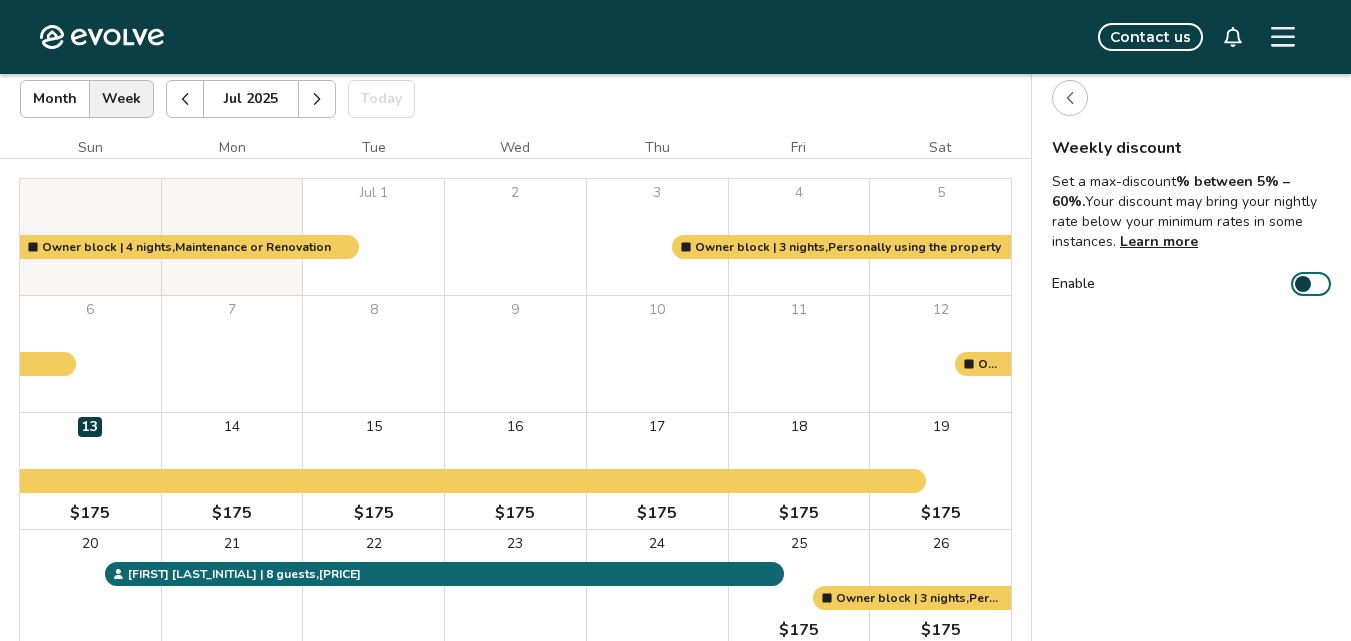 scroll, scrollTop: 120, scrollLeft: 0, axis: vertical 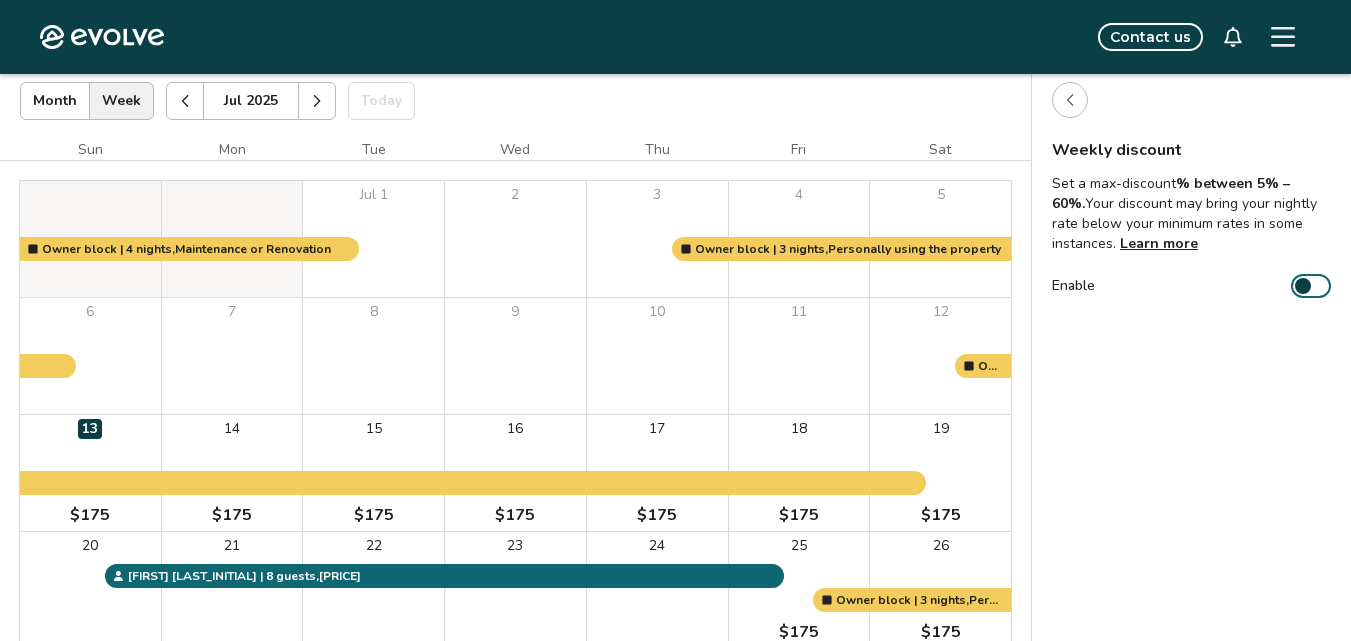 click on "Learn more" at bounding box center (1159, 243) 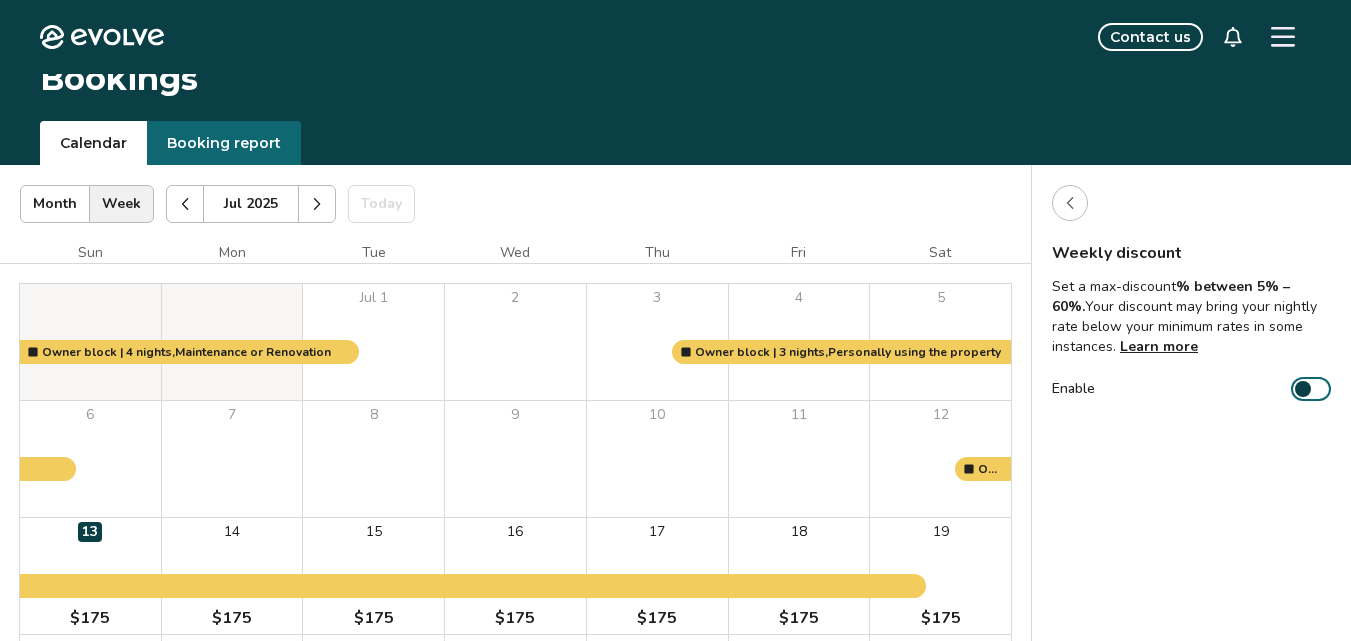 scroll, scrollTop: 0, scrollLeft: 0, axis: both 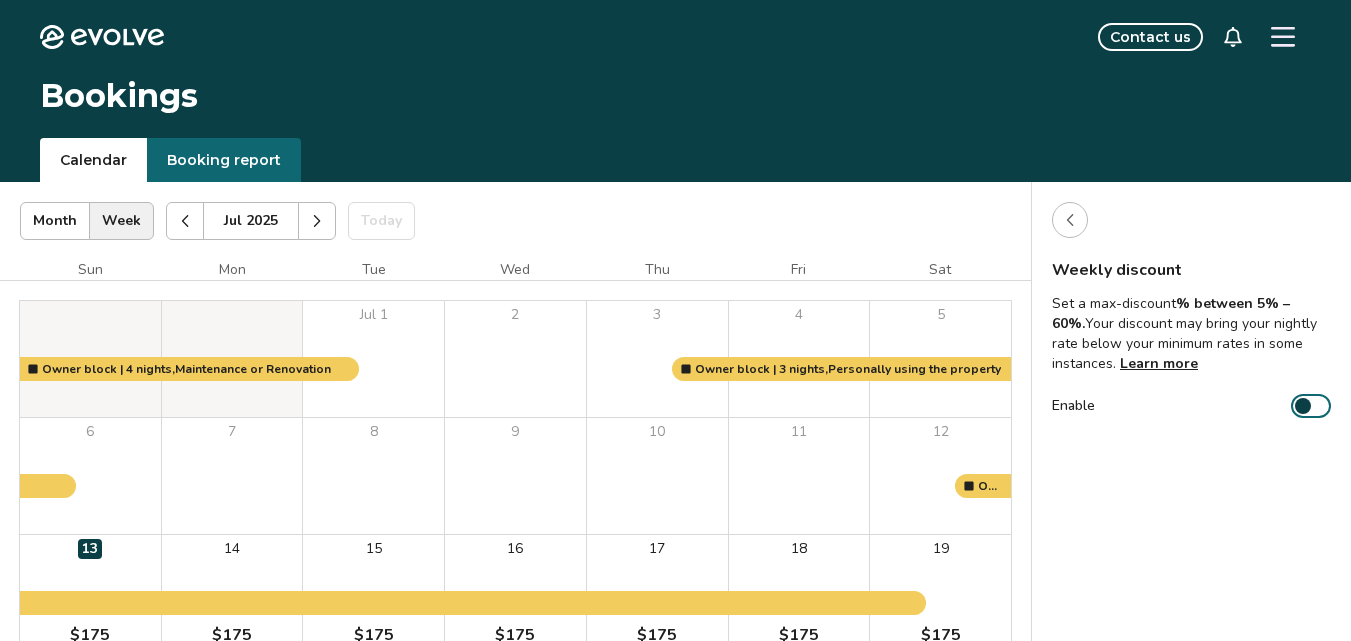click at bounding box center [1303, 406] 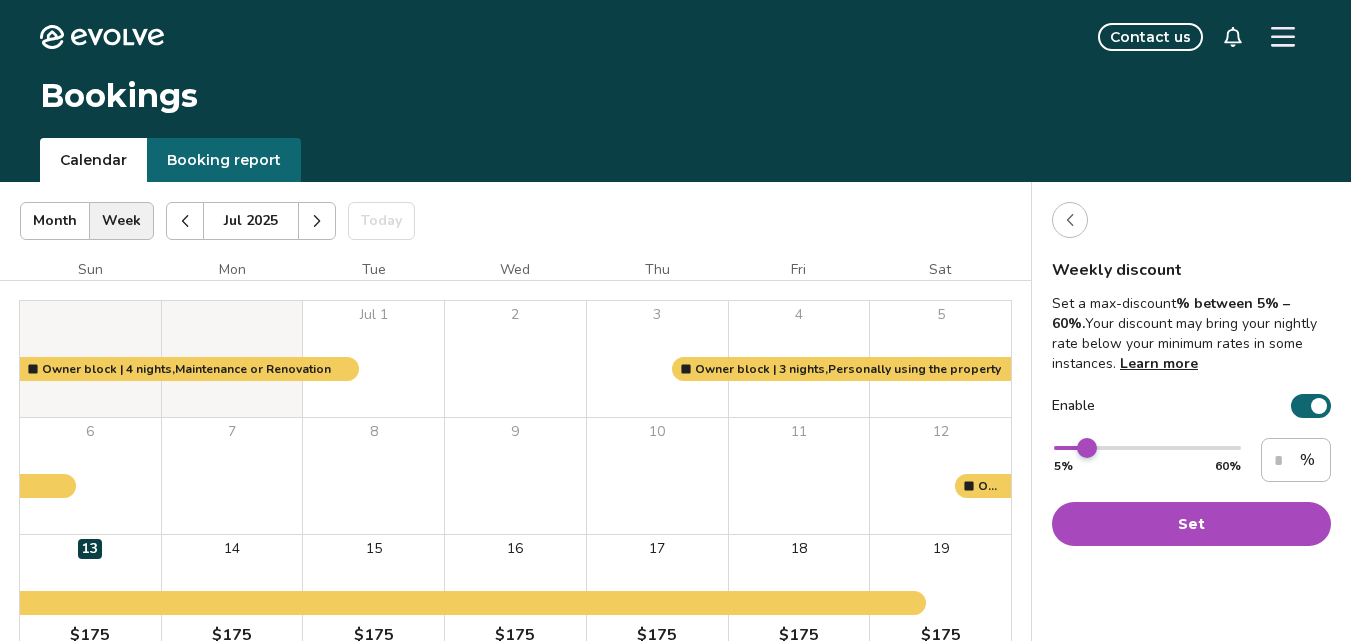 click on "5% 60%" at bounding box center [1147, 466] 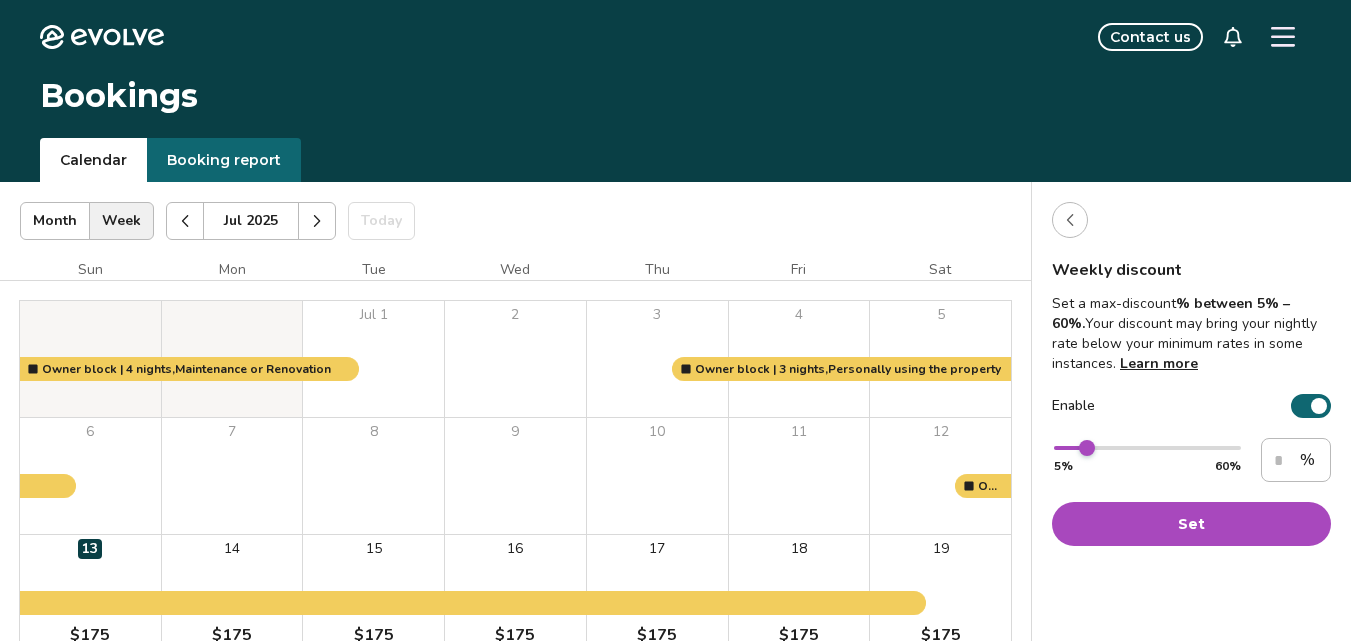 click on "** 5% 60% ** %" at bounding box center [1192, 460] 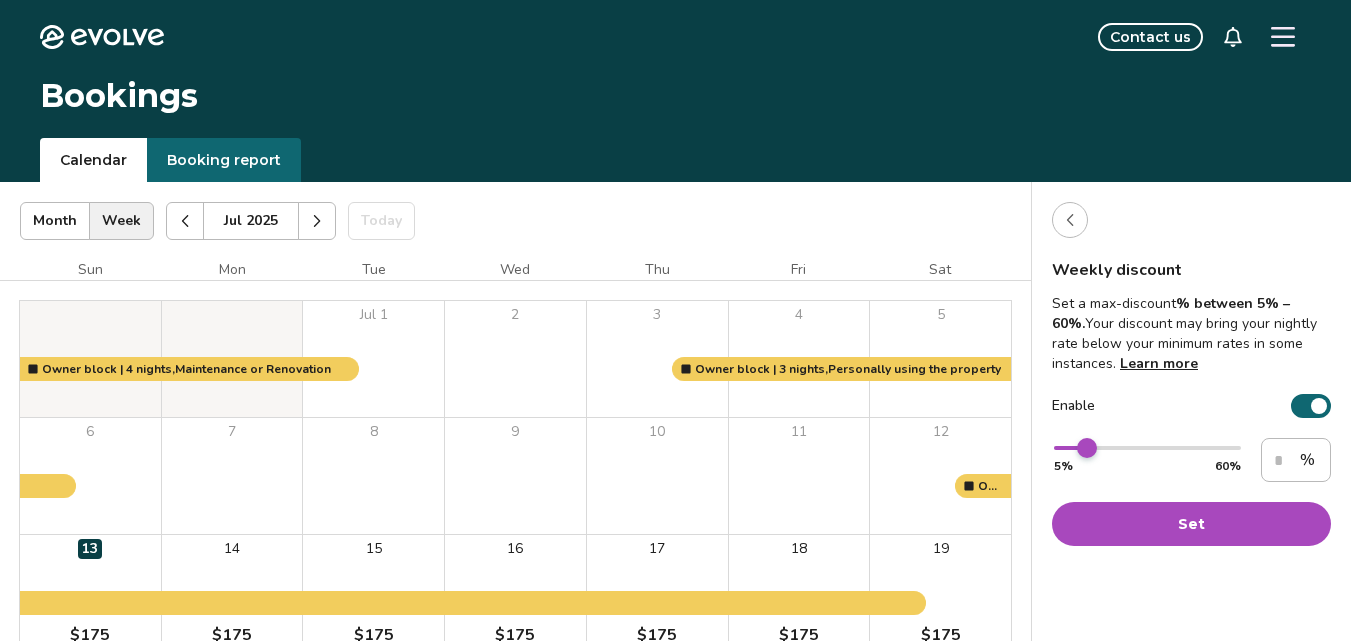 click at bounding box center (1087, 448) 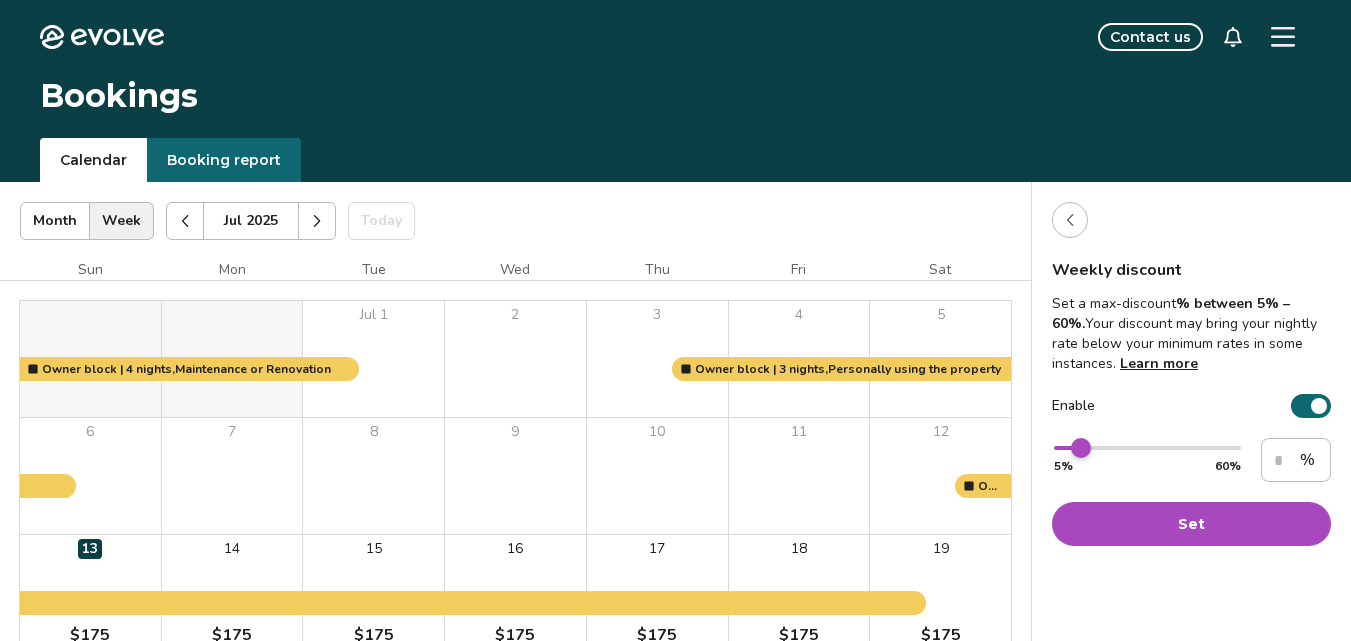 type on "**" 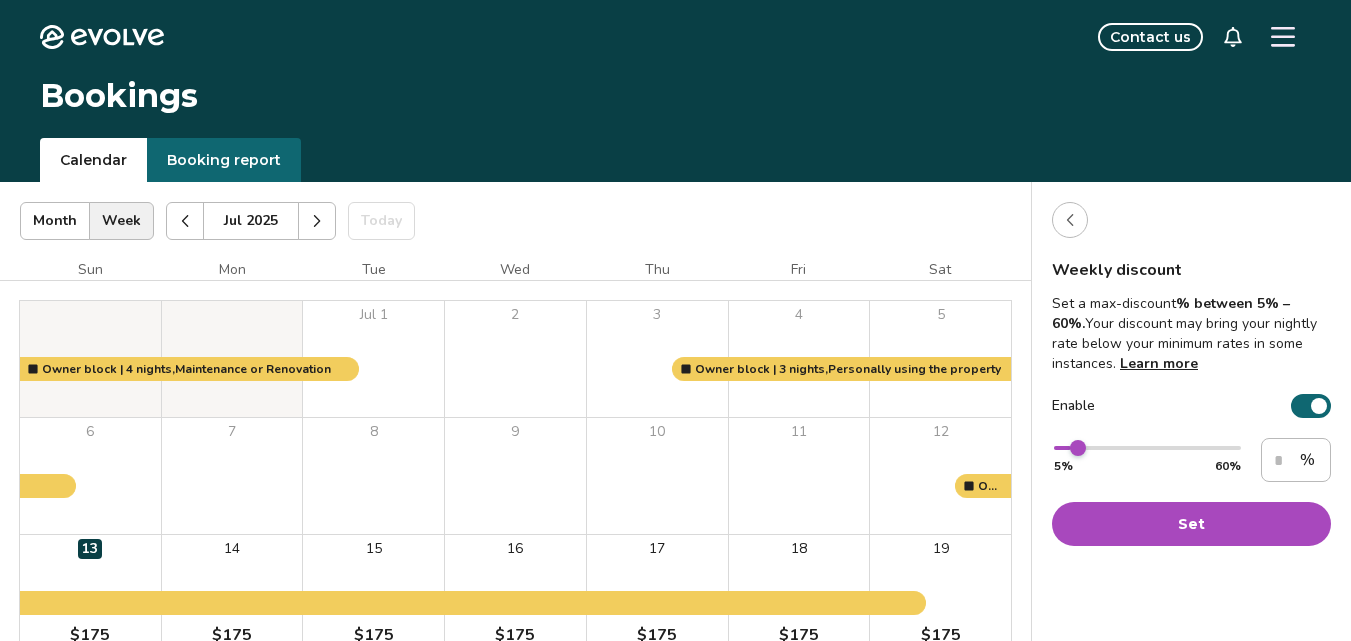 click on "** 5% 60% ** % Set" at bounding box center [1191, 492] 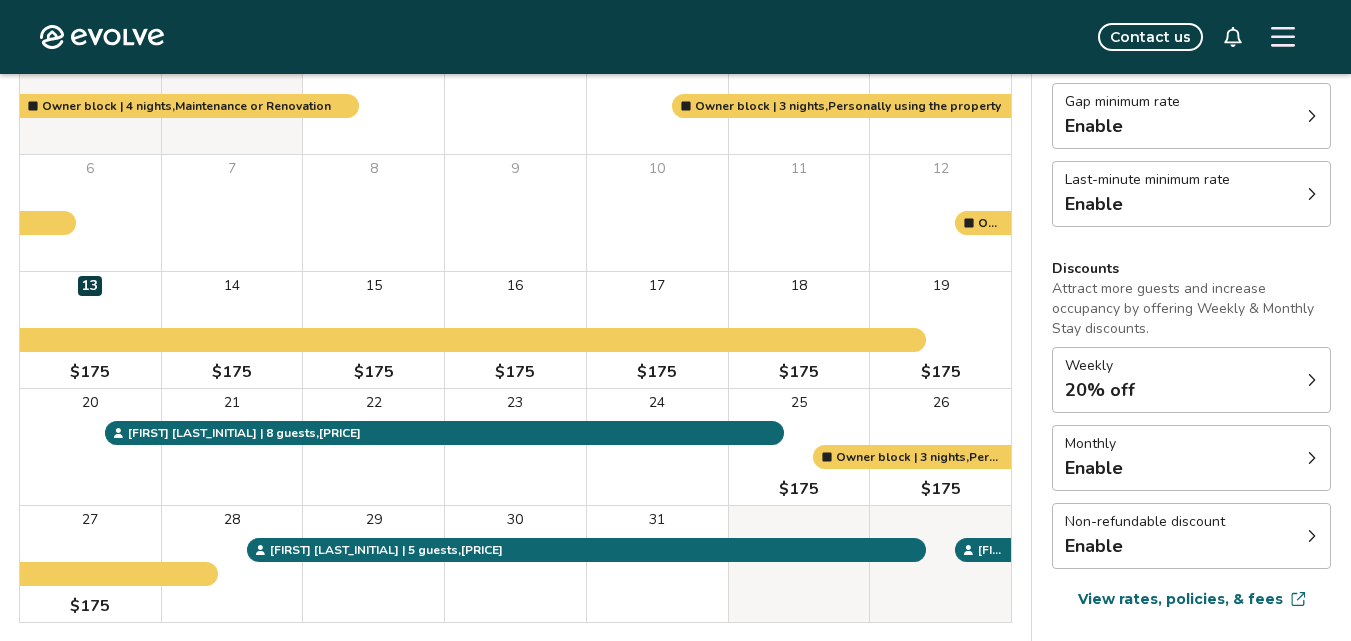 scroll, scrollTop: 278, scrollLeft: 0, axis: vertical 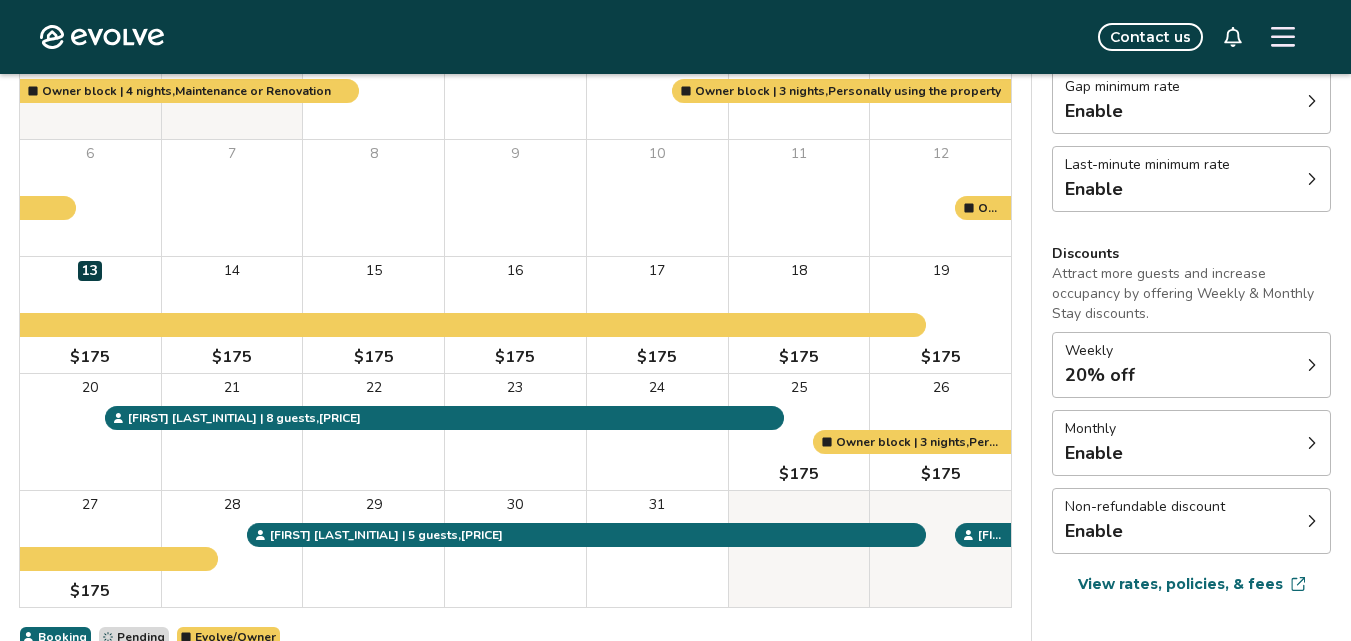 click on "Monthly Enable" at bounding box center (1191, 443) 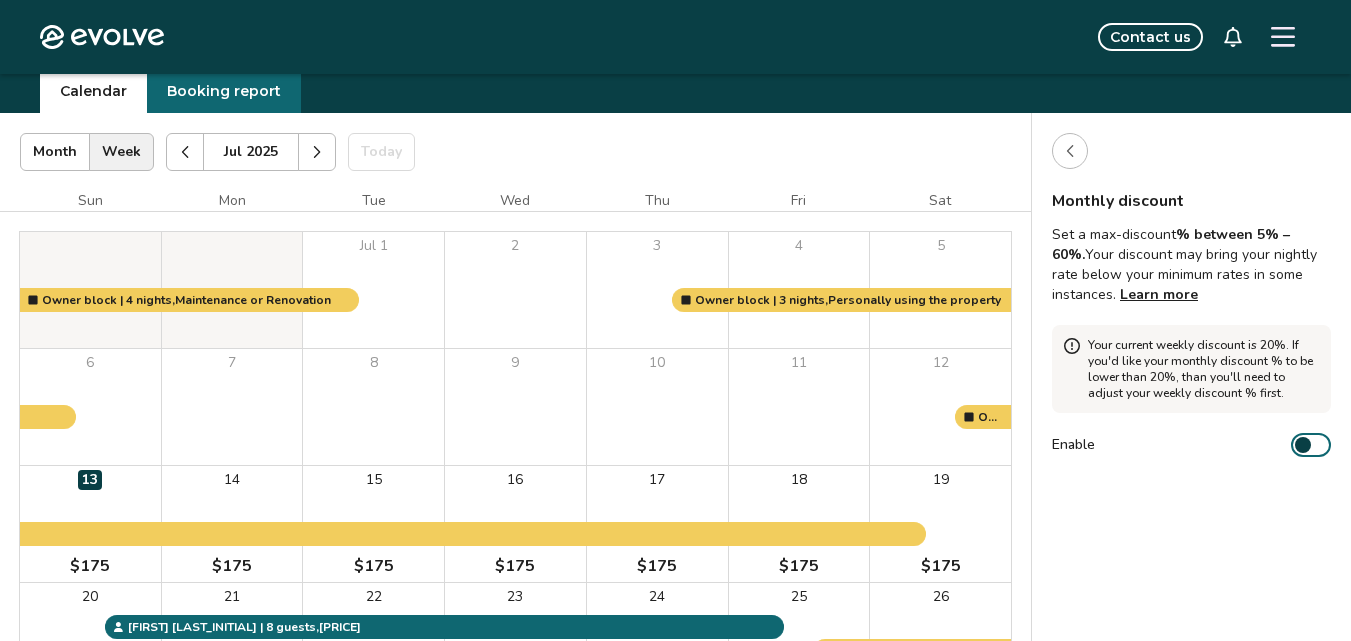 scroll, scrollTop: 25, scrollLeft: 0, axis: vertical 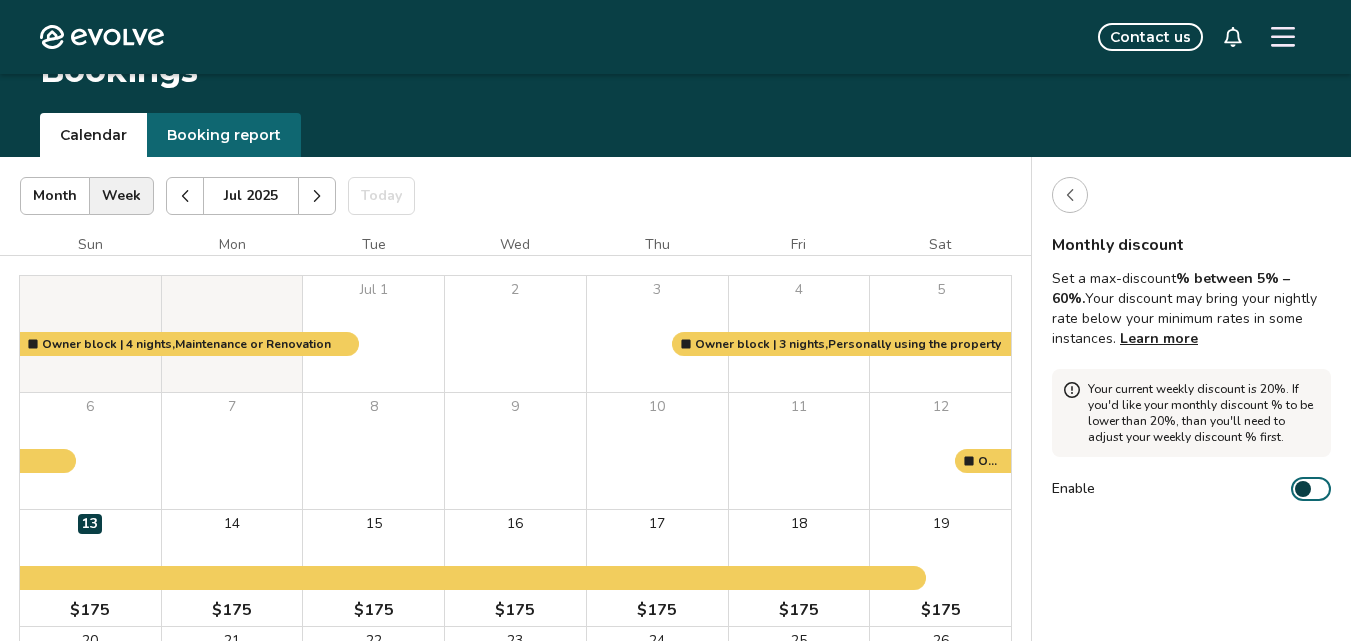 click at bounding box center [1070, 195] 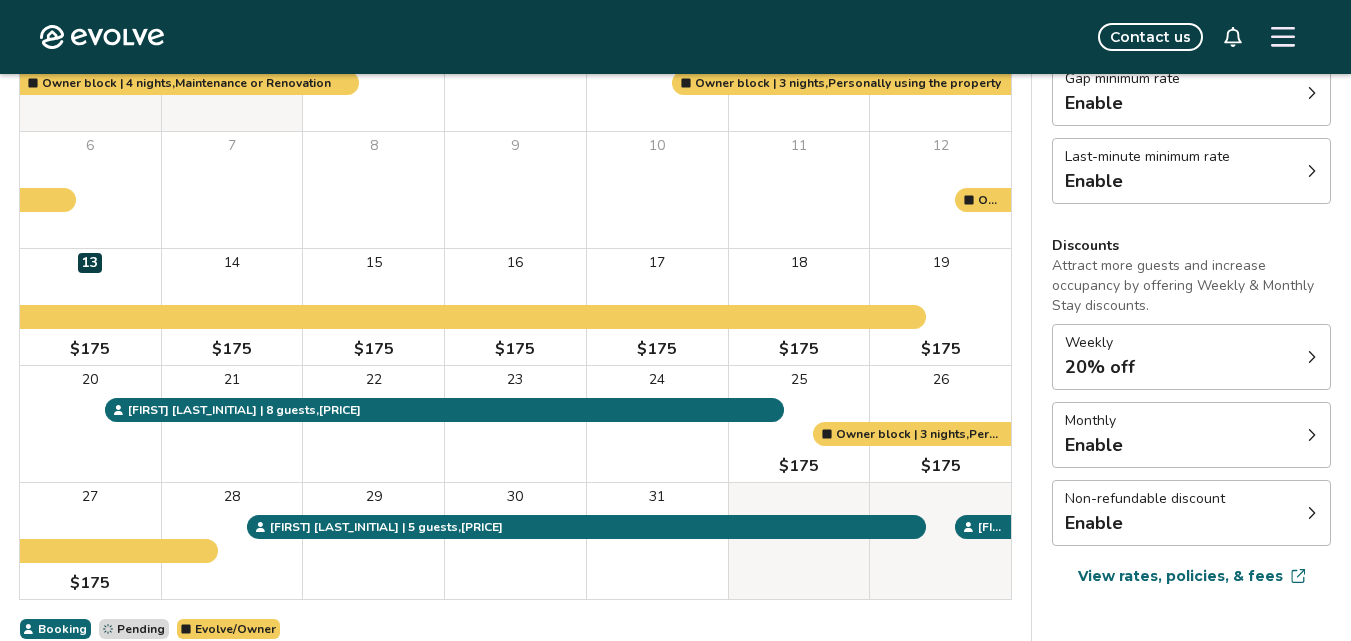scroll, scrollTop: 299, scrollLeft: 0, axis: vertical 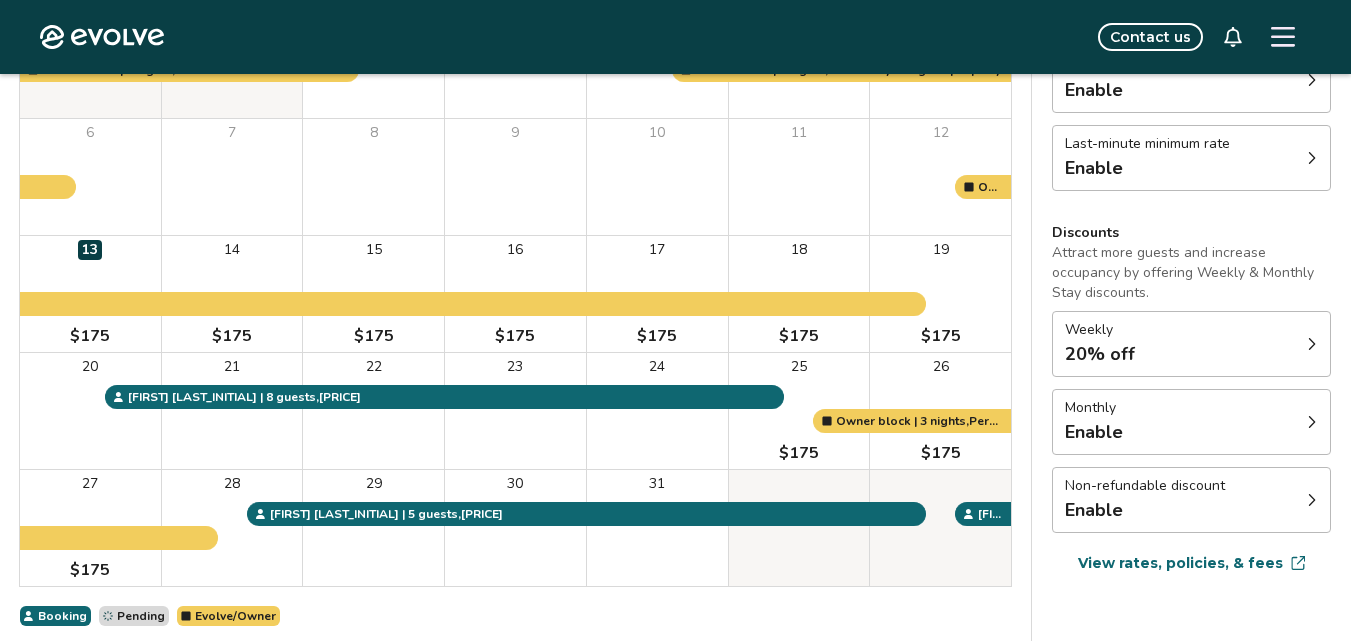 click on "Monthly Enable" at bounding box center [1191, 422] 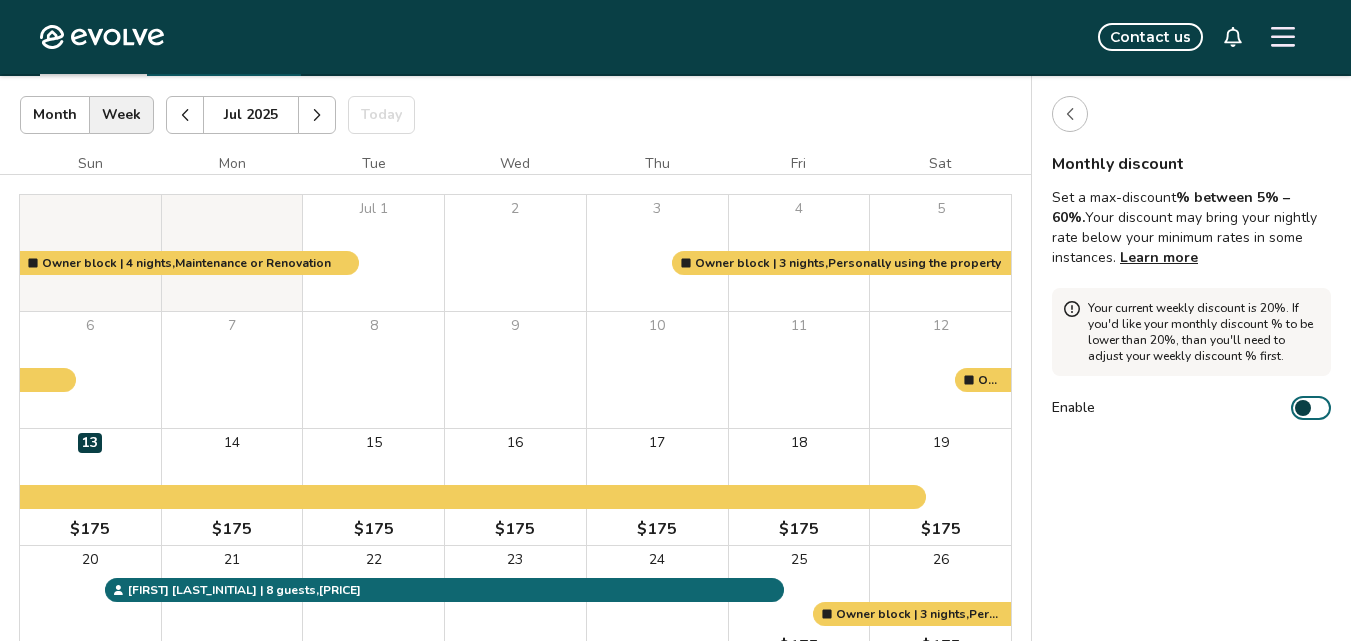 scroll, scrollTop: 67, scrollLeft: 0, axis: vertical 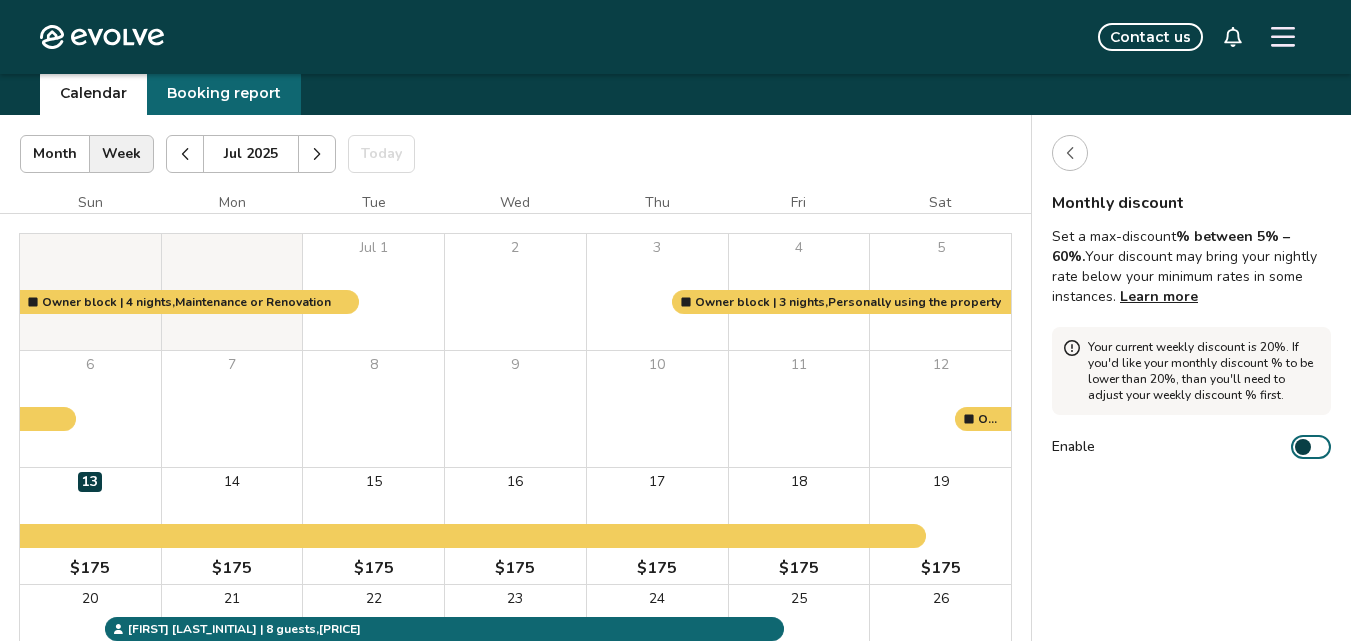 click on "Enable" at bounding box center [1311, 447] 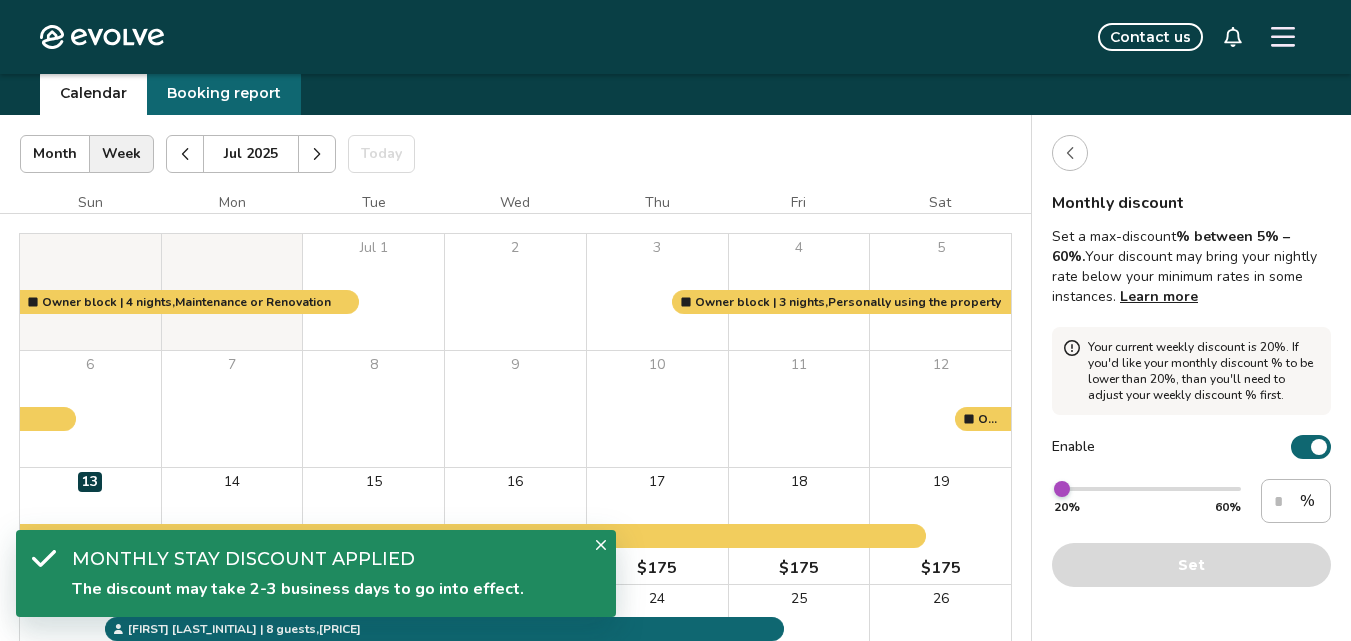 click at bounding box center [1070, 153] 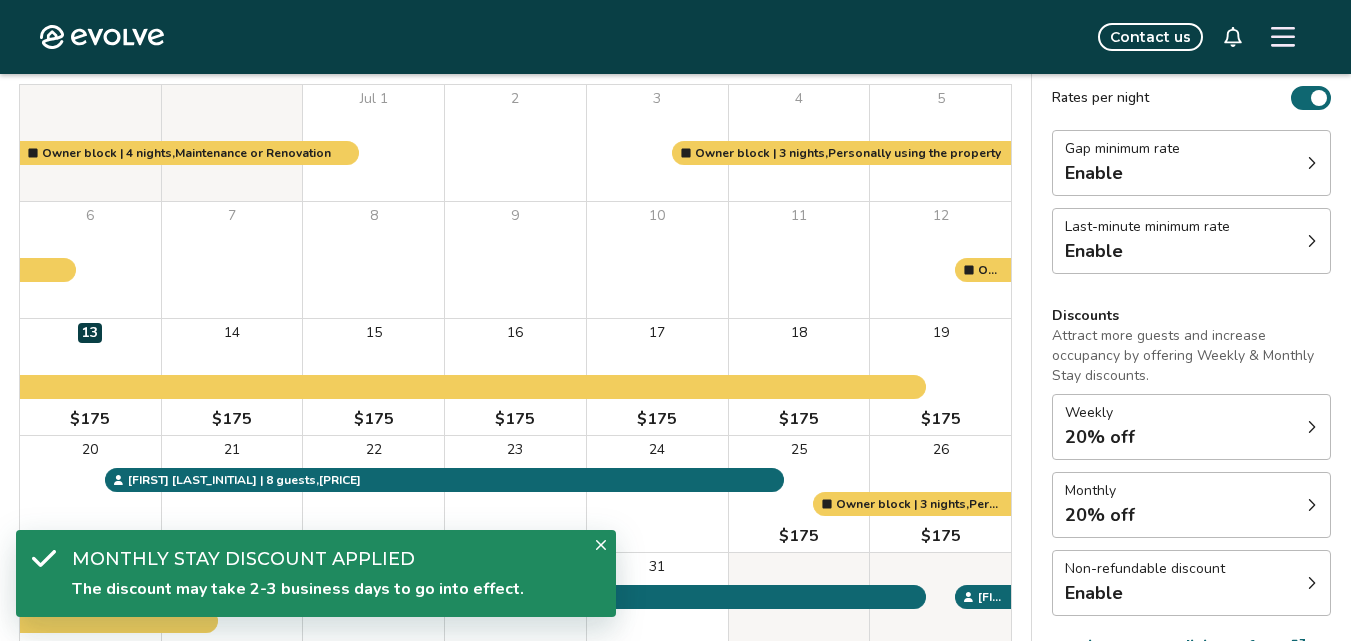 scroll, scrollTop: 227, scrollLeft: 0, axis: vertical 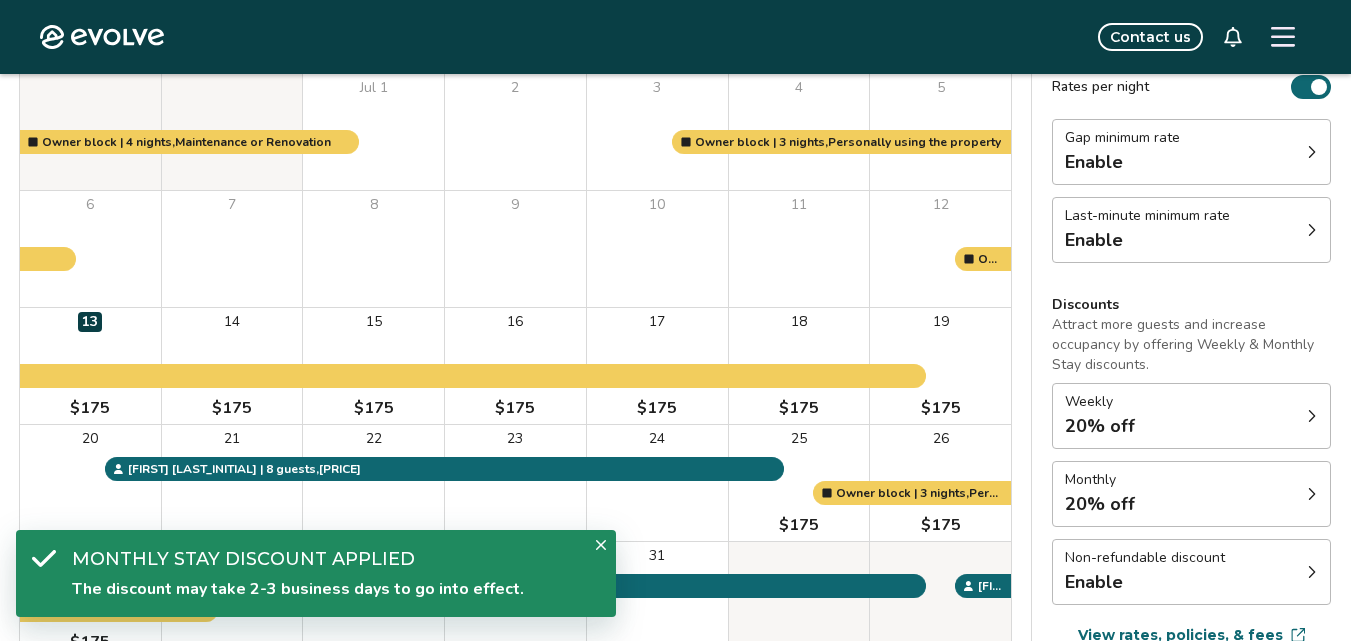 click on "Non-refundable discount Enable" at bounding box center [1191, 572] 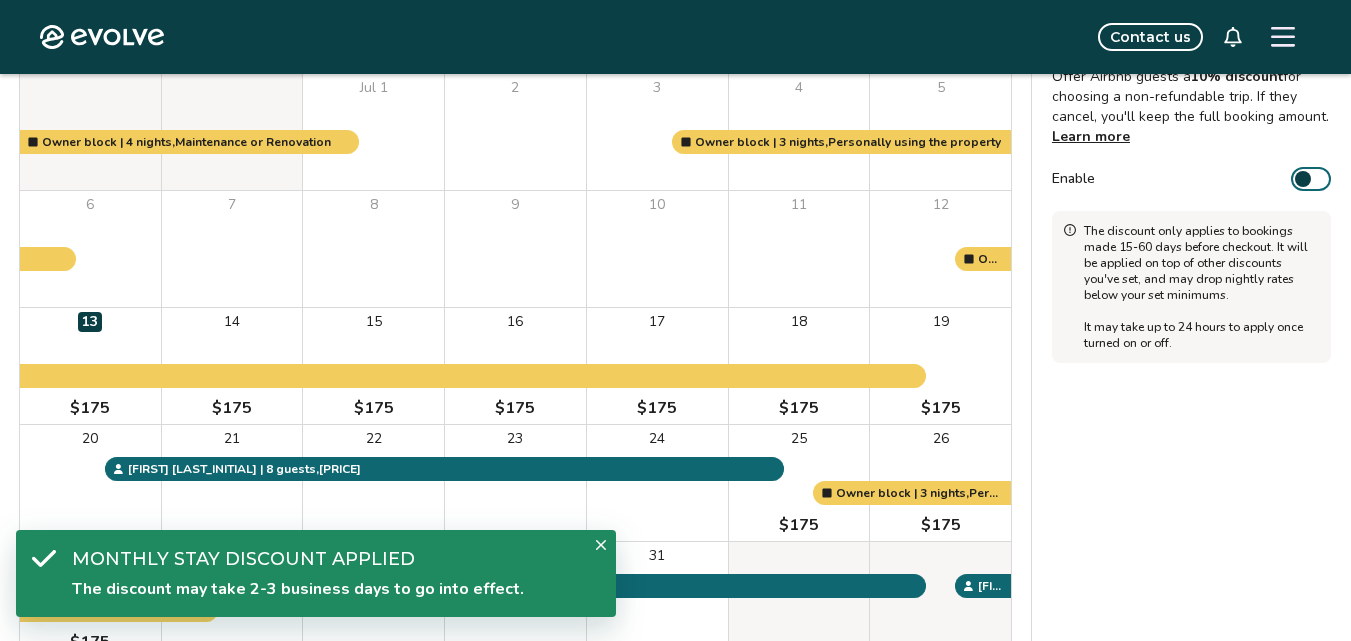 click on "Non-refundable discount Offer Airbnb guests a  10% discount  for choosing a non-refundable trip. If they cancel, you'll keep the full booking amount.   Learn more Enable The discount only applies to bookings made 15-60 days before checkout. It will be applied on top of other discounts you've set, and may drop nightly rates below your set minimums. It may take up to 24 hours to apply once turned on or off." at bounding box center [1191, 341] 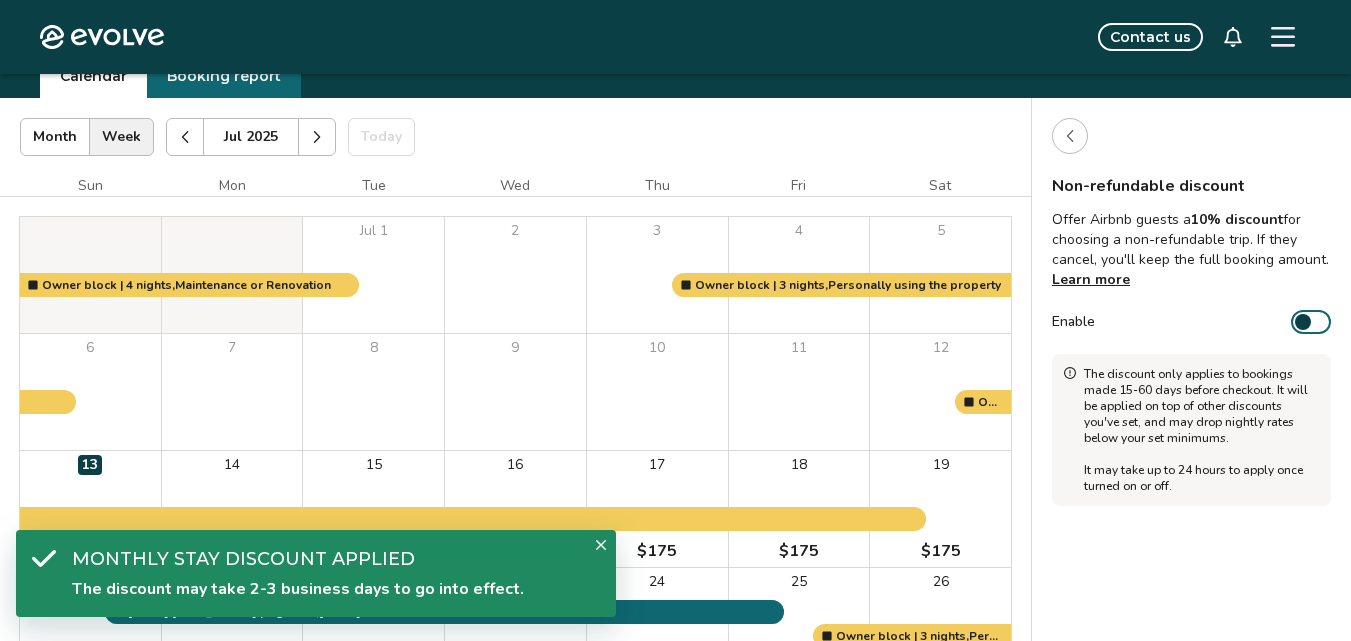 scroll, scrollTop: 81, scrollLeft: 0, axis: vertical 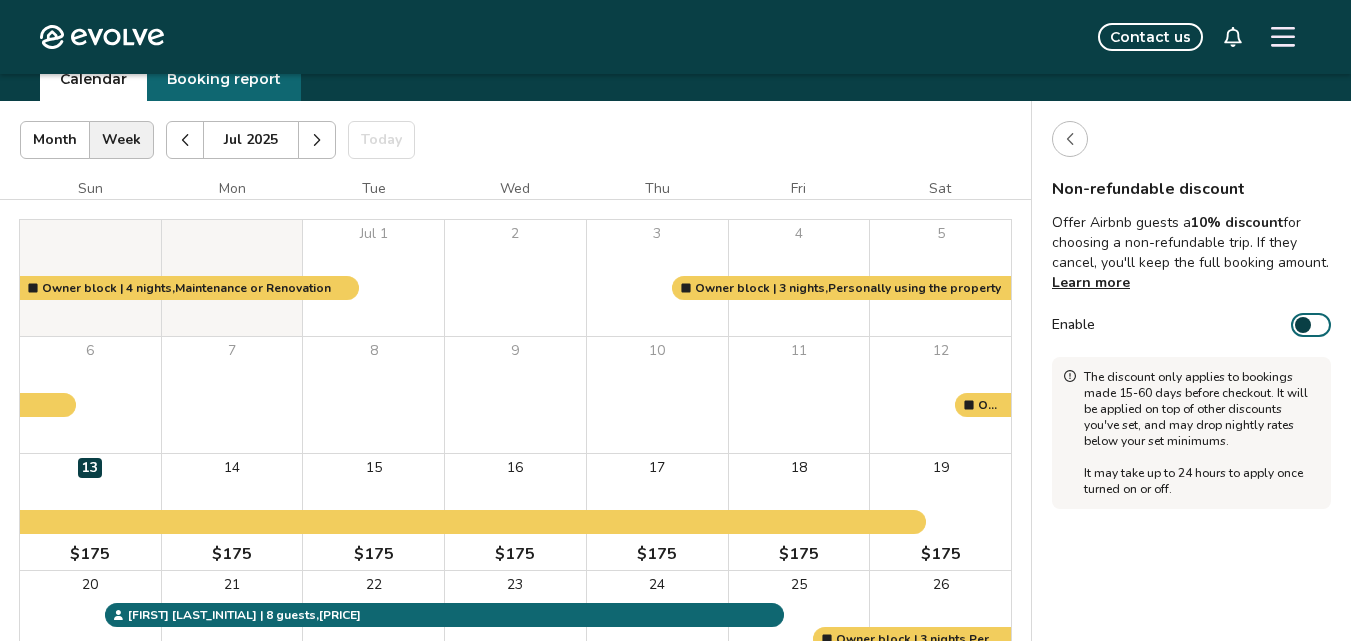 click on "Enable" at bounding box center [1311, 325] 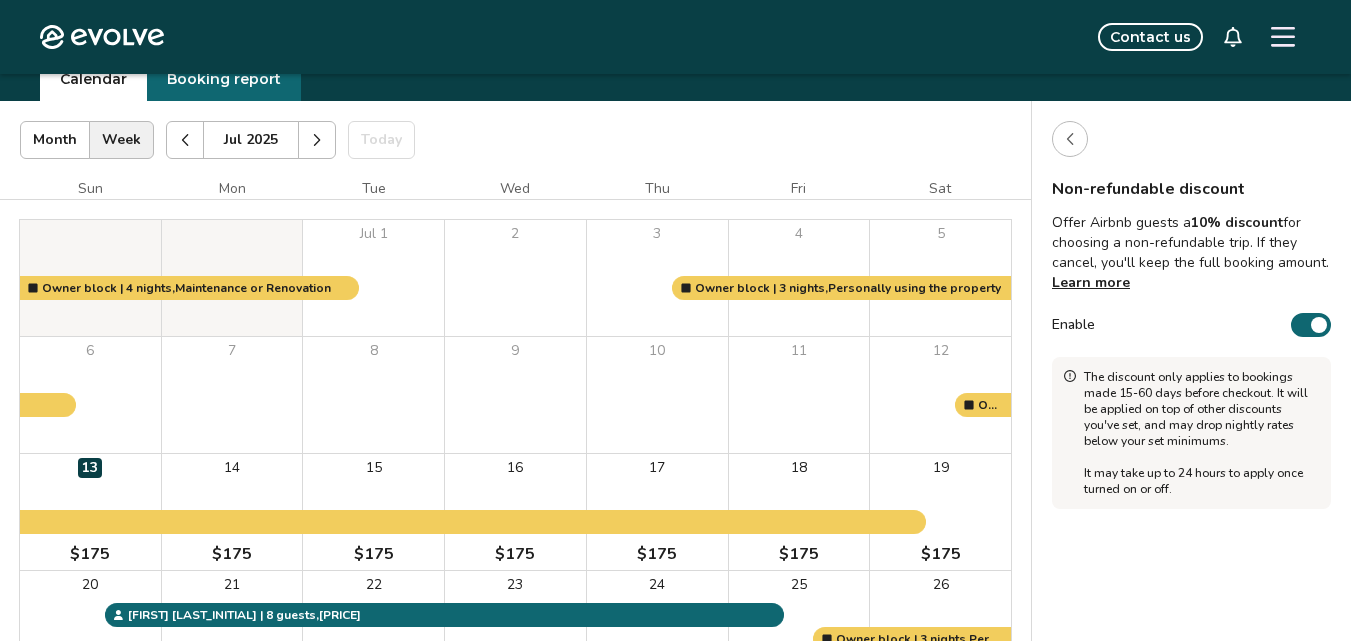 click at bounding box center [1319, 325] 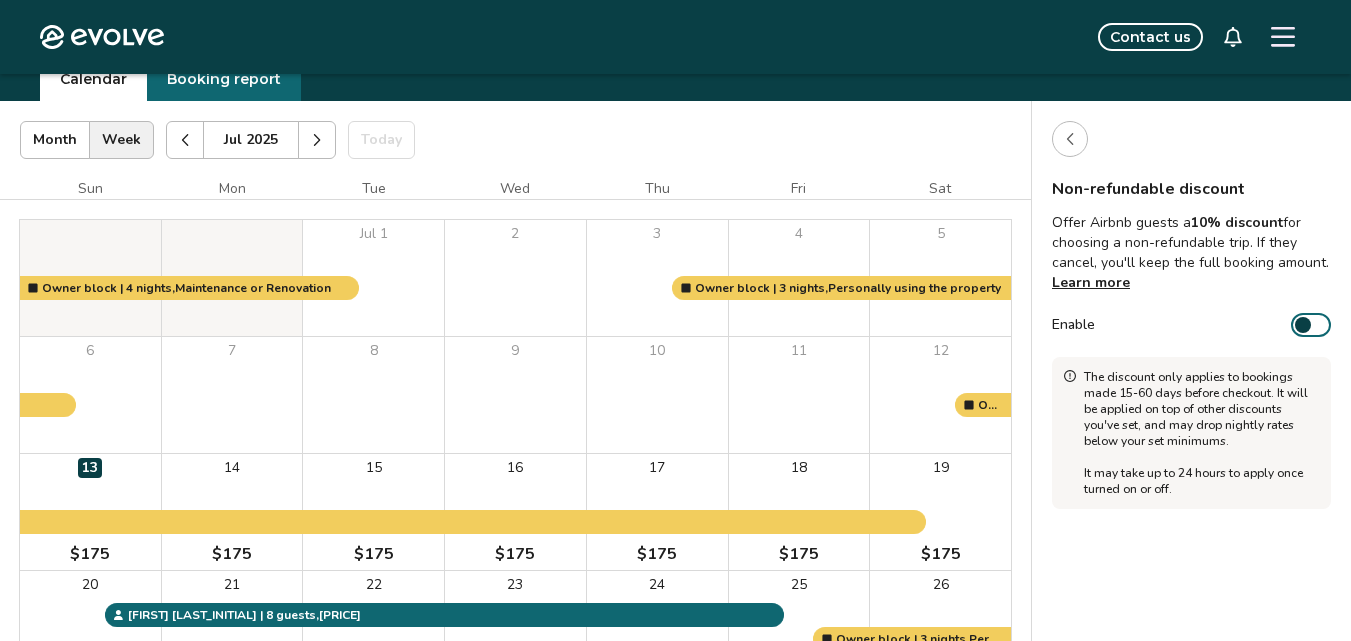 click on "Learn more" at bounding box center (1091, 282) 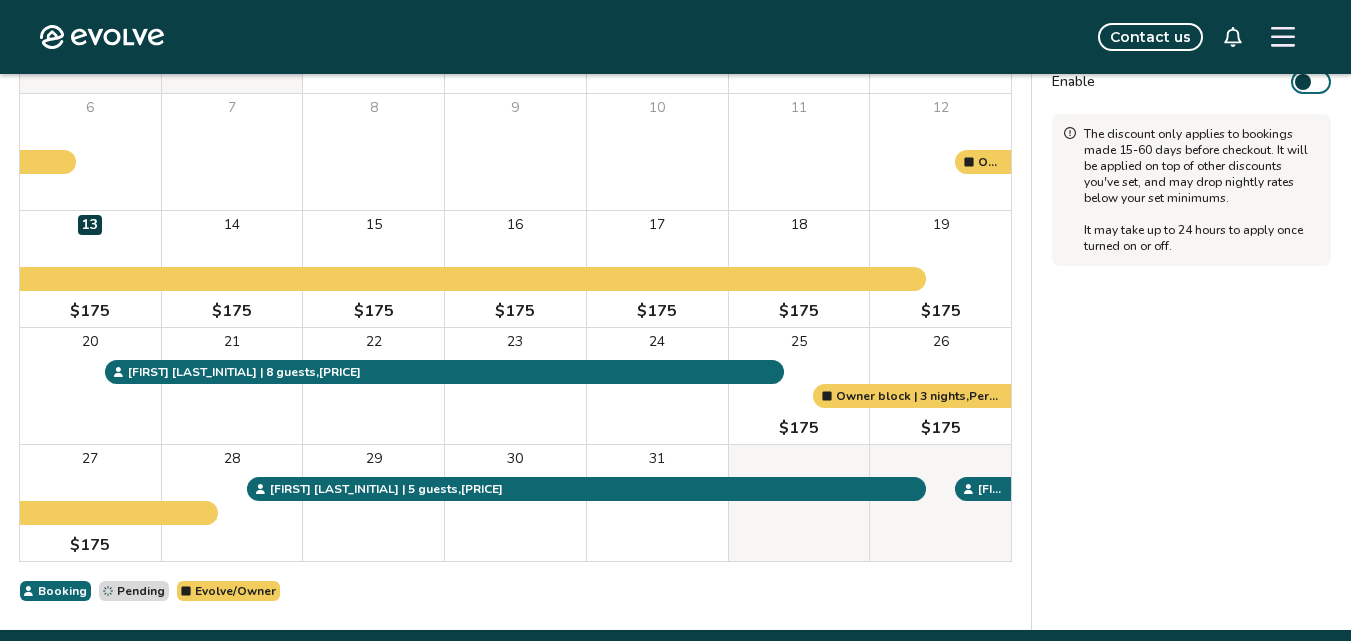 scroll, scrollTop: 0, scrollLeft: 0, axis: both 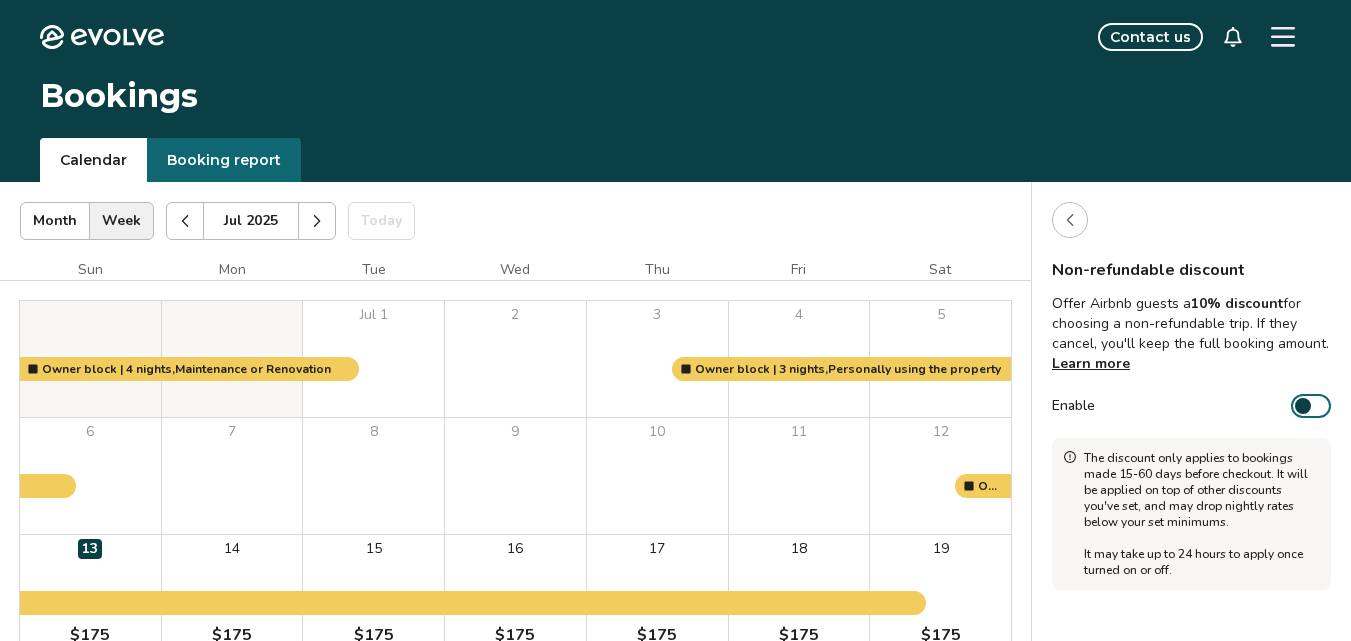 click at bounding box center [1303, 406] 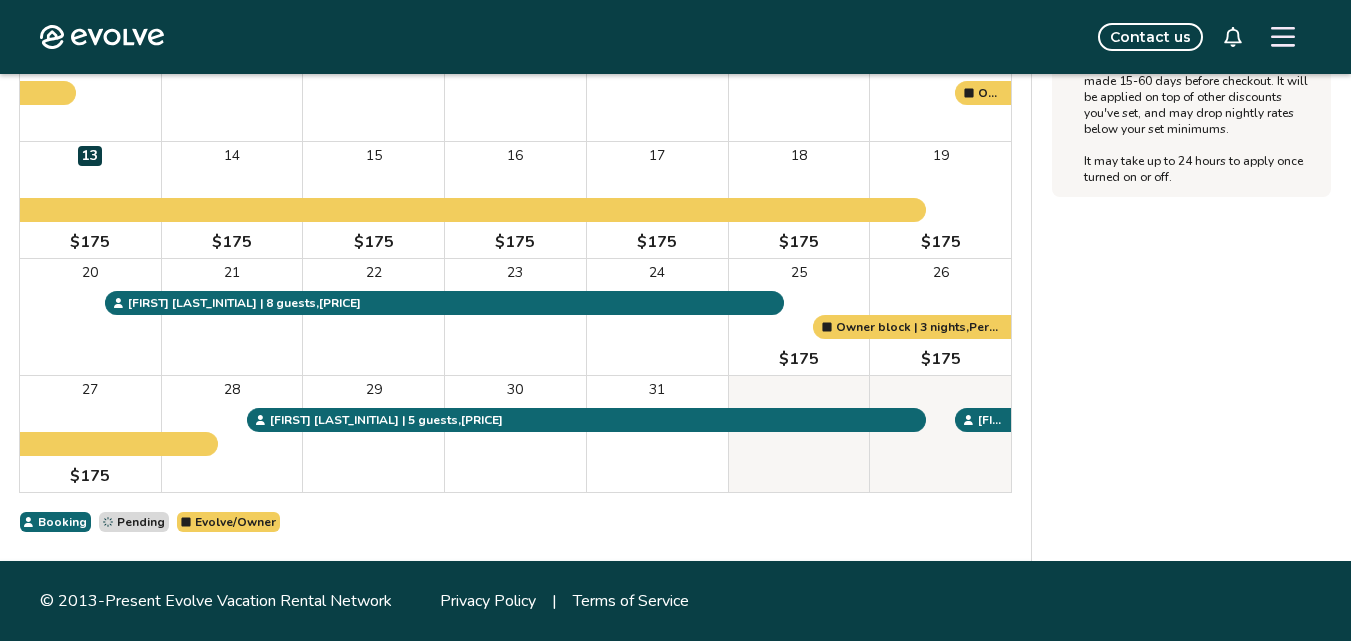 click on "Non-refundable discount Offer Airbnb guests a  10% discount  for choosing a non-refundable trip. If they cancel, you'll keep the full booking amount.   Learn more Enable The discount only applies to bookings made 15-60 days before checkout. It will be applied on top of other discounts you've set, and may drop nightly rates below your set minimums. It may take up to 24 hours to apply once turned on or off." at bounding box center (1191, 175) 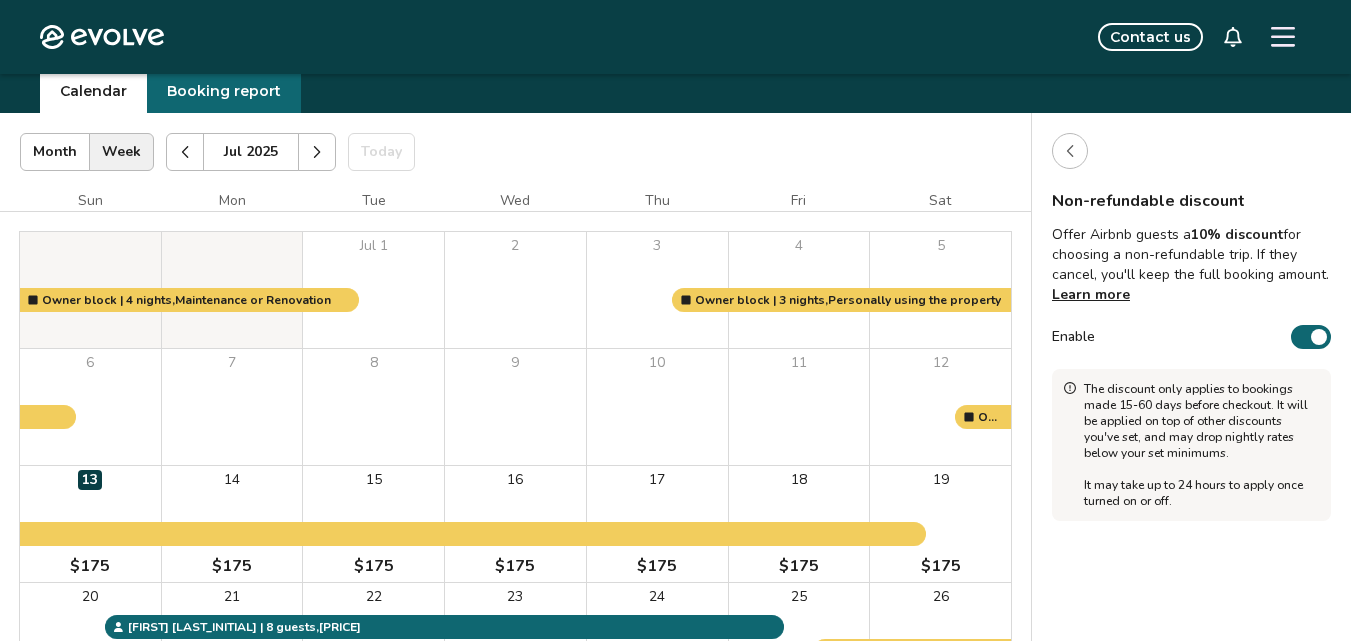 scroll, scrollTop: 0, scrollLeft: 0, axis: both 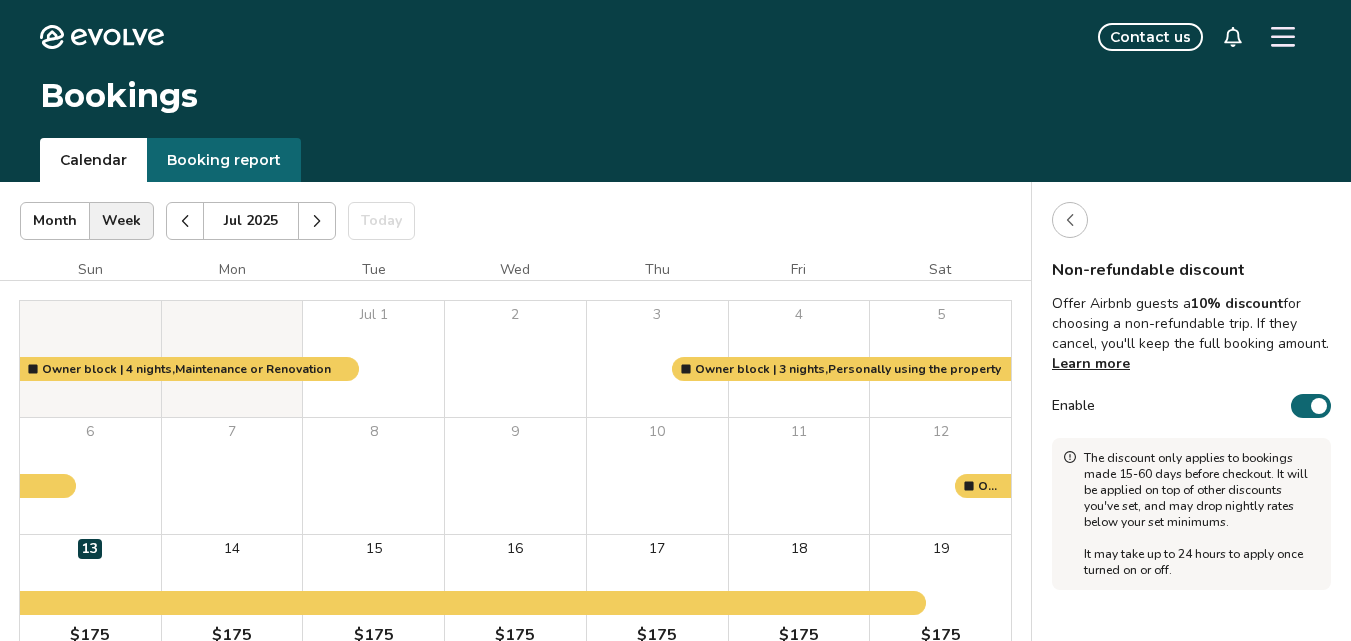 click at bounding box center [1070, 220] 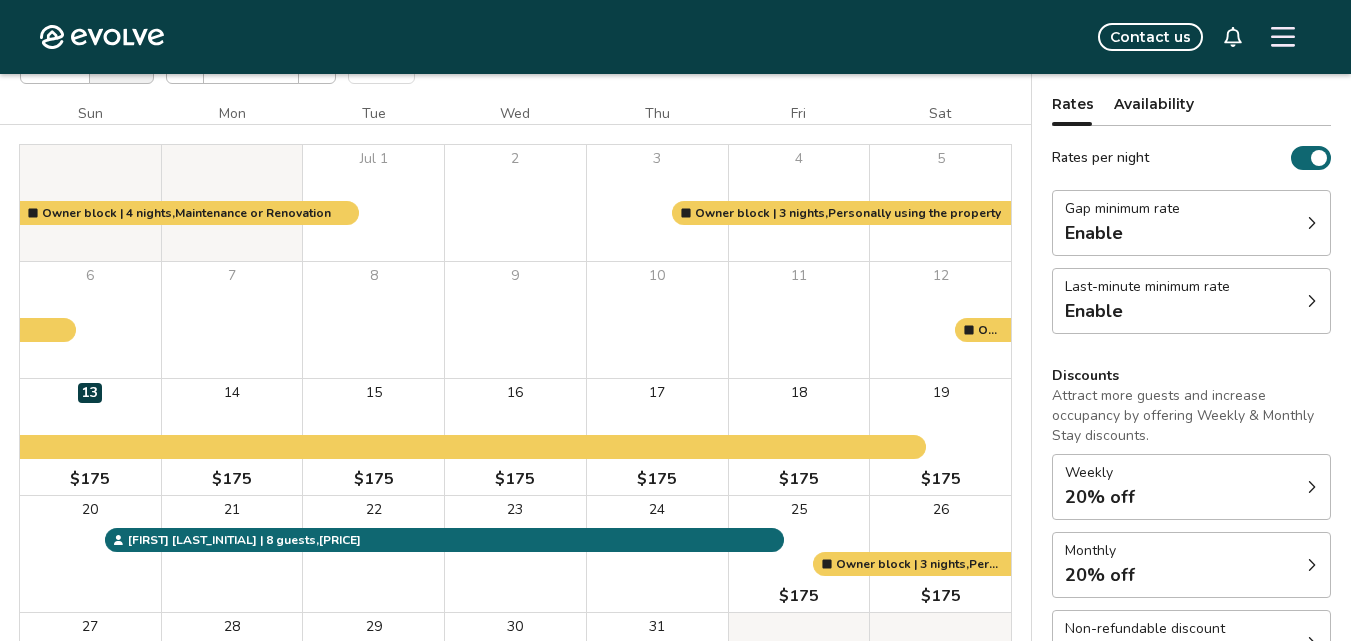 scroll, scrollTop: 157, scrollLeft: 0, axis: vertical 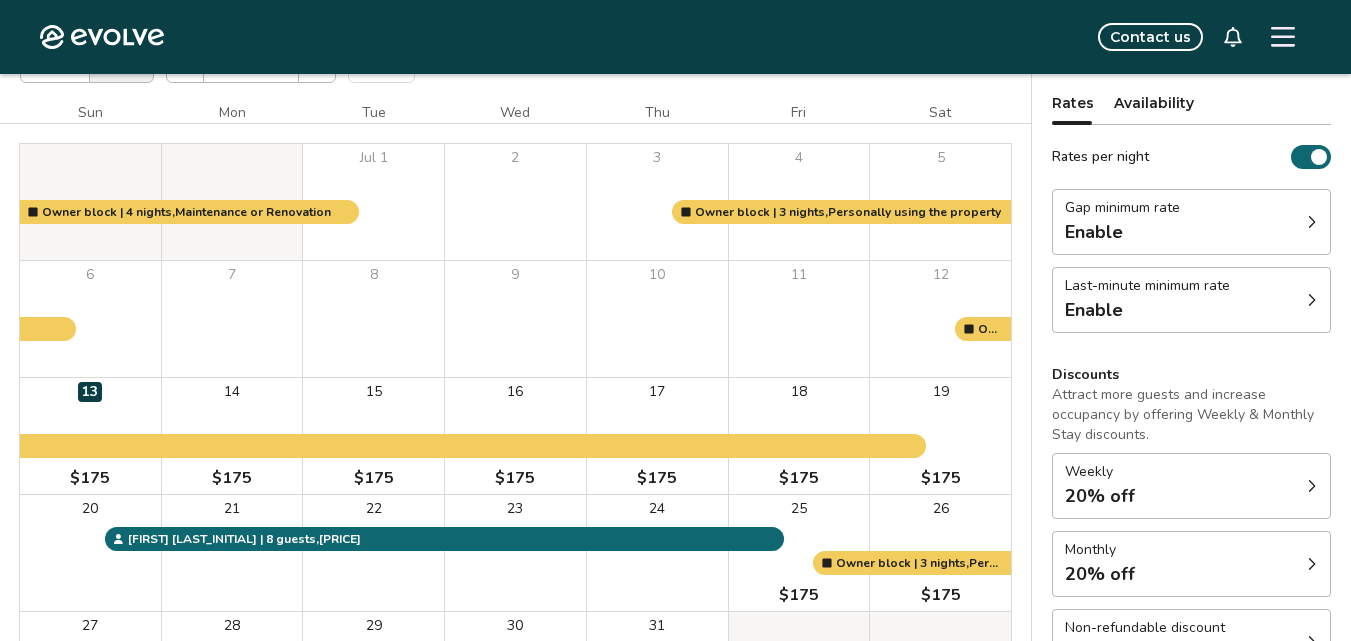 click on "Last-minute minimum rate Enable" at bounding box center (1191, 300) 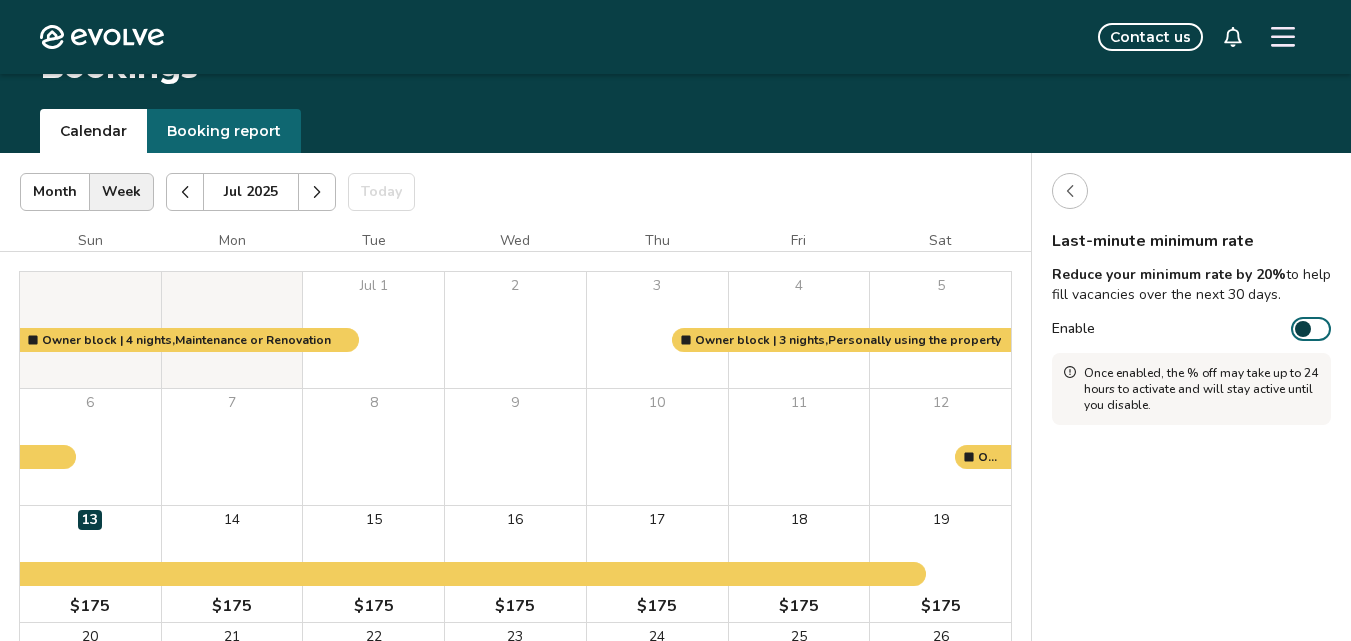scroll, scrollTop: 0, scrollLeft: 0, axis: both 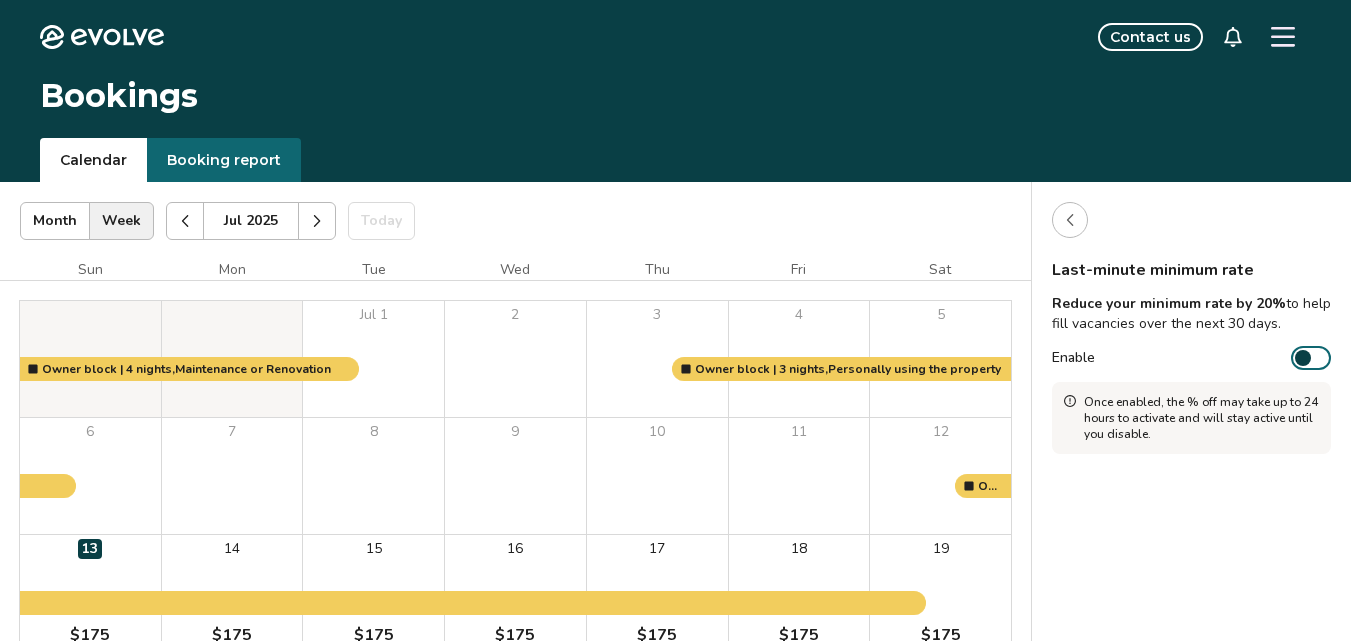 click at bounding box center [1070, 220] 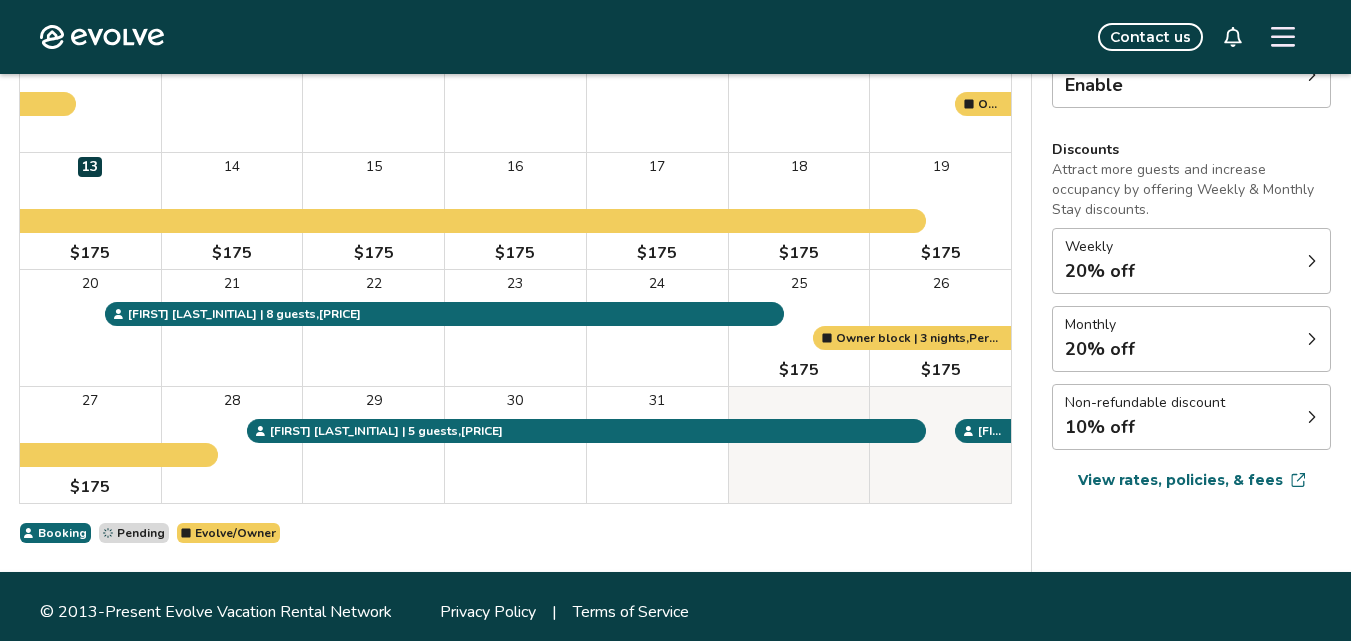 scroll, scrollTop: 376, scrollLeft: 0, axis: vertical 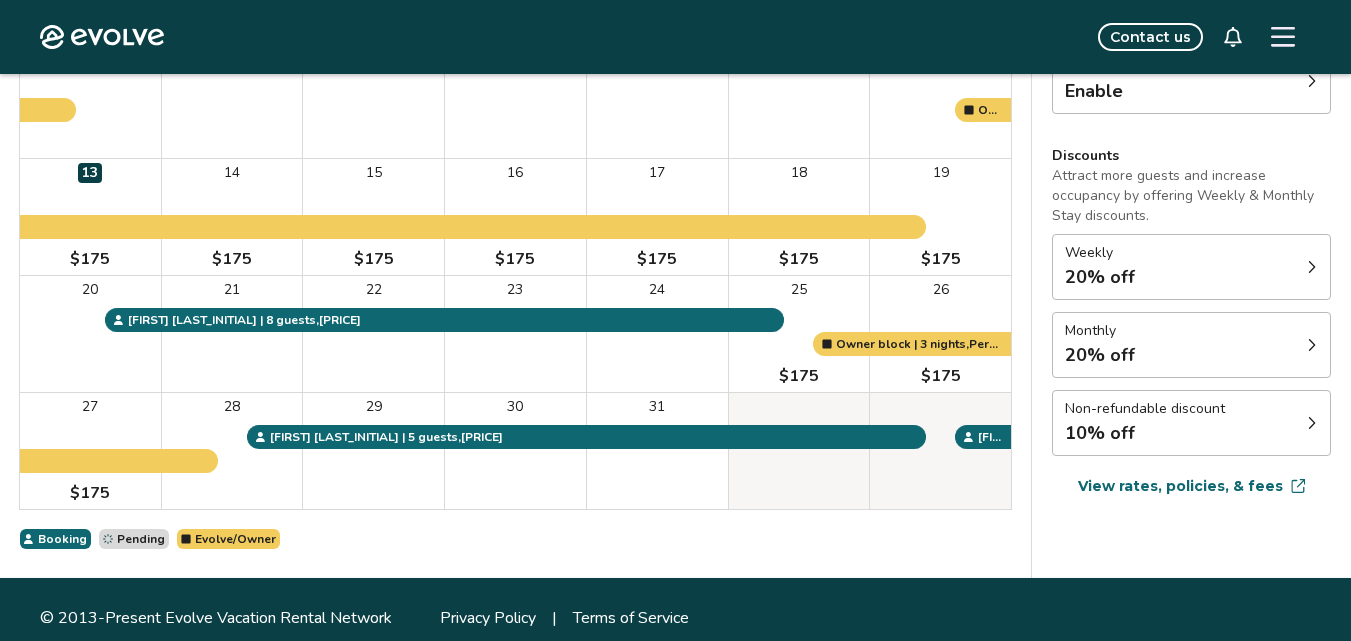 click on "Weekly 20% off" at bounding box center (1191, 267) 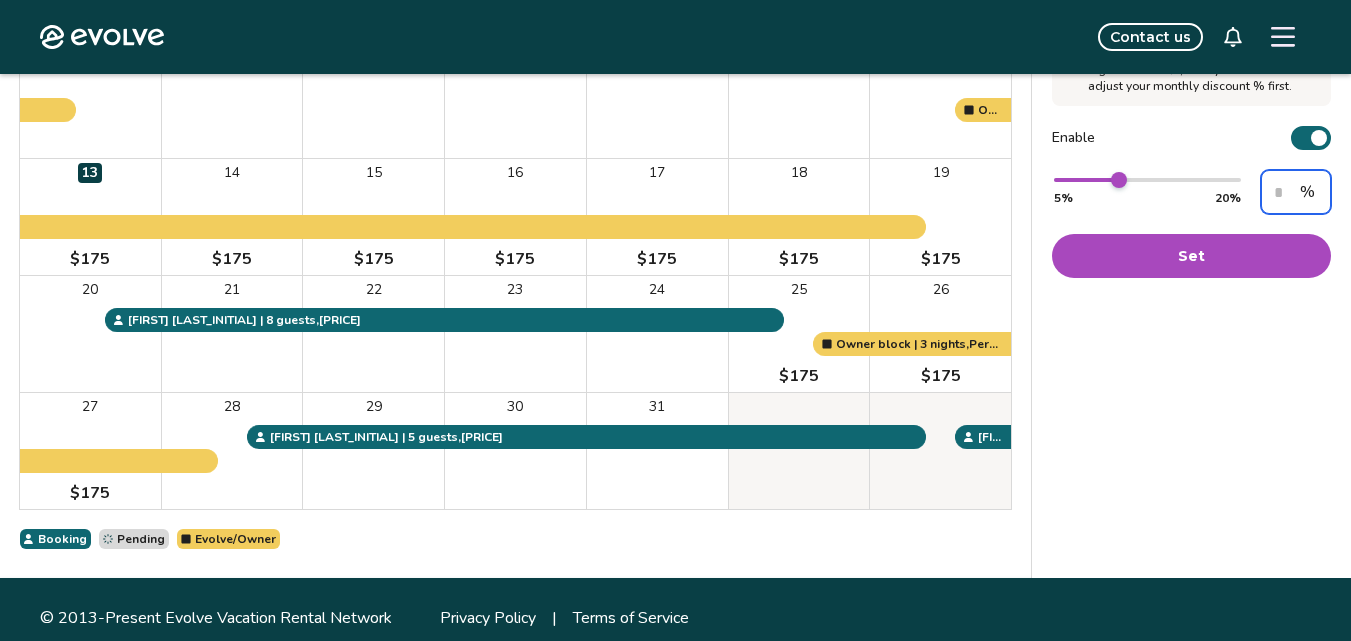 click on "**" at bounding box center (1296, 192) 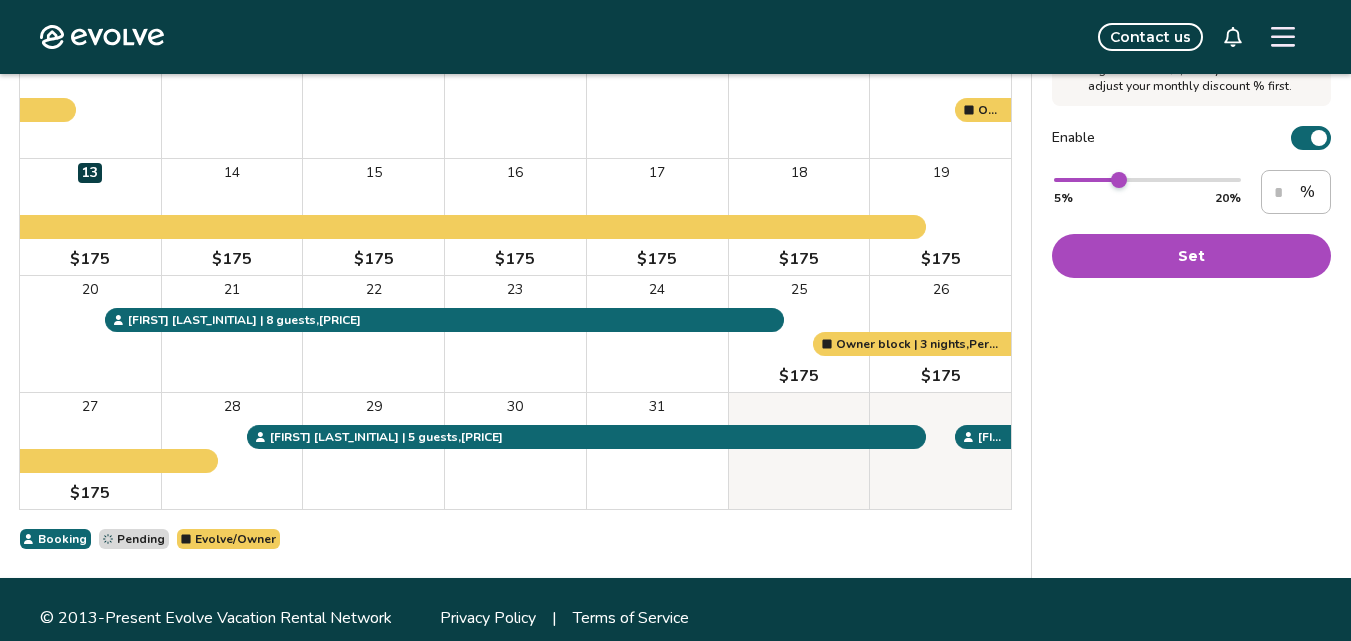 click on "Set" at bounding box center [1191, 256] 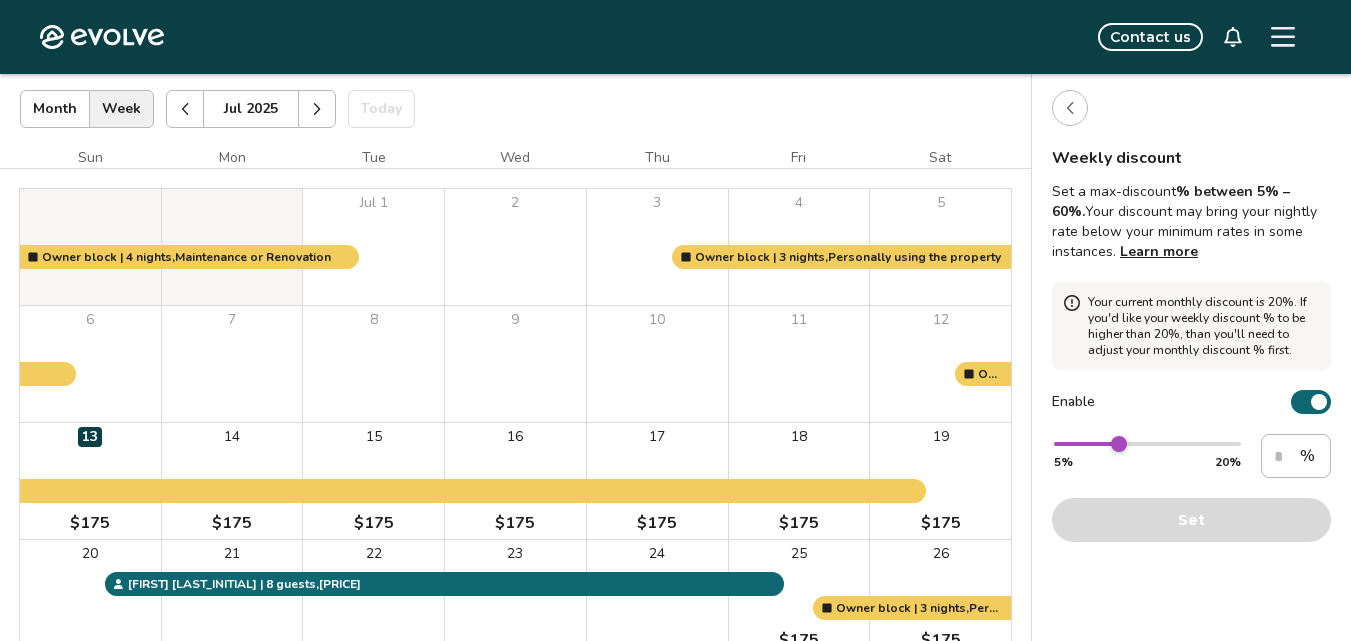 scroll, scrollTop: 109, scrollLeft: 0, axis: vertical 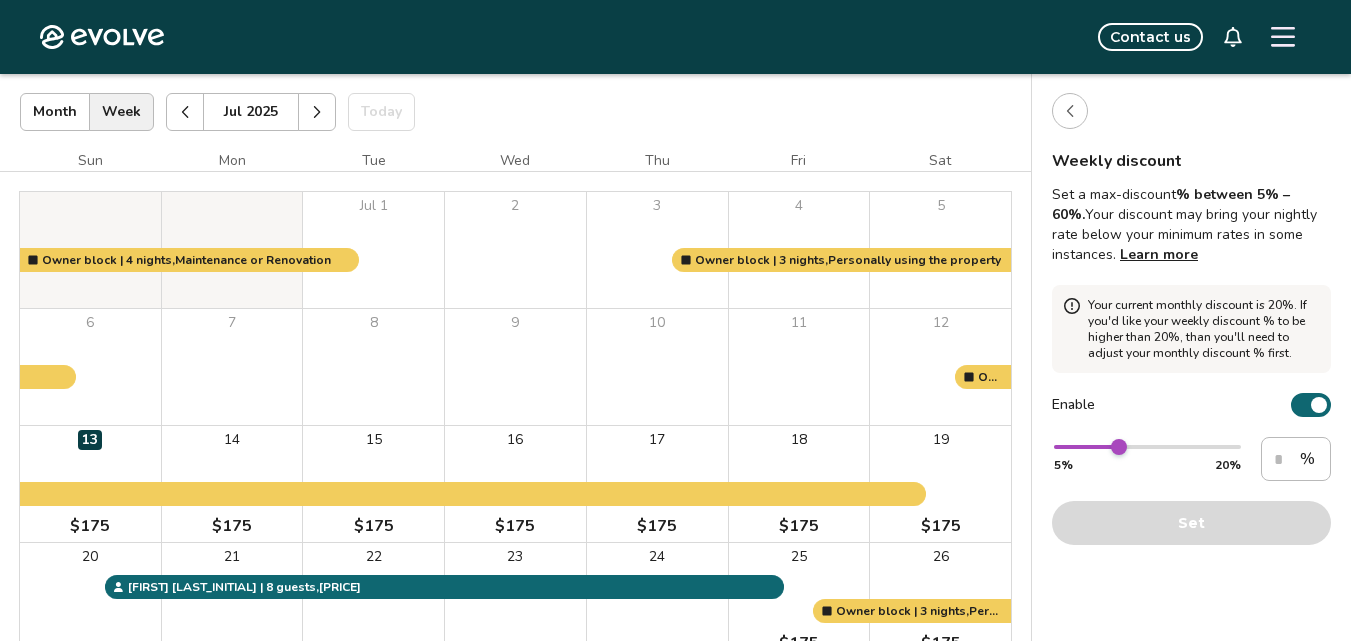 click at bounding box center [1070, 111] 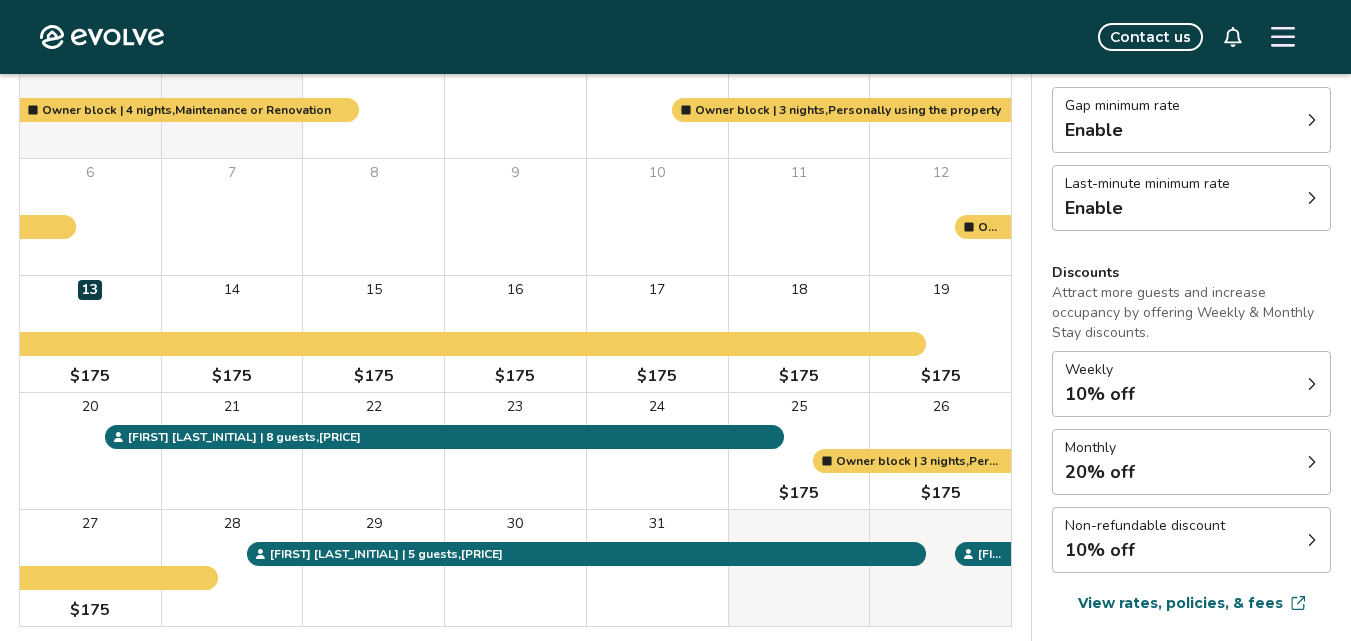 scroll, scrollTop: 260, scrollLeft: 0, axis: vertical 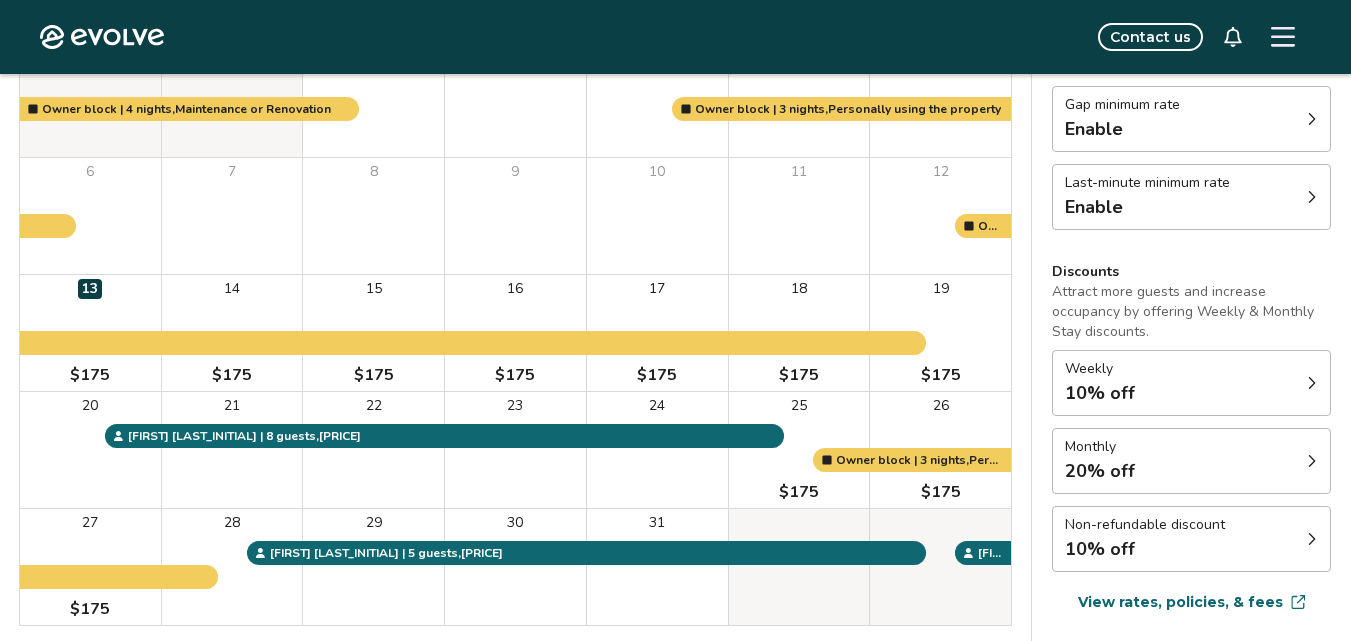 click on "Monthly 20% off" at bounding box center (1191, 461) 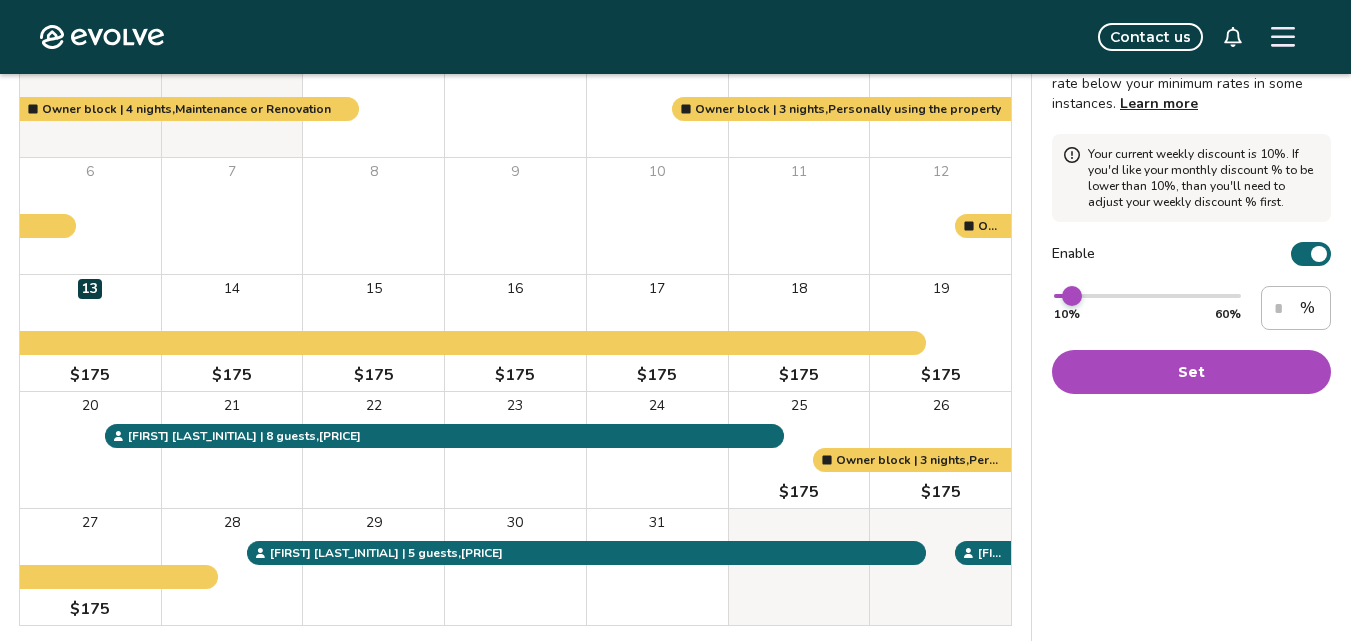click at bounding box center (1072, 296) 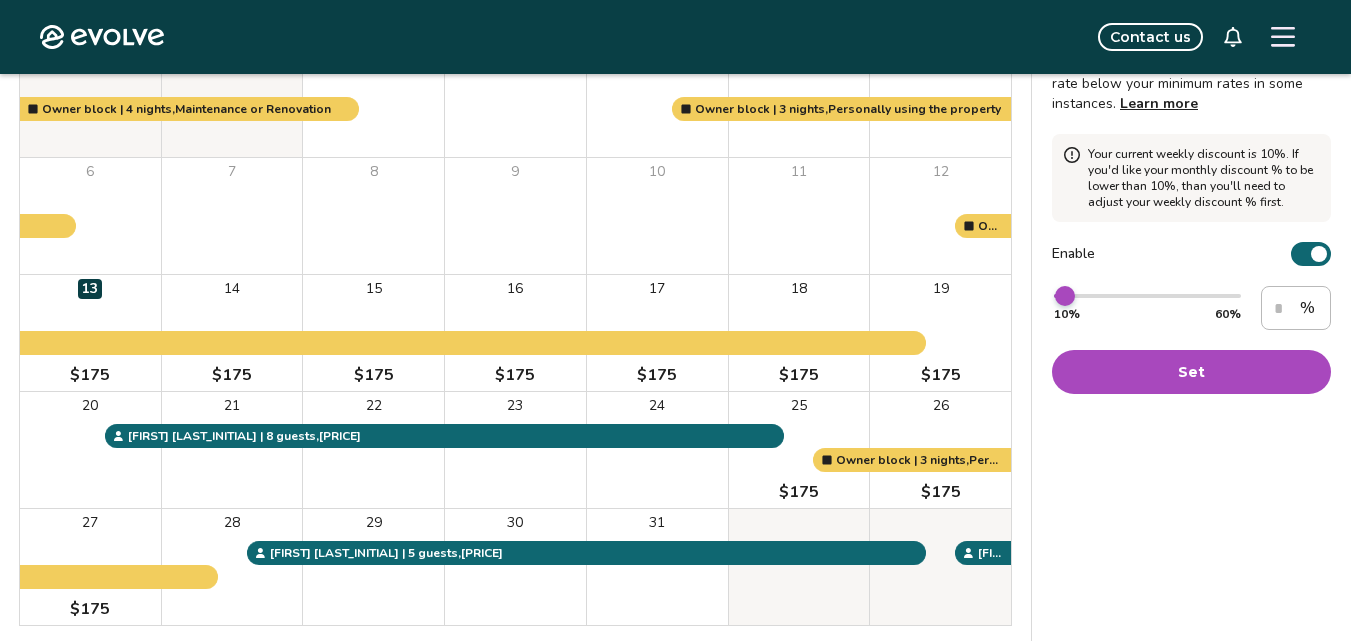 click at bounding box center [1065, 296] 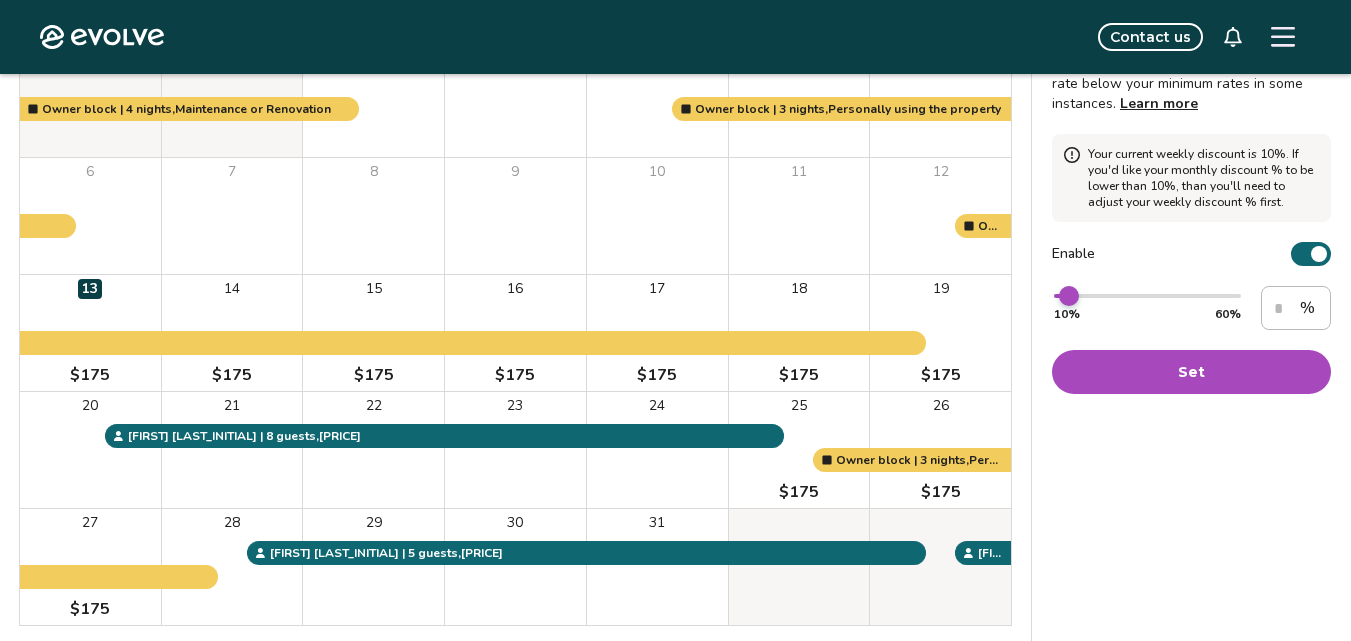 type on "**" 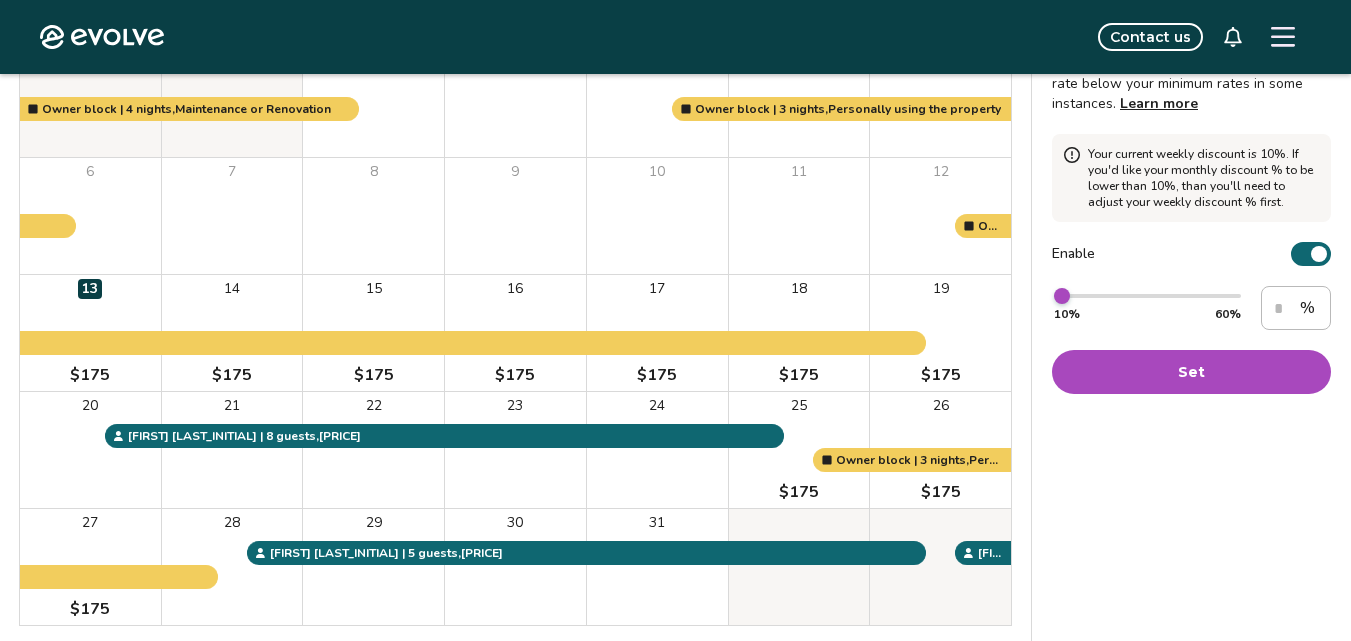 click on "Set" at bounding box center [1191, 372] 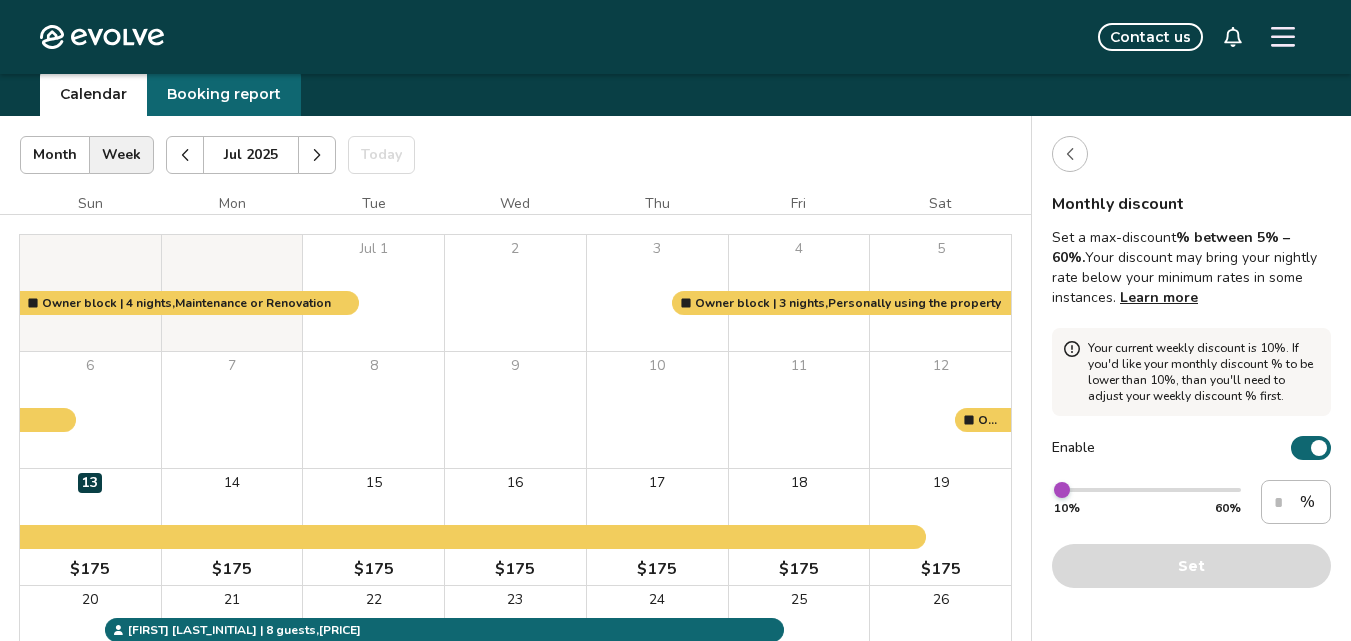 scroll, scrollTop: 65, scrollLeft: 0, axis: vertical 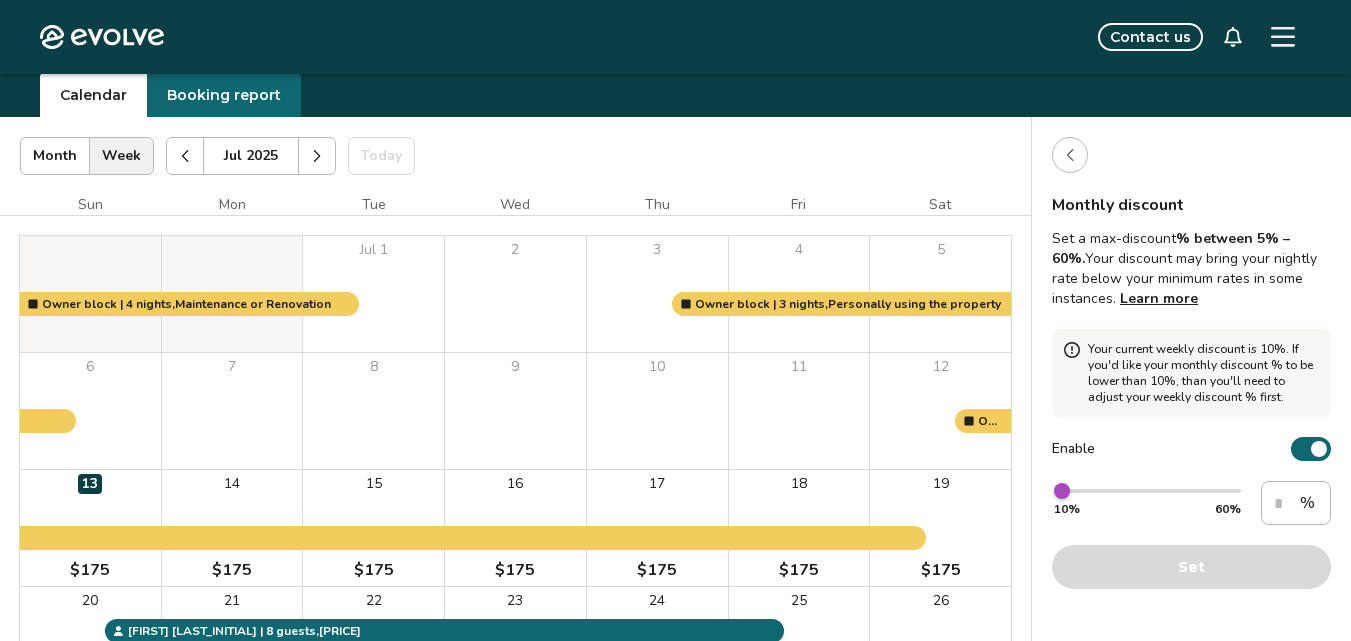 click at bounding box center [1070, 155] 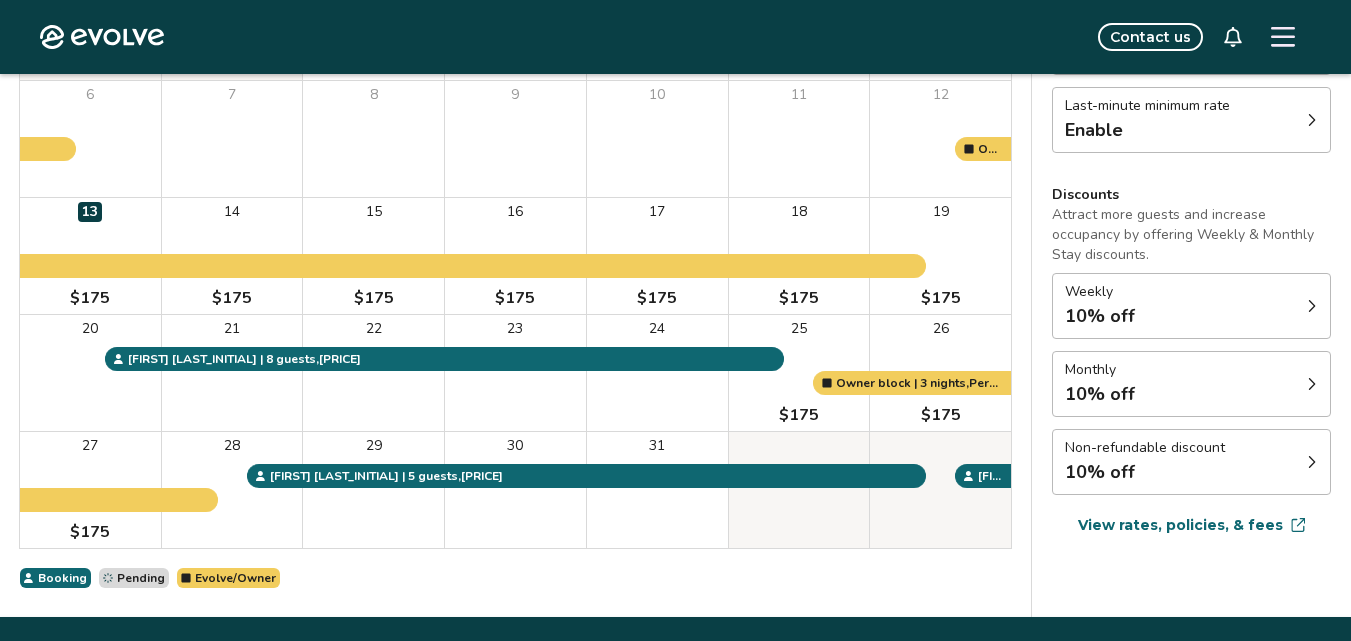 scroll, scrollTop: 341, scrollLeft: 0, axis: vertical 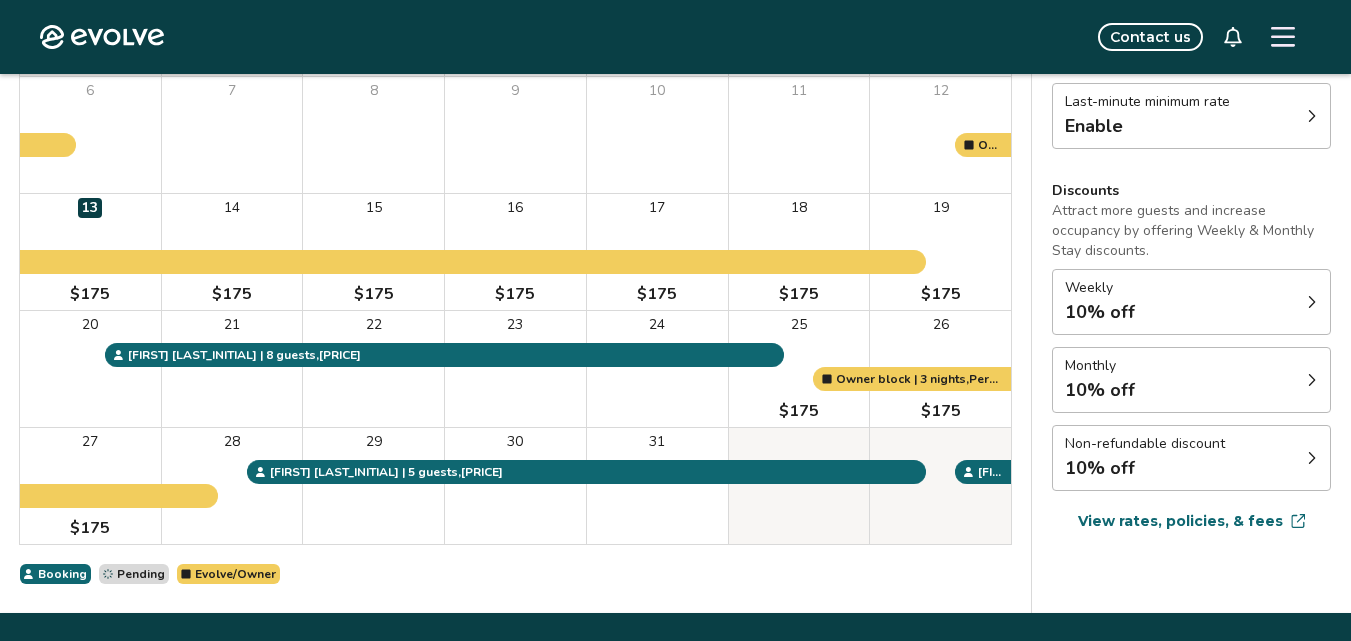 click on "View rates, policies, & fees" at bounding box center (1180, 521) 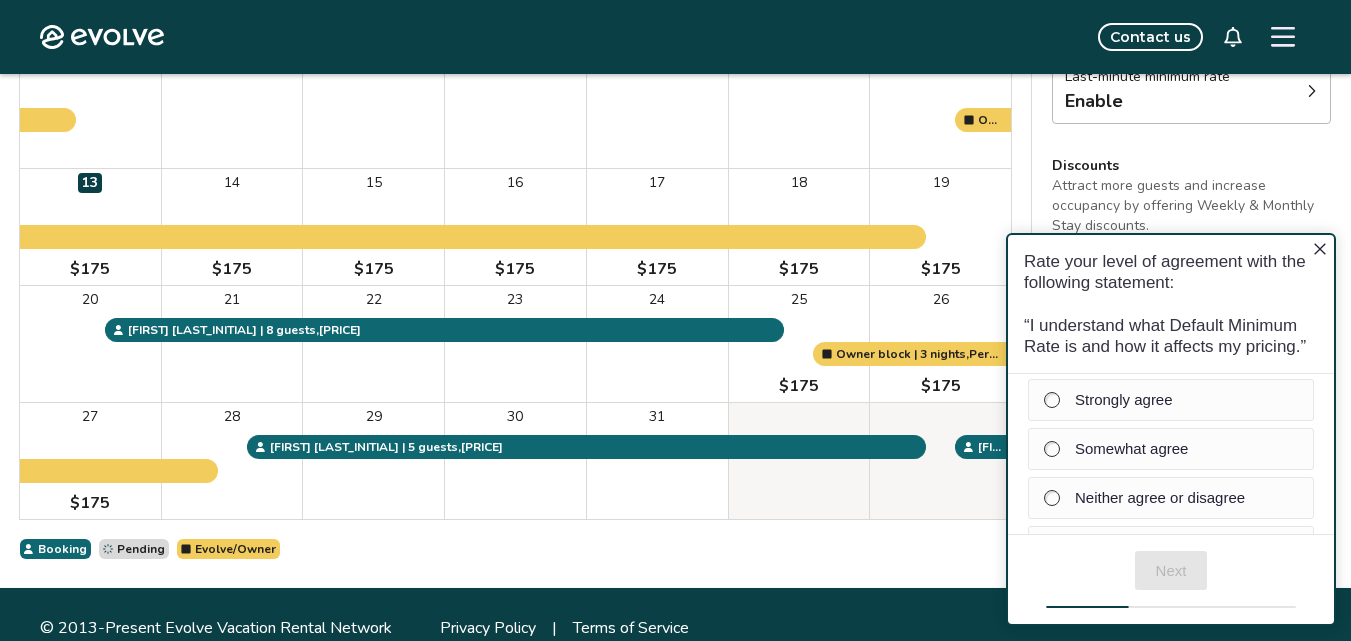 scroll, scrollTop: 393, scrollLeft: 0, axis: vertical 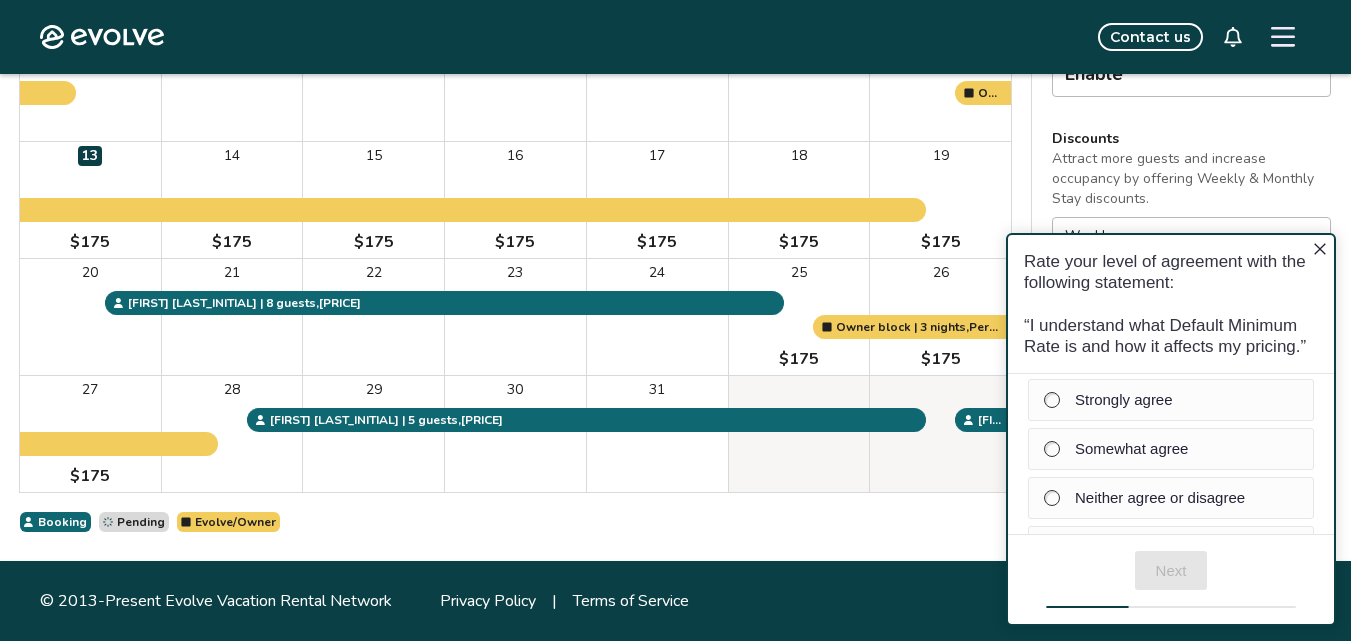 click 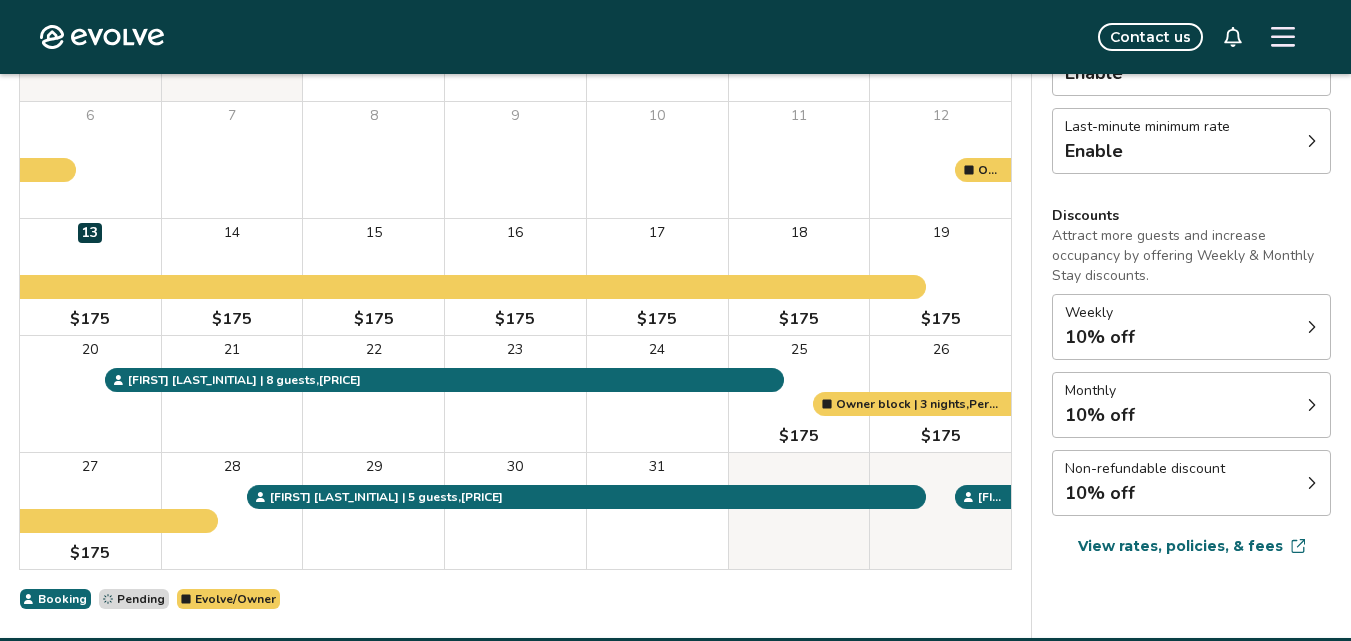 scroll, scrollTop: 314, scrollLeft: 0, axis: vertical 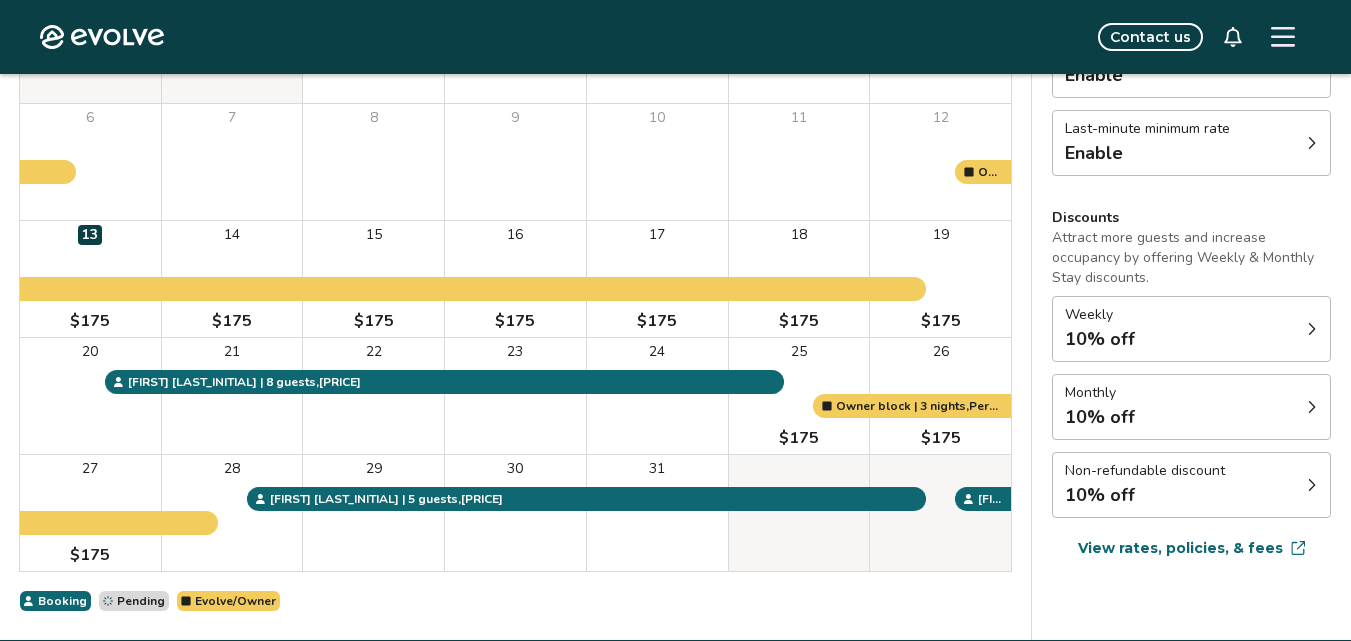 click at bounding box center [1312, 485] 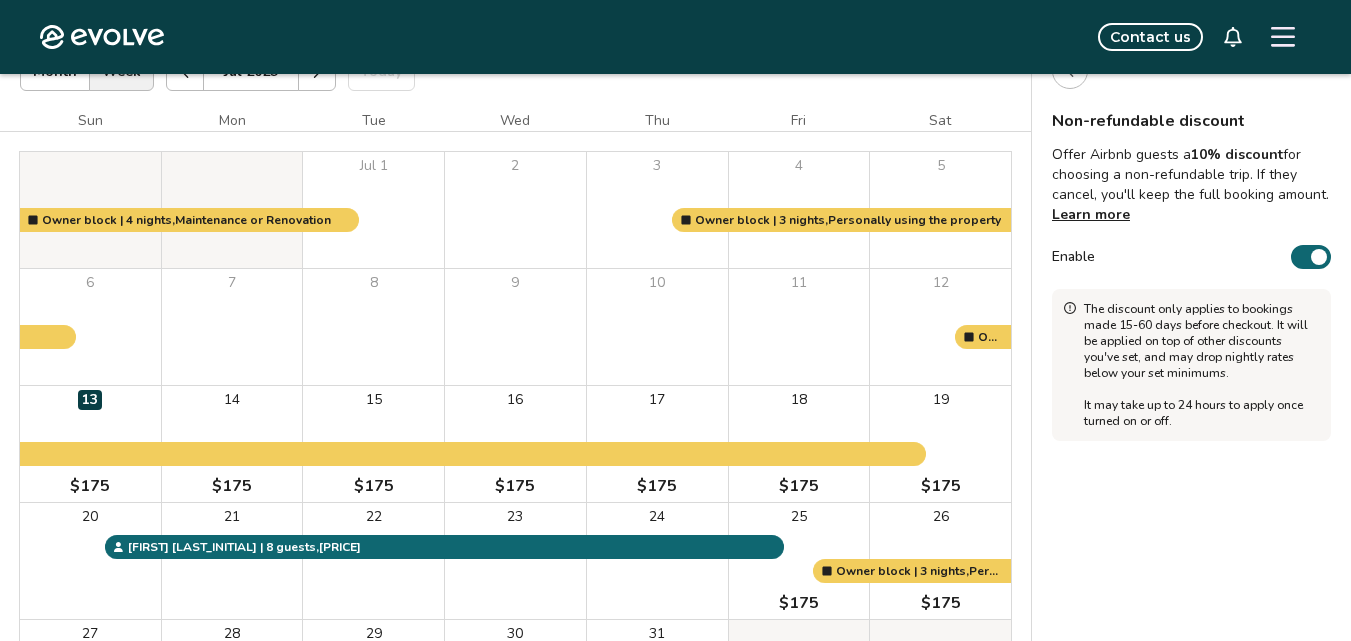 scroll, scrollTop: 147, scrollLeft: 0, axis: vertical 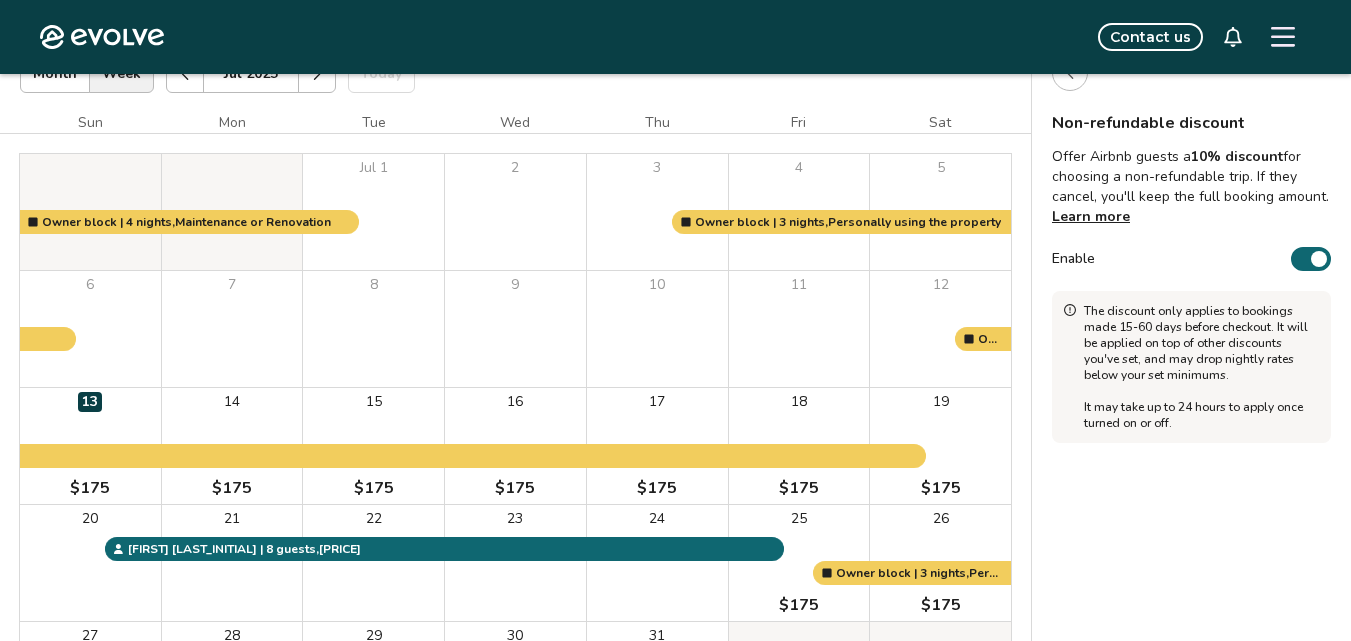 click on "Enable" at bounding box center (1311, 259) 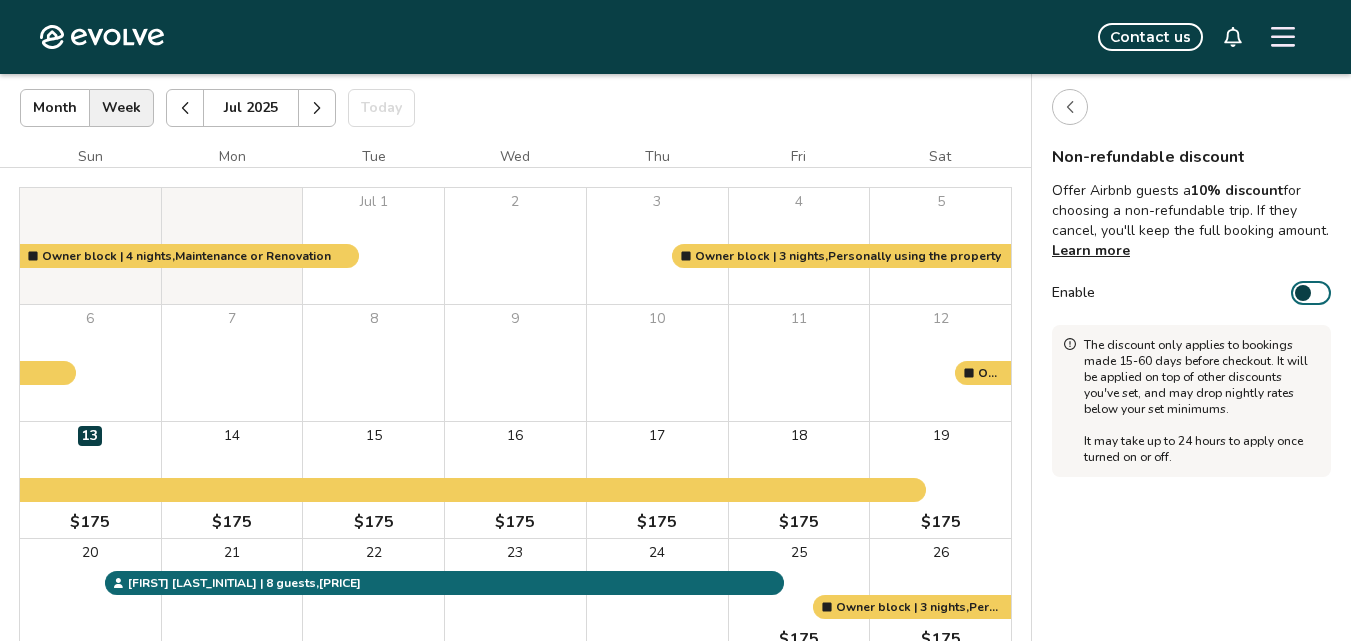 scroll, scrollTop: 102, scrollLeft: 0, axis: vertical 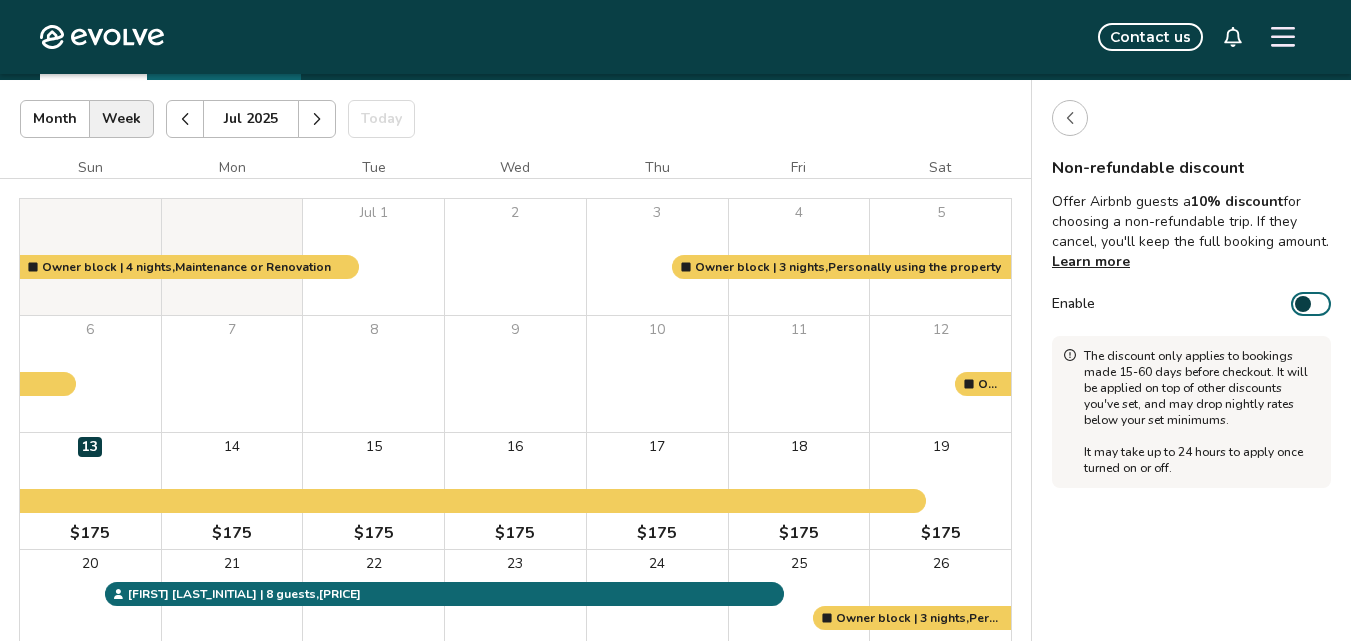 click at bounding box center [1070, 118] 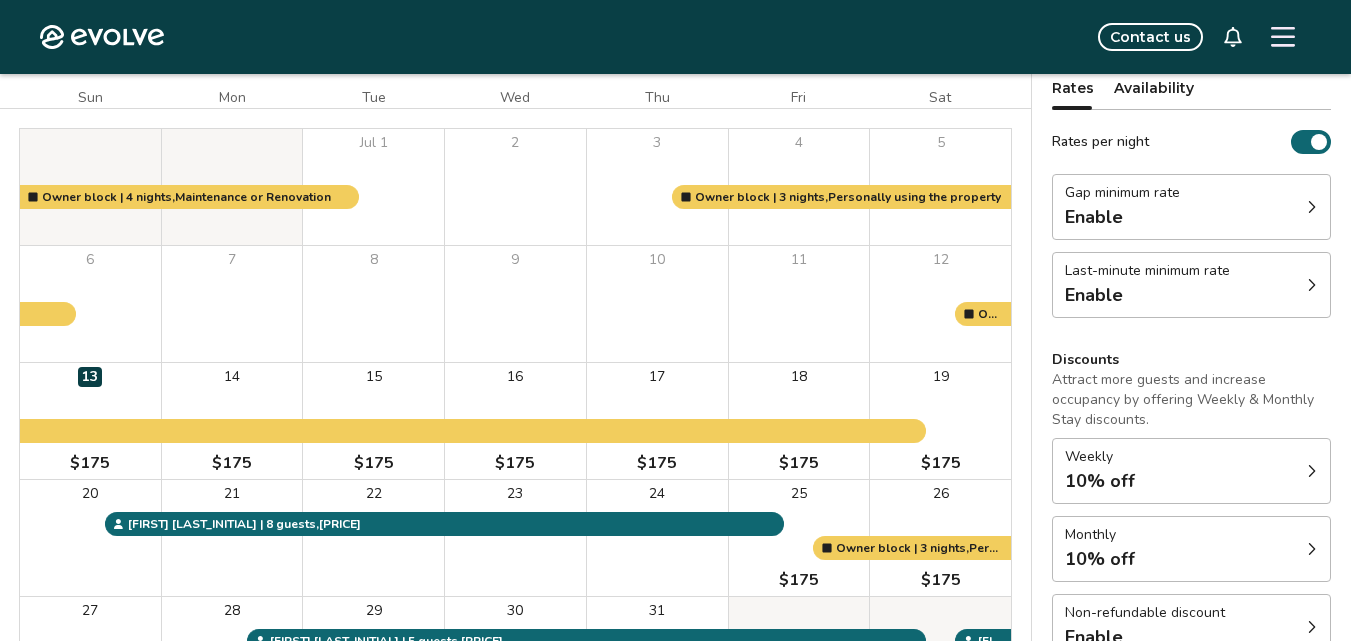 scroll, scrollTop: 183, scrollLeft: 0, axis: vertical 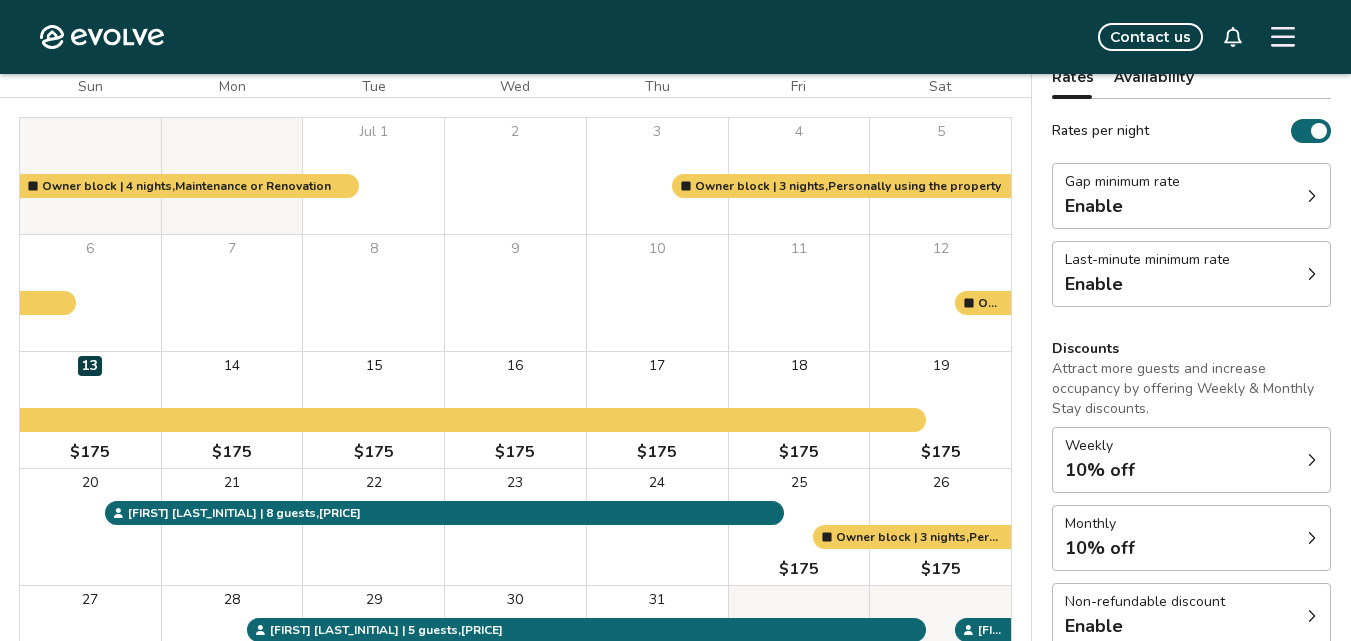 click on "Monthly 10% off" at bounding box center [1191, 538] 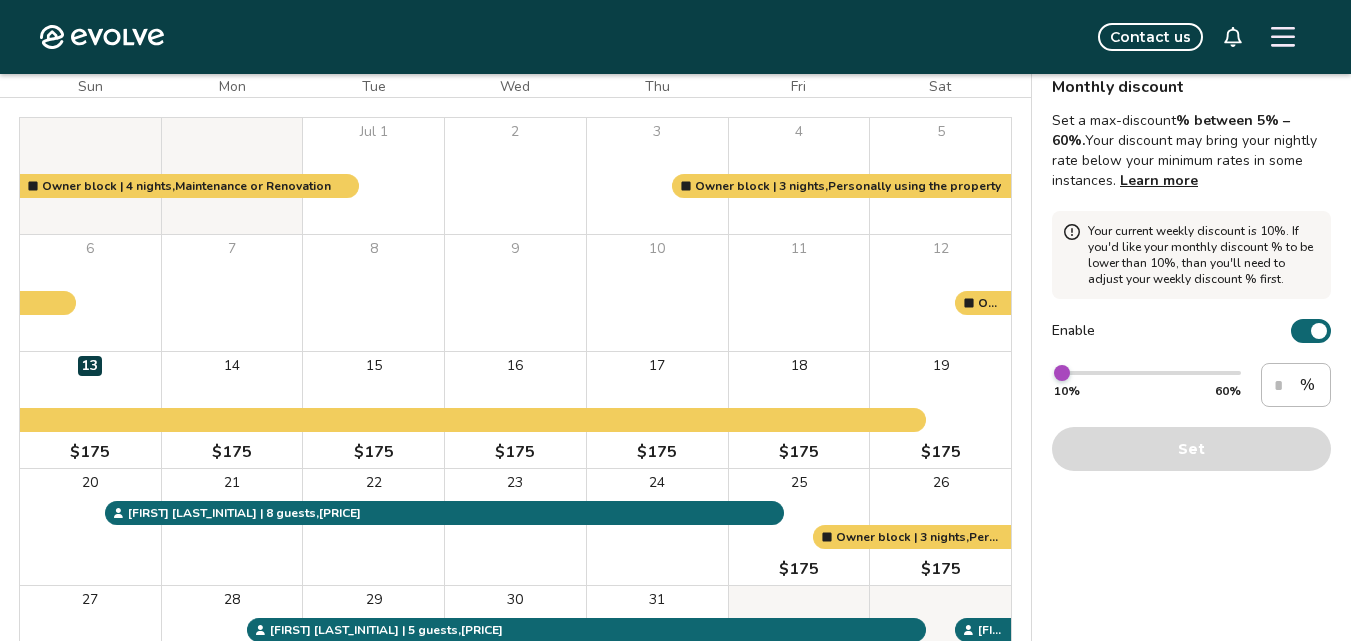 click at bounding box center [1319, 331] 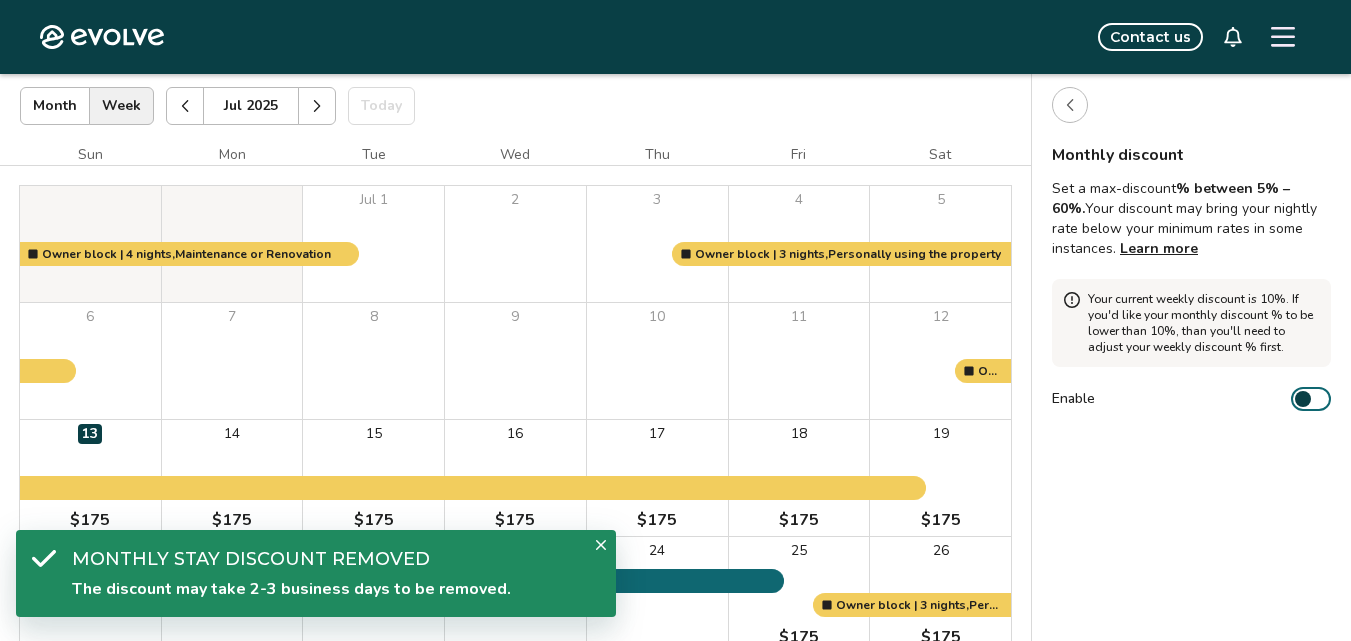 scroll, scrollTop: 113, scrollLeft: 0, axis: vertical 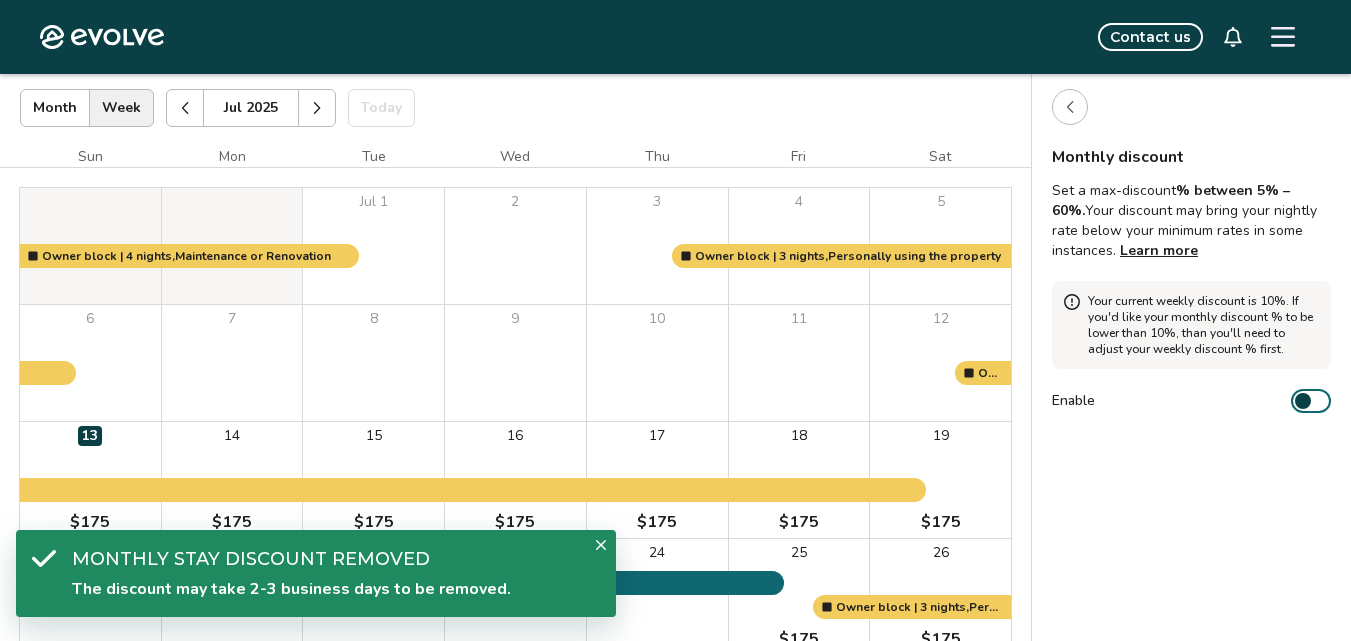 click at bounding box center [1070, 107] 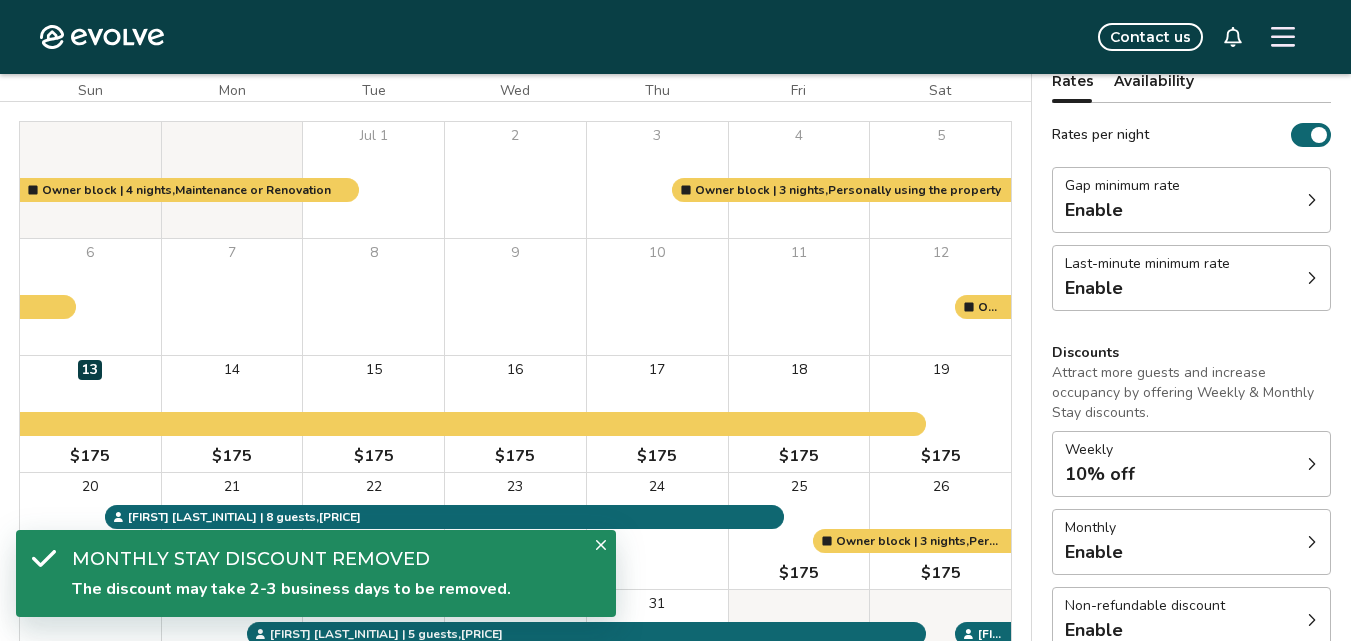 scroll, scrollTop: 183, scrollLeft: 0, axis: vertical 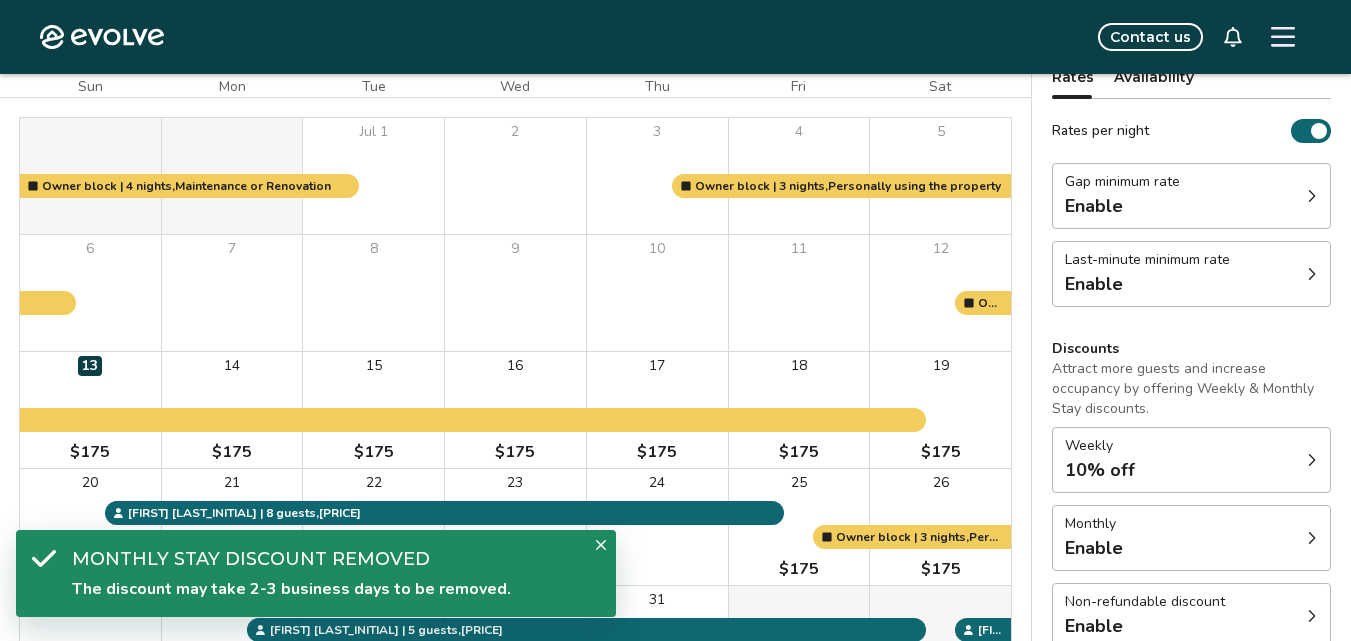 click at bounding box center [1312, 460] 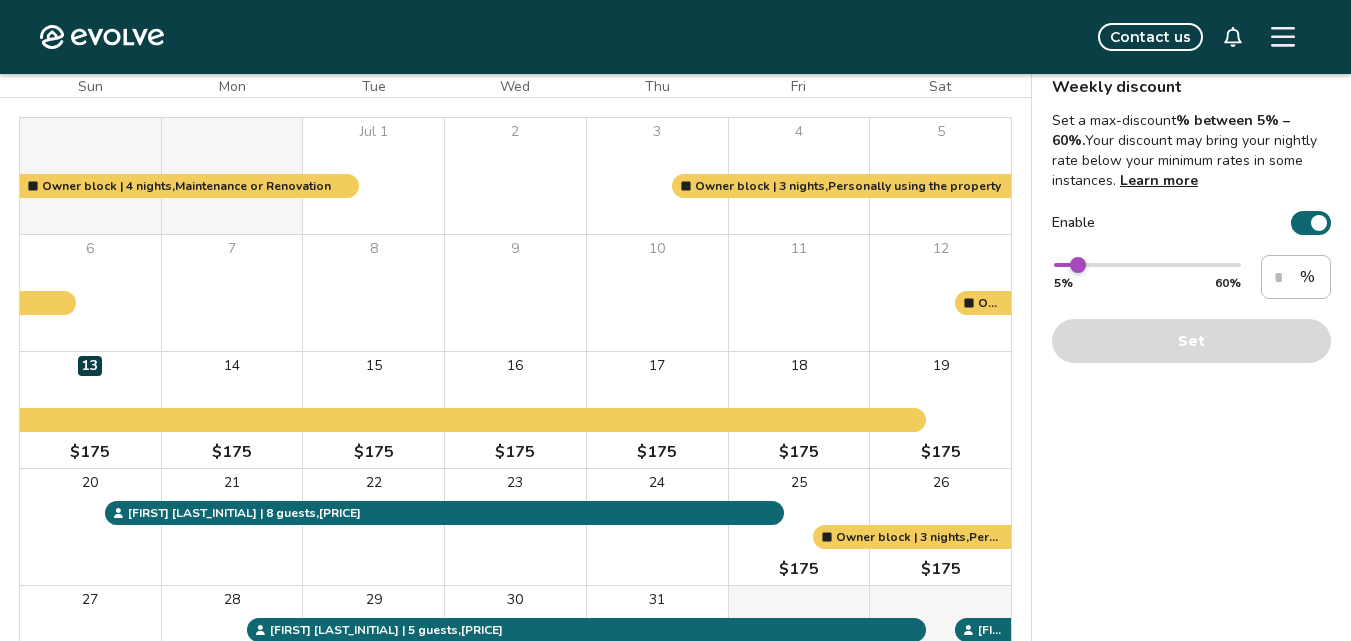 click on "Enable" at bounding box center (1311, 223) 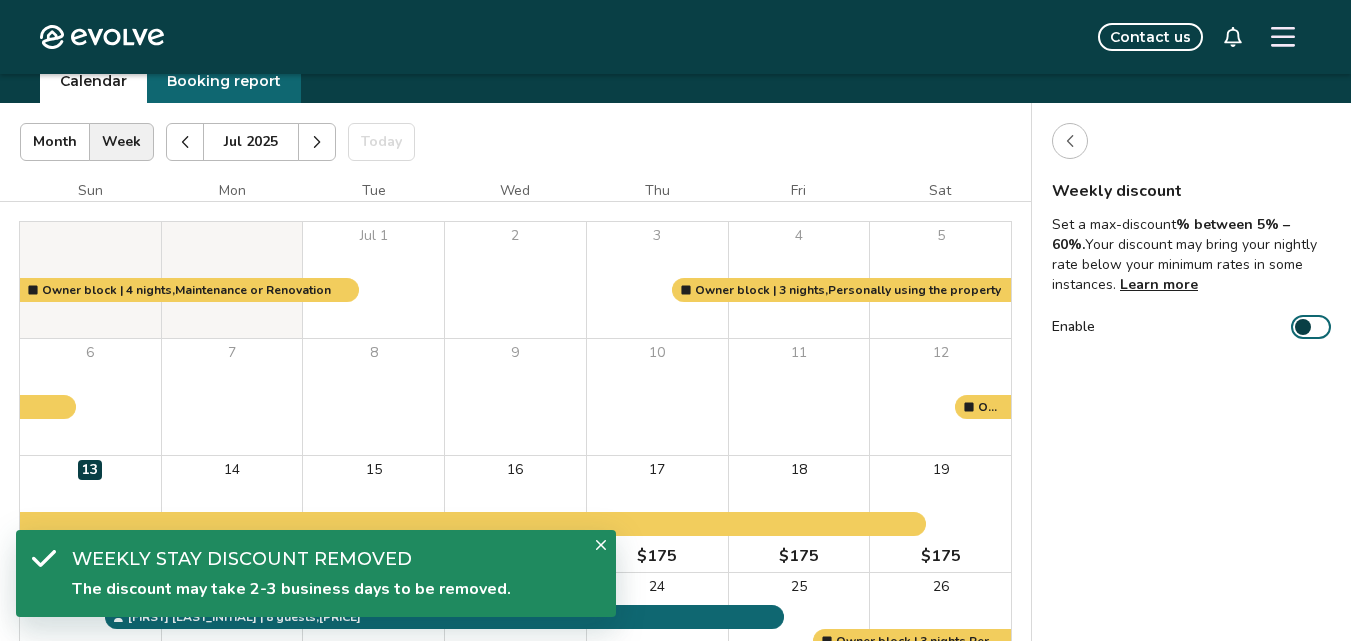 scroll, scrollTop: 72, scrollLeft: 0, axis: vertical 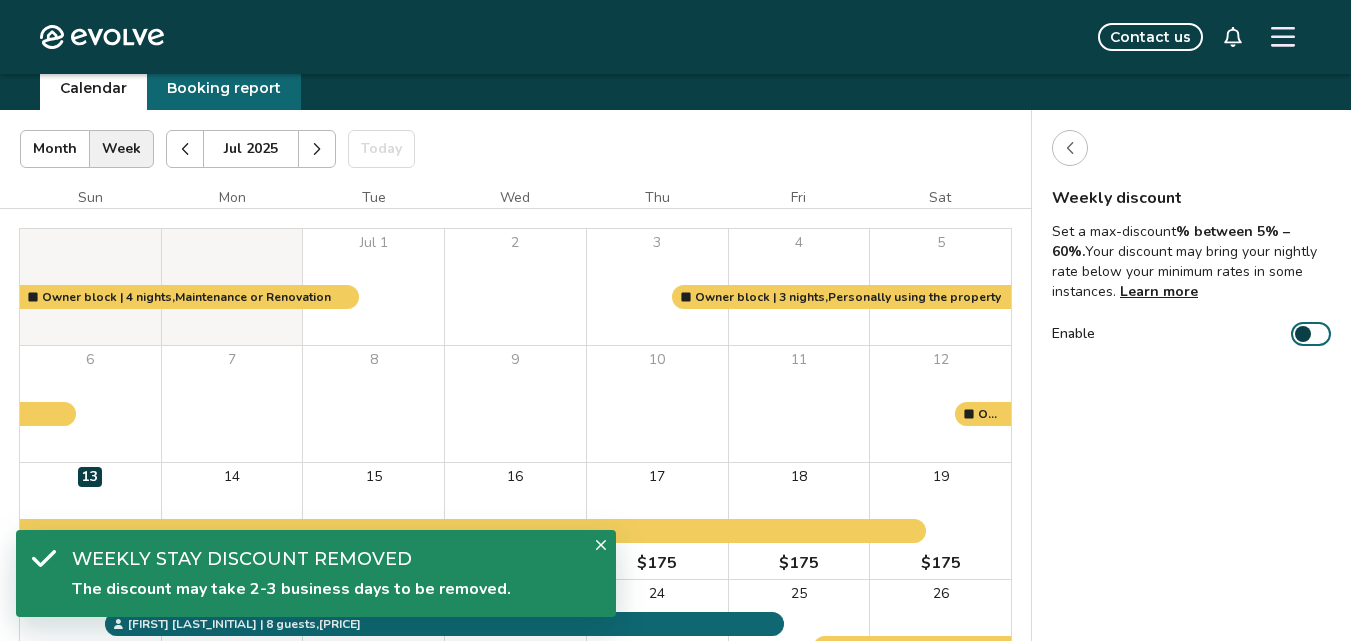 click at bounding box center (1070, 148) 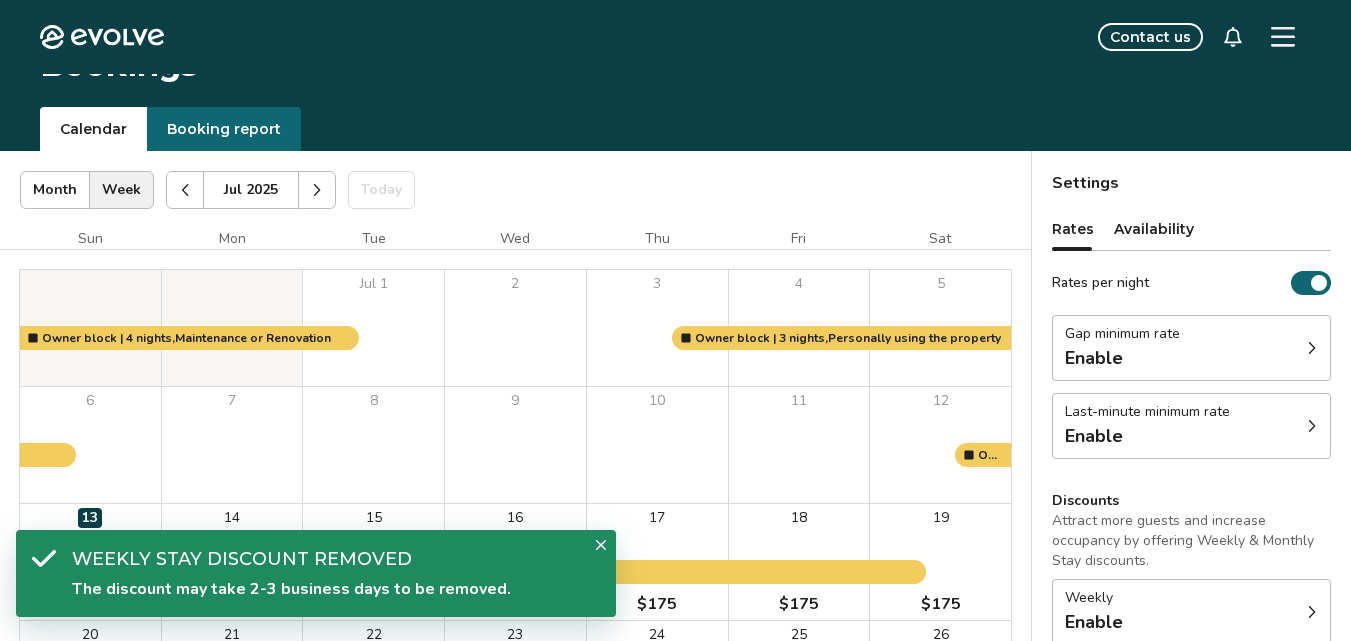 scroll, scrollTop: 0, scrollLeft: 0, axis: both 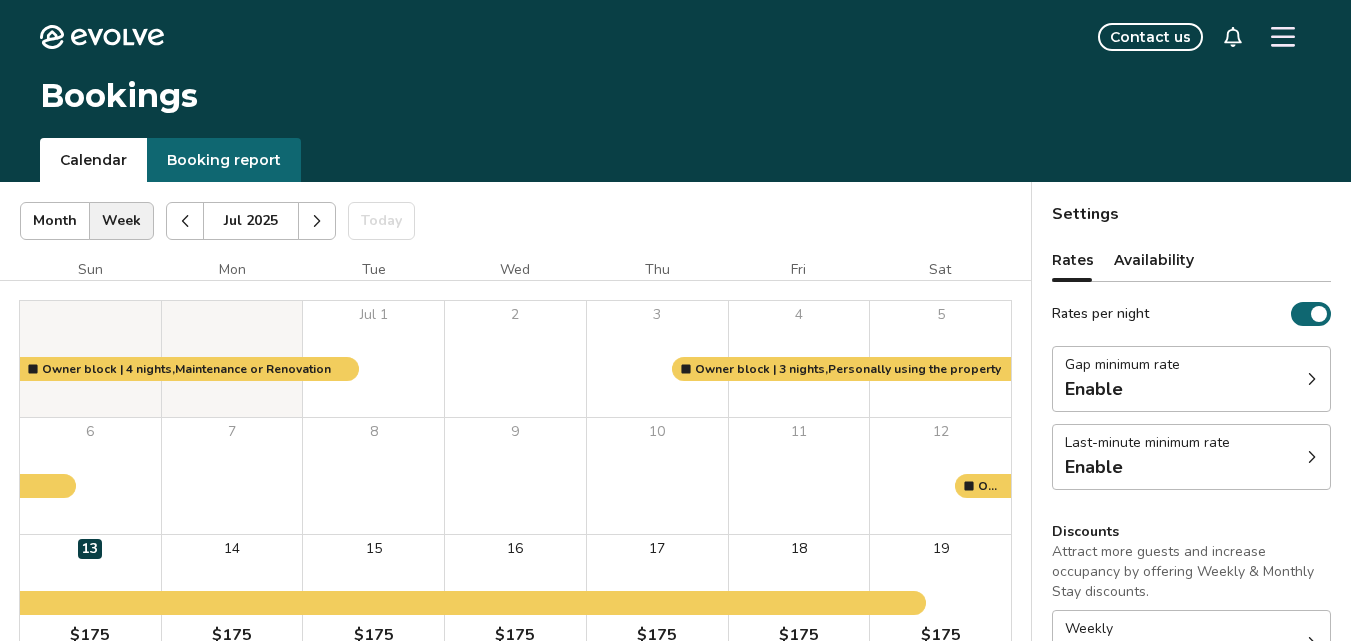 click at bounding box center [317, 221] 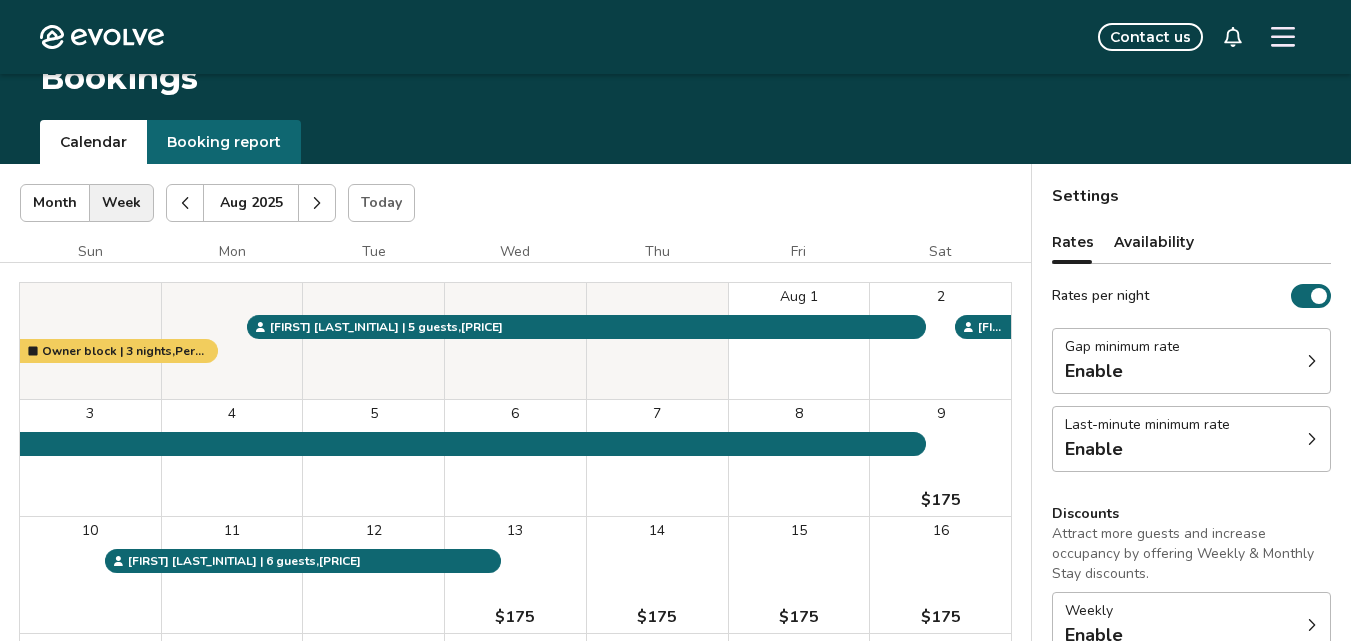 scroll, scrollTop: 0, scrollLeft: 0, axis: both 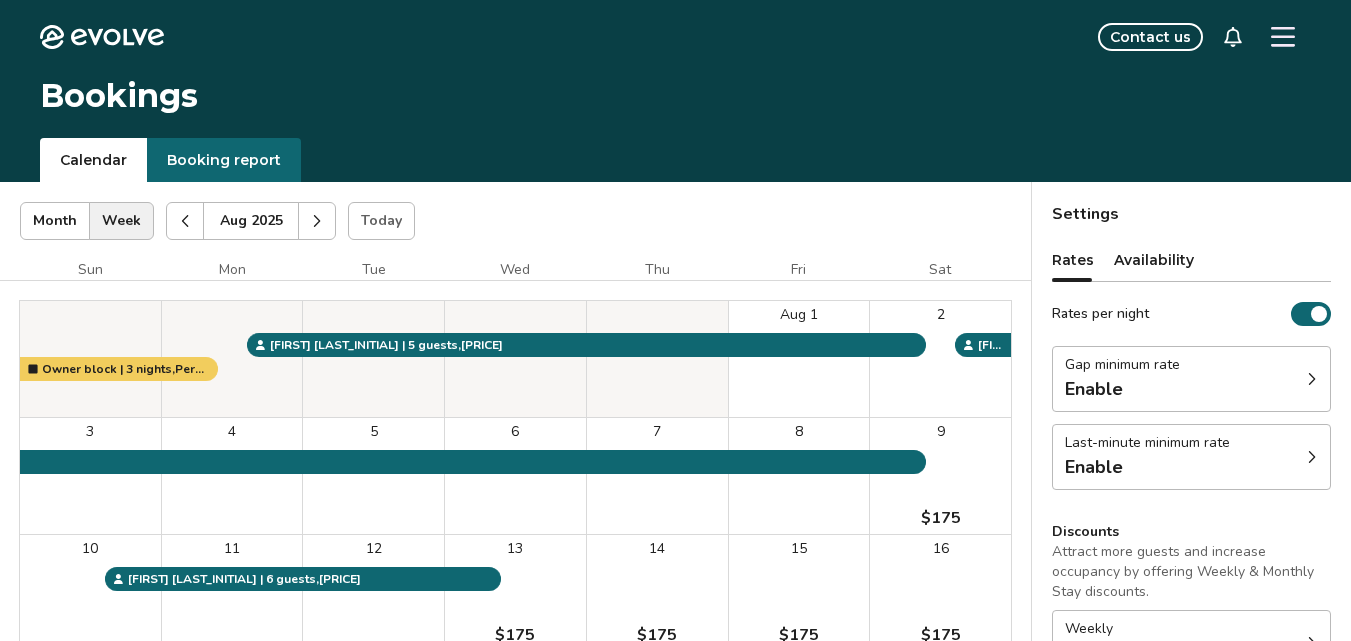 click at bounding box center [317, 221] 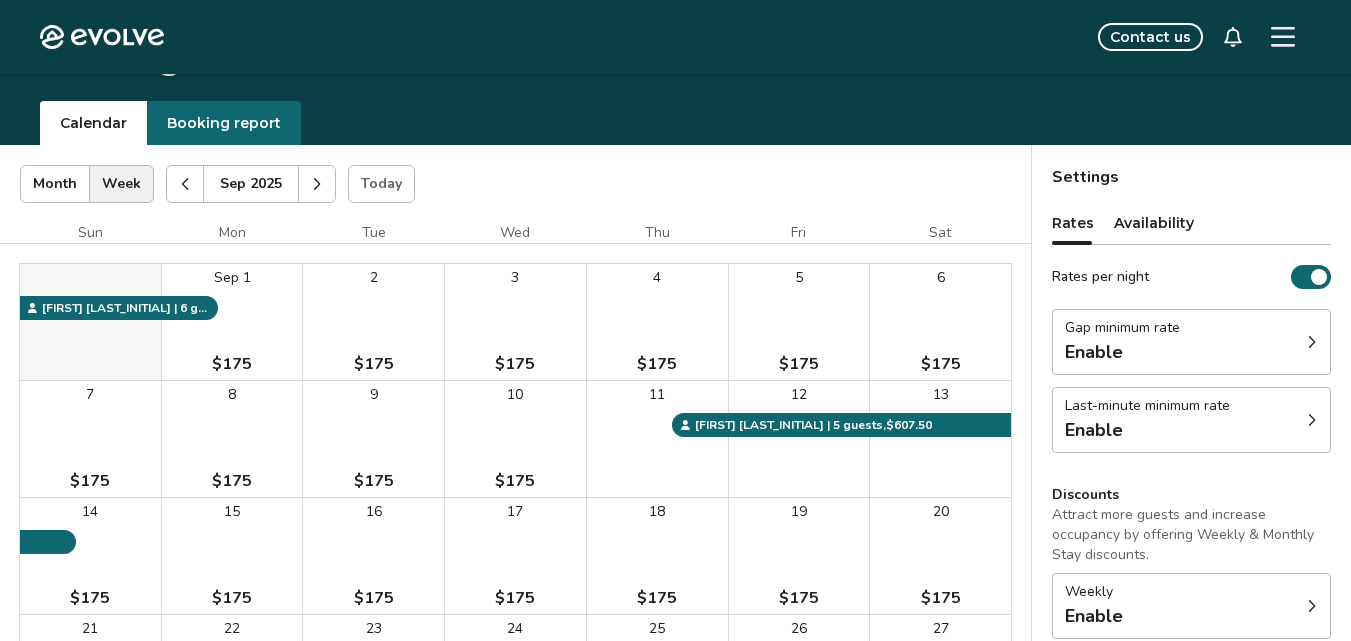 scroll, scrollTop: 0, scrollLeft: 0, axis: both 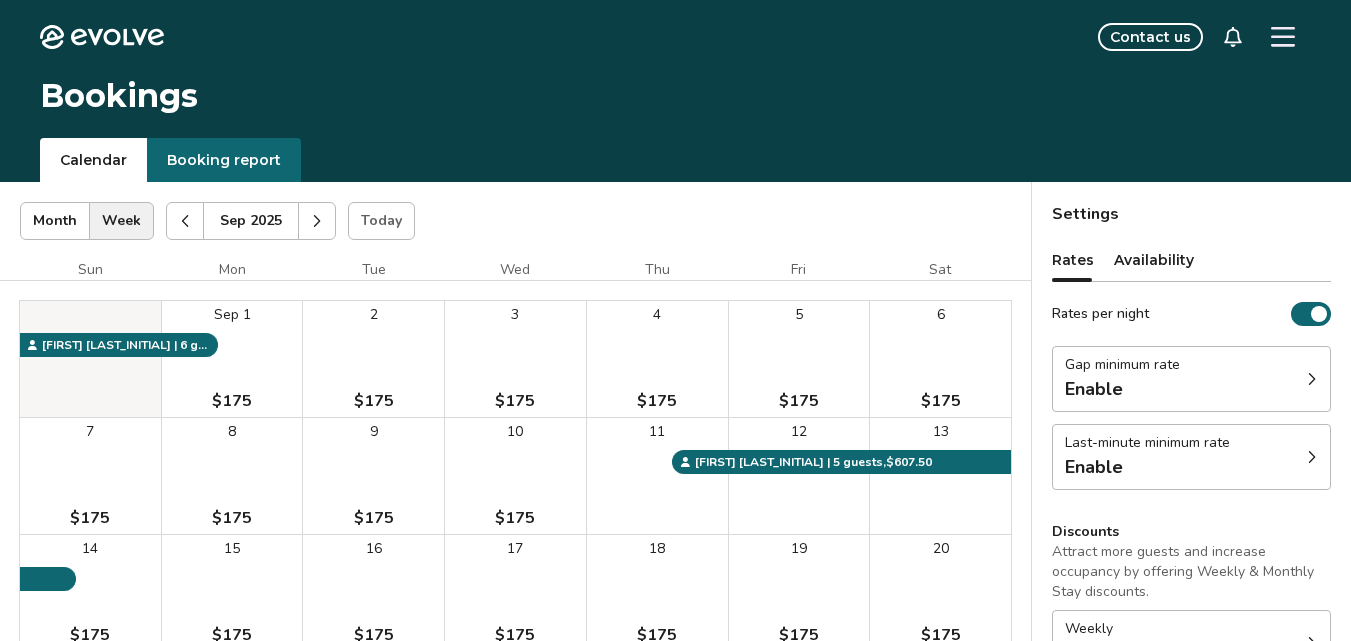 click at bounding box center [317, 221] 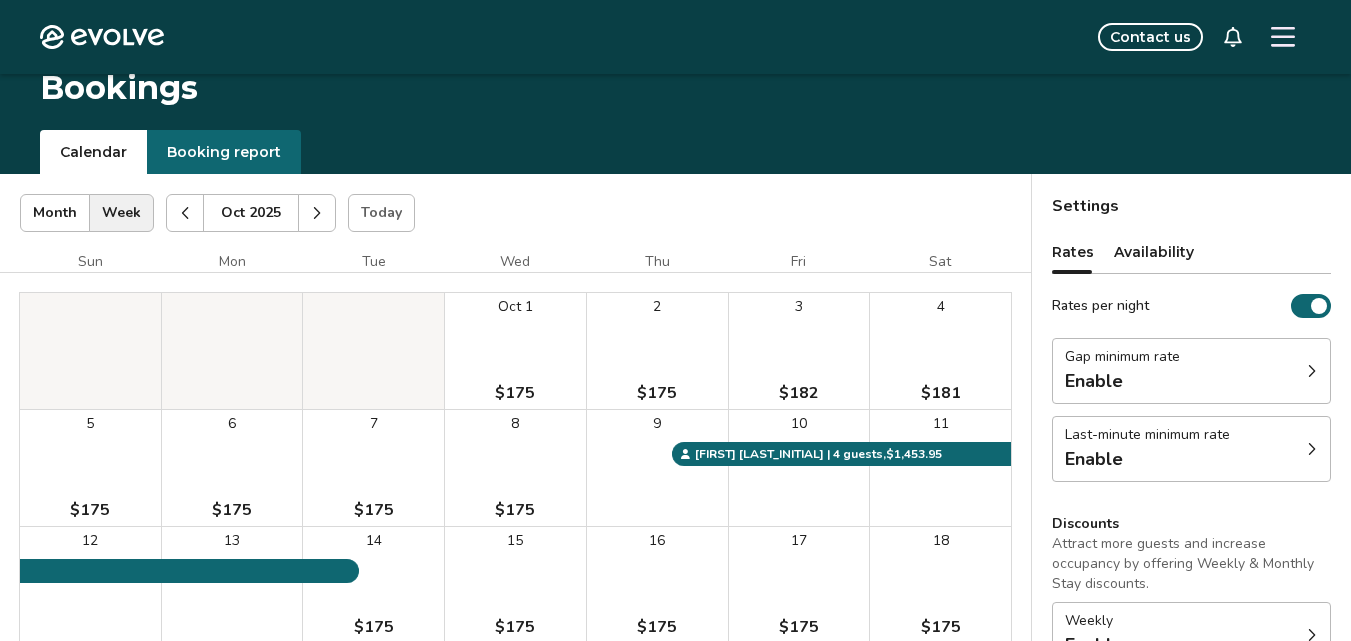 scroll, scrollTop: 0, scrollLeft: 0, axis: both 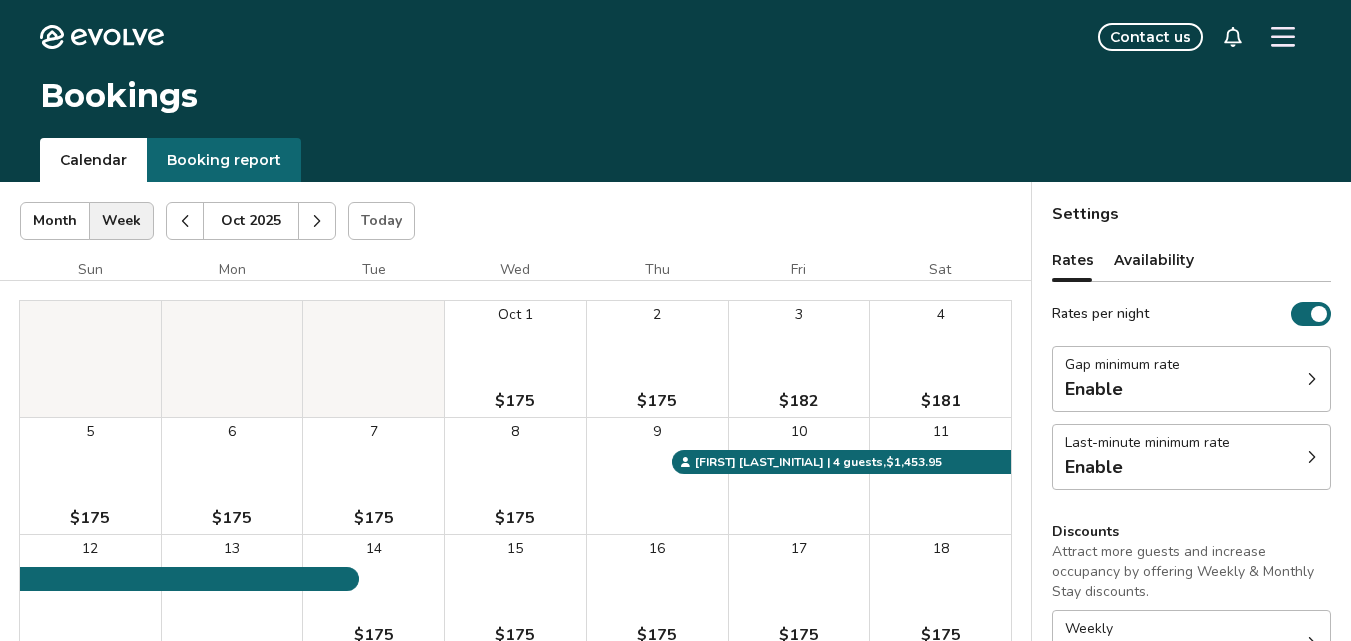 click at bounding box center (317, 221) 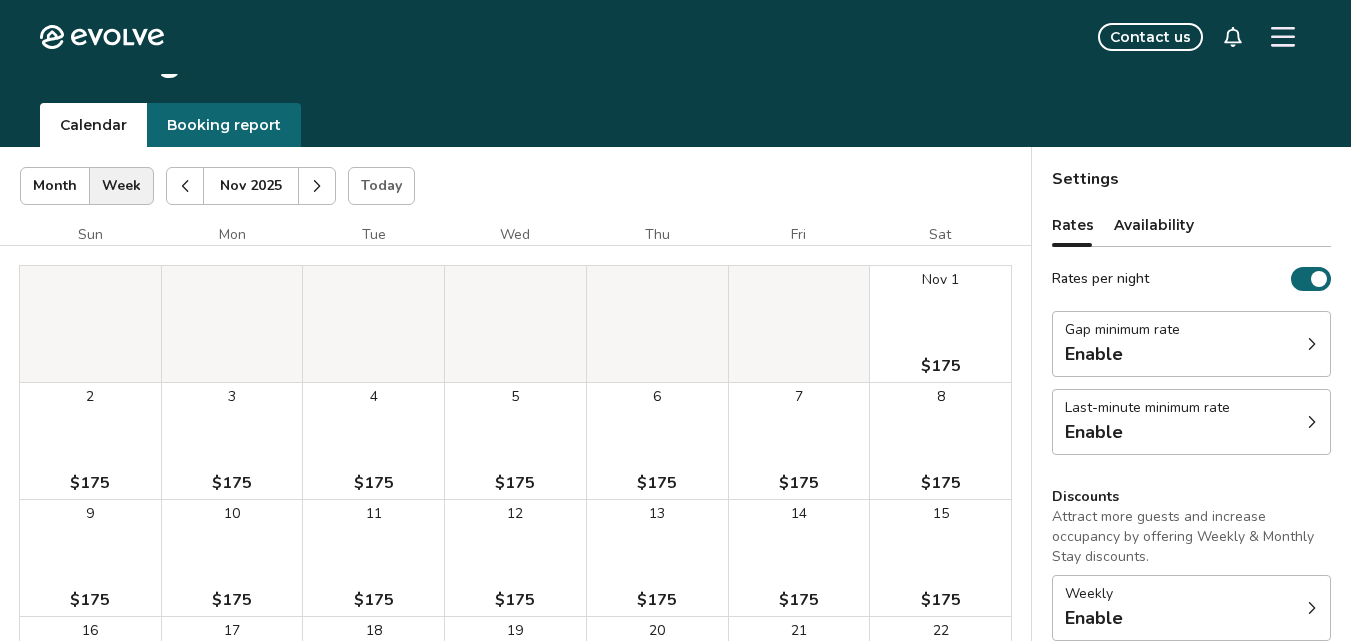 scroll, scrollTop: 0, scrollLeft: 0, axis: both 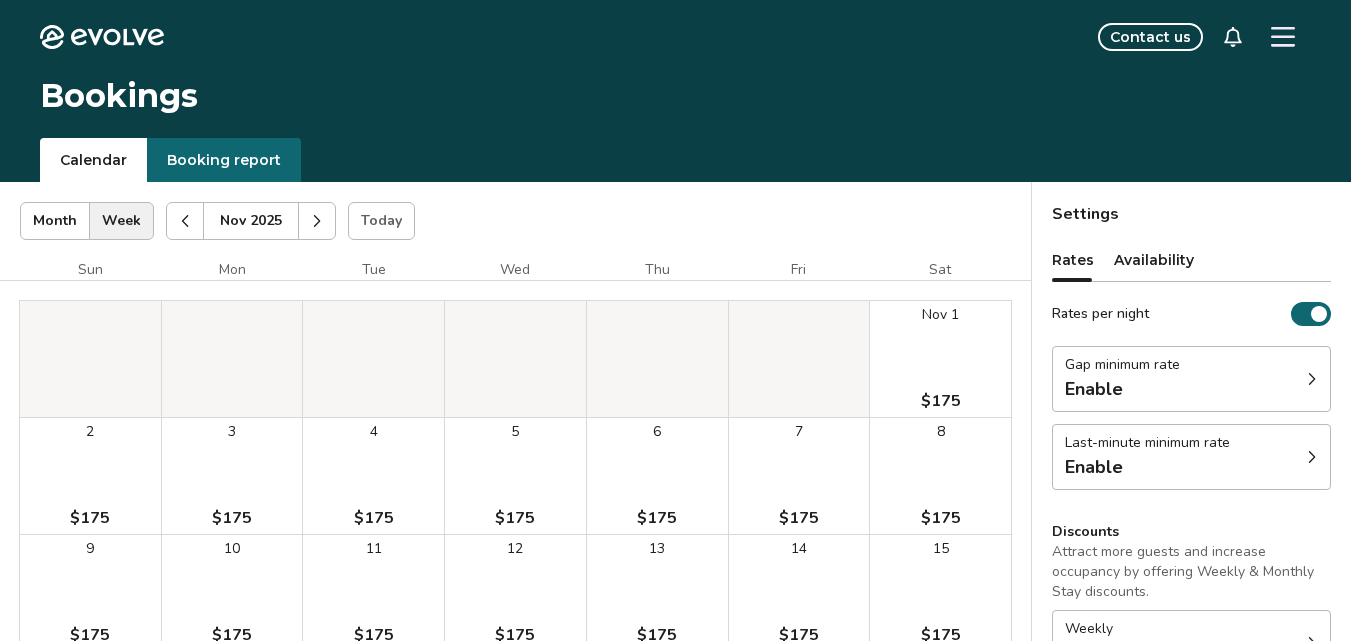 click at bounding box center [317, 221] 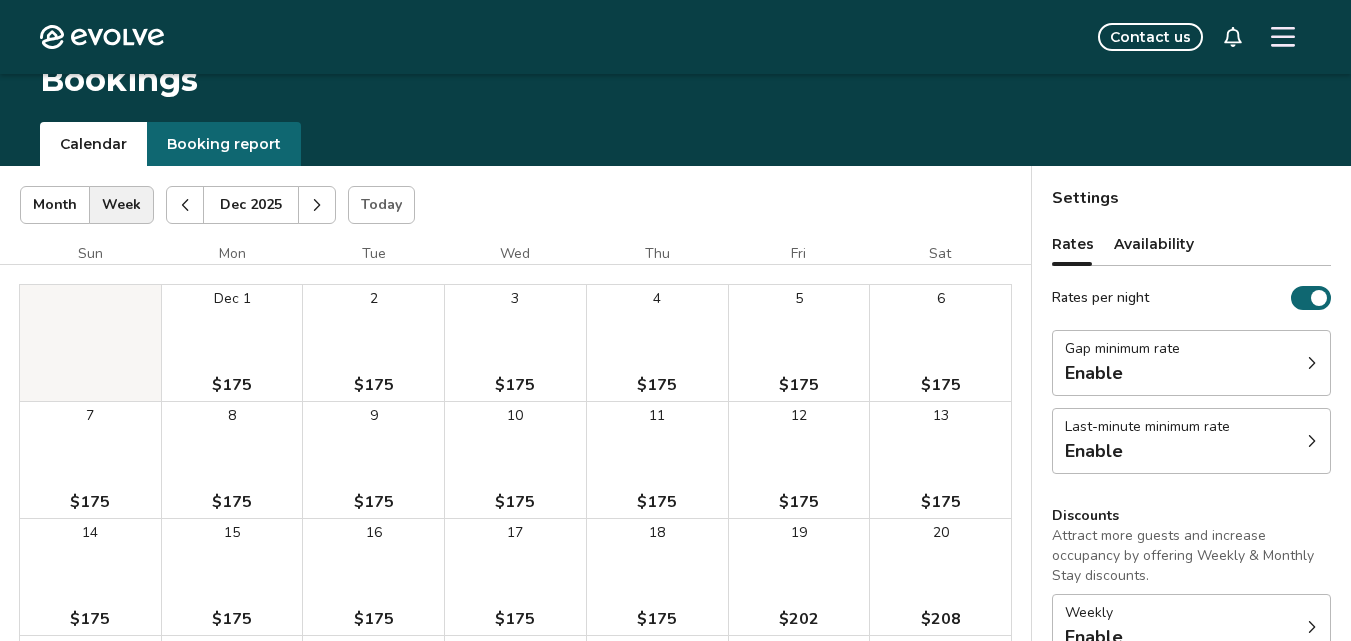 scroll, scrollTop: 6, scrollLeft: 0, axis: vertical 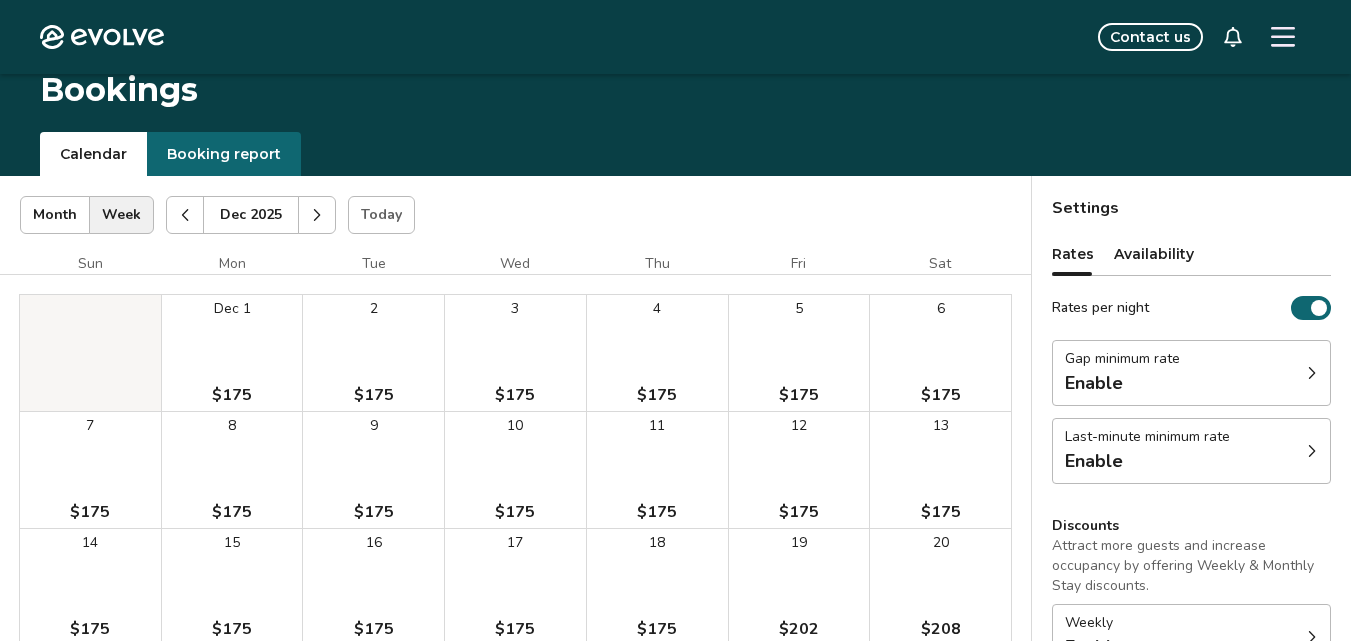click at bounding box center (317, 215) 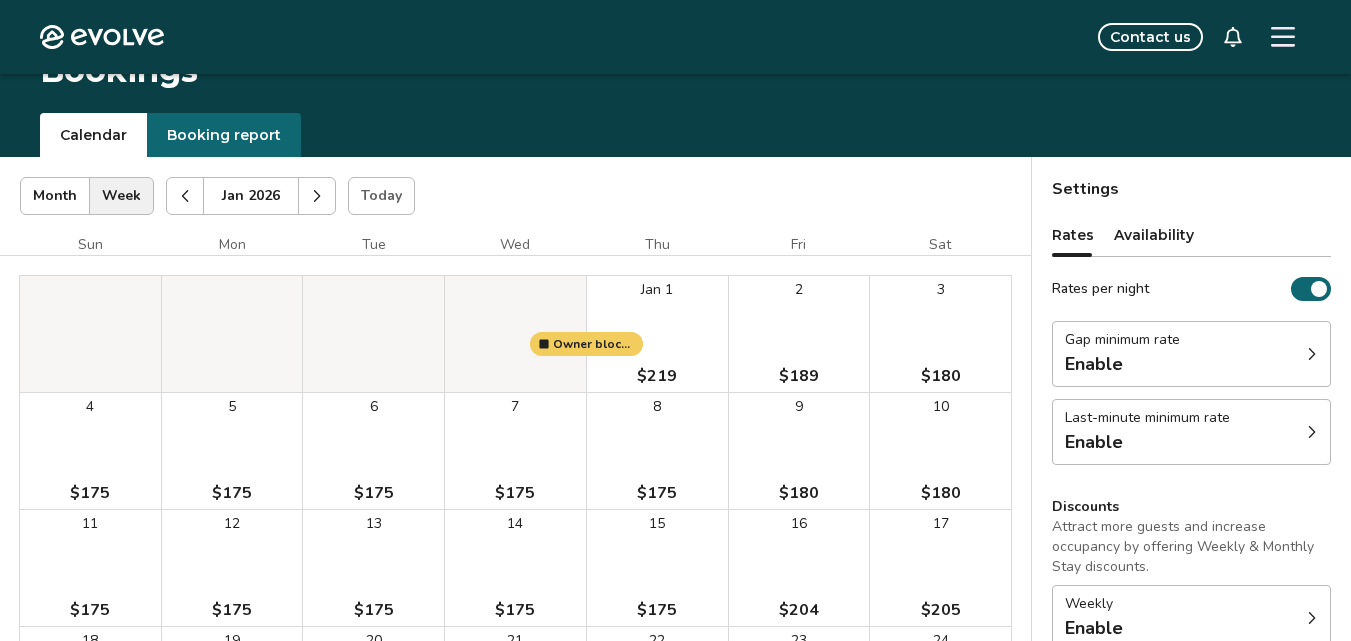 scroll, scrollTop: 0, scrollLeft: 0, axis: both 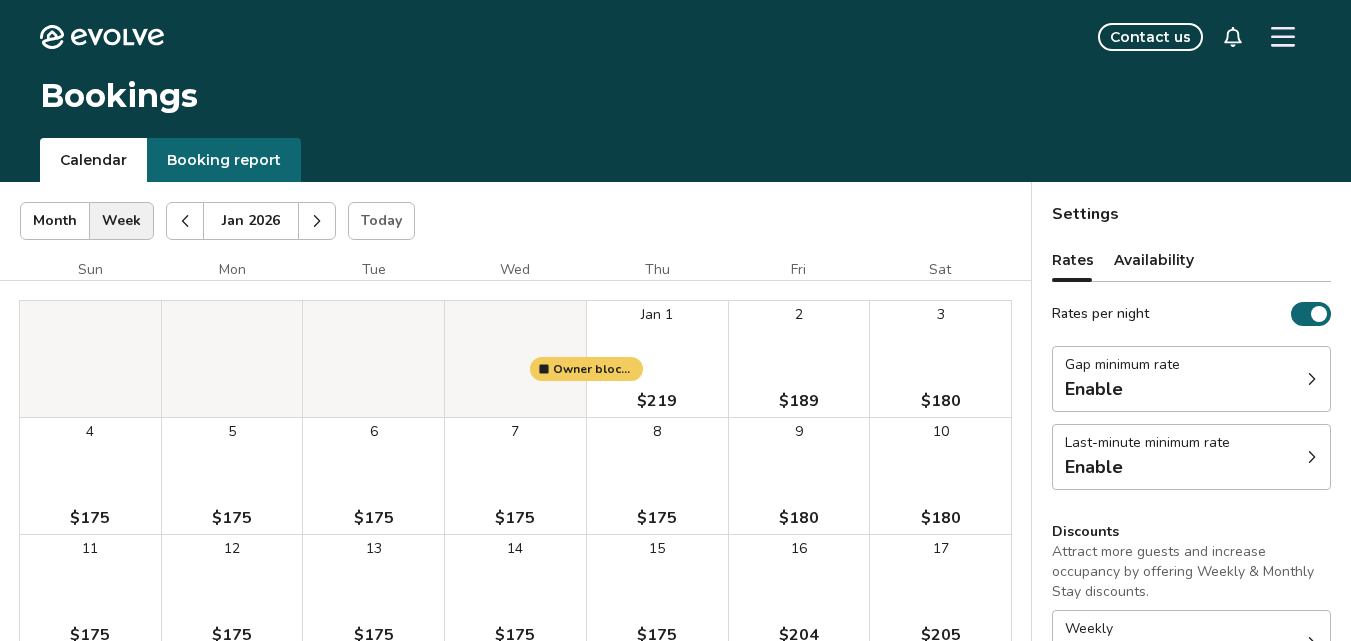 click at bounding box center [317, 221] 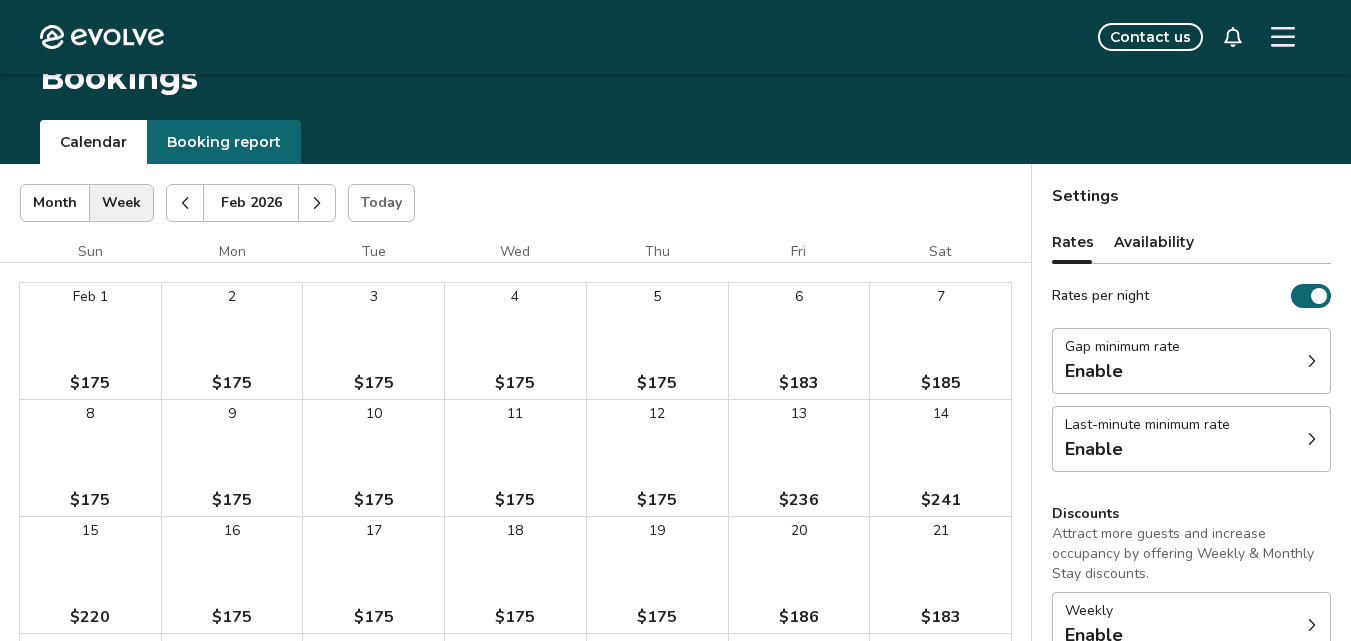 scroll, scrollTop: 0, scrollLeft: 0, axis: both 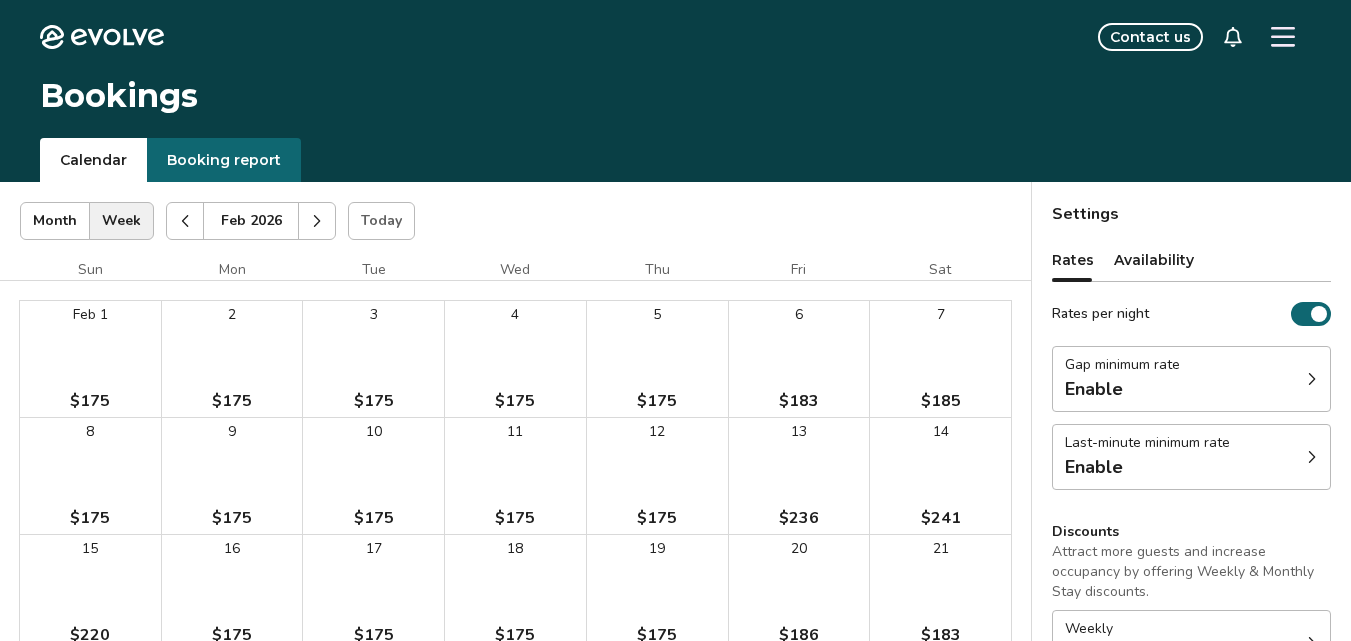 click 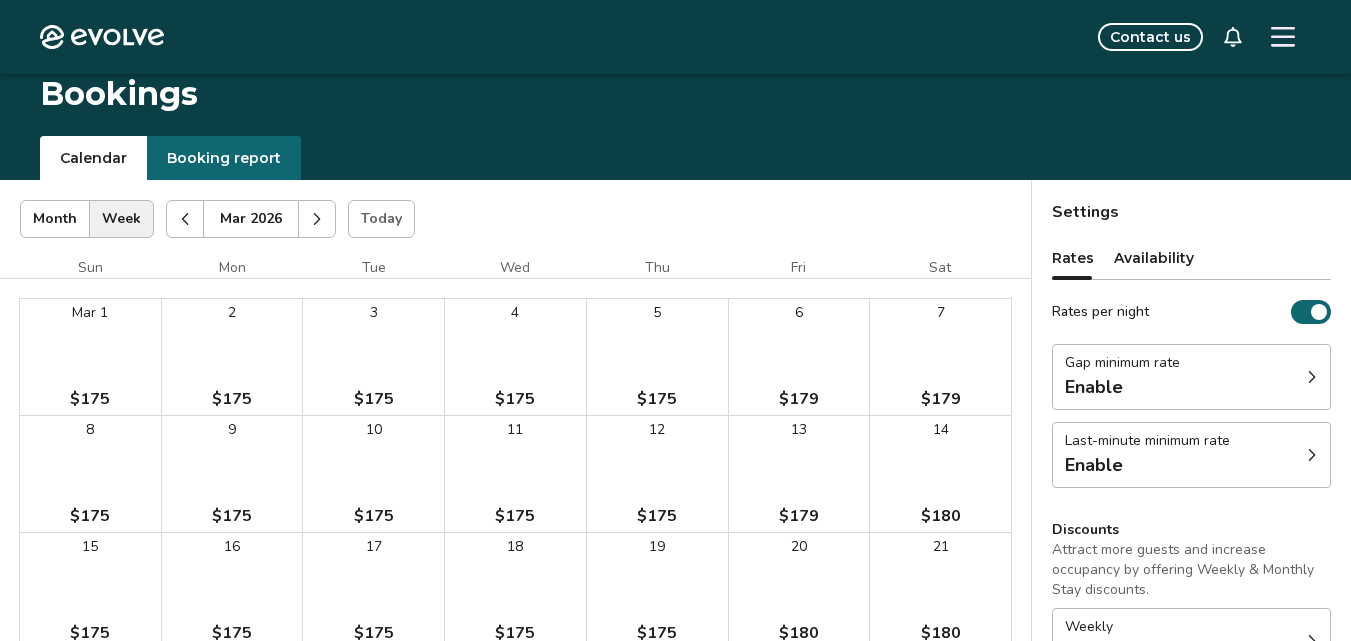 scroll, scrollTop: 0, scrollLeft: 0, axis: both 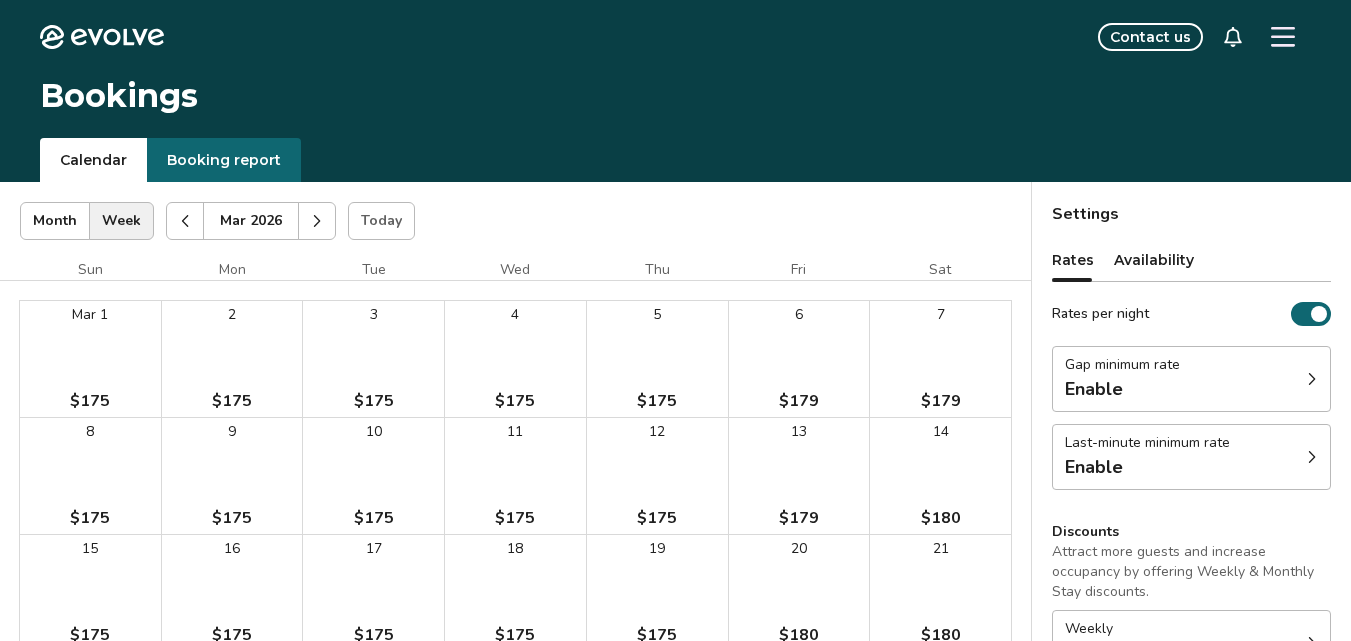 click at bounding box center (317, 221) 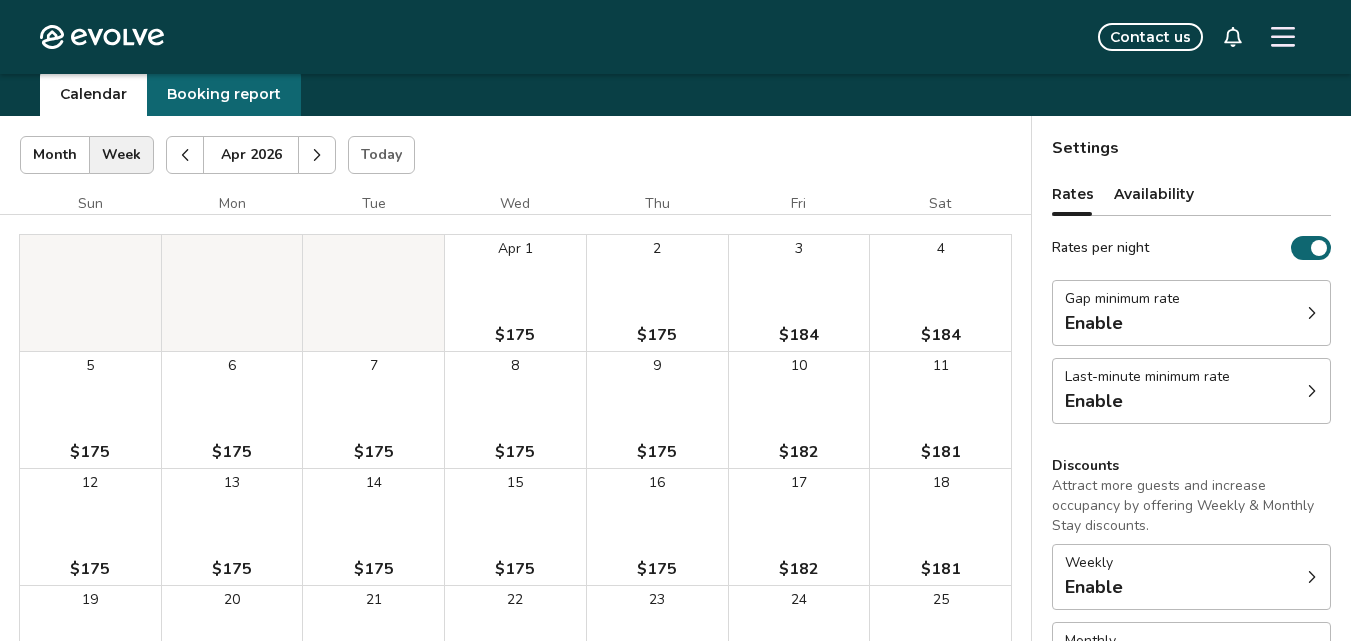 scroll, scrollTop: 0, scrollLeft: 0, axis: both 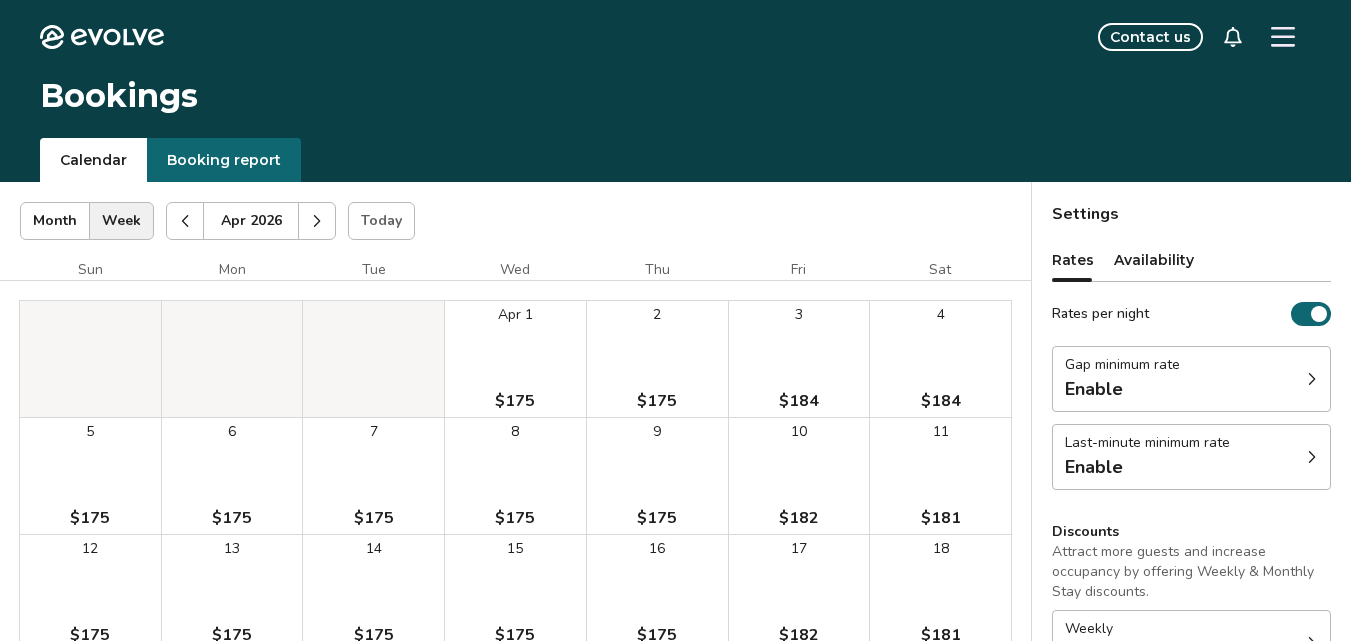 click at bounding box center [317, 221] 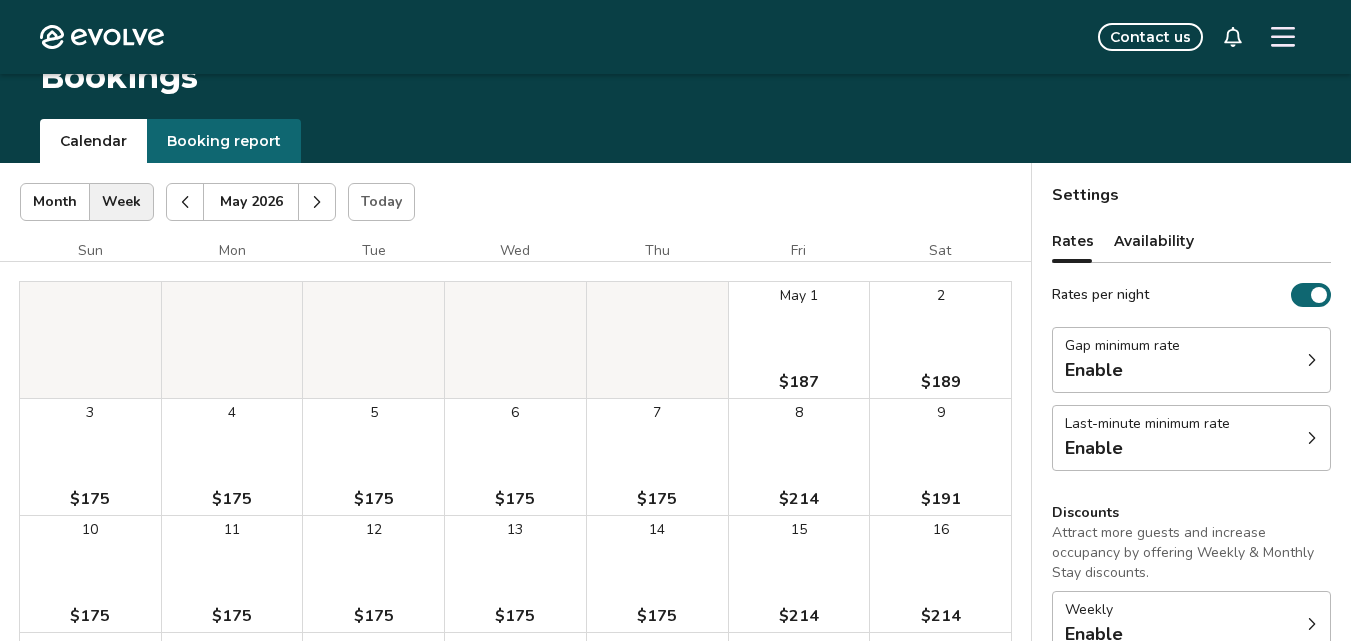 scroll, scrollTop: 13, scrollLeft: 0, axis: vertical 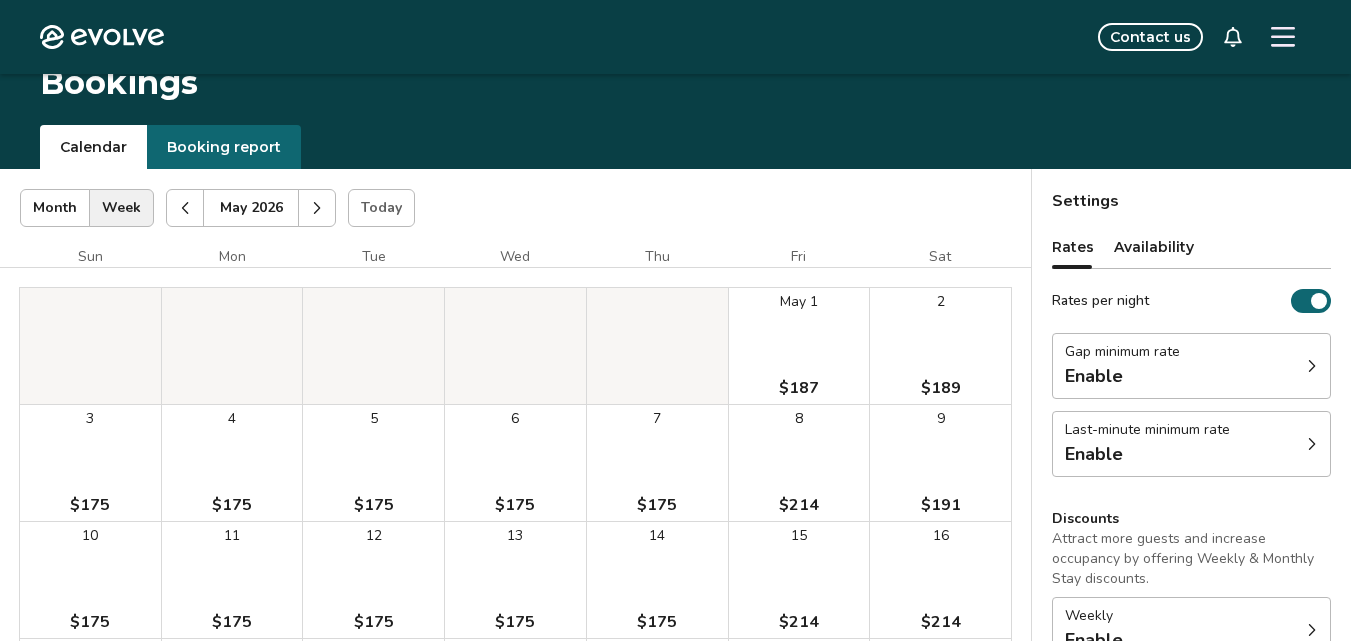click at bounding box center [317, 208] 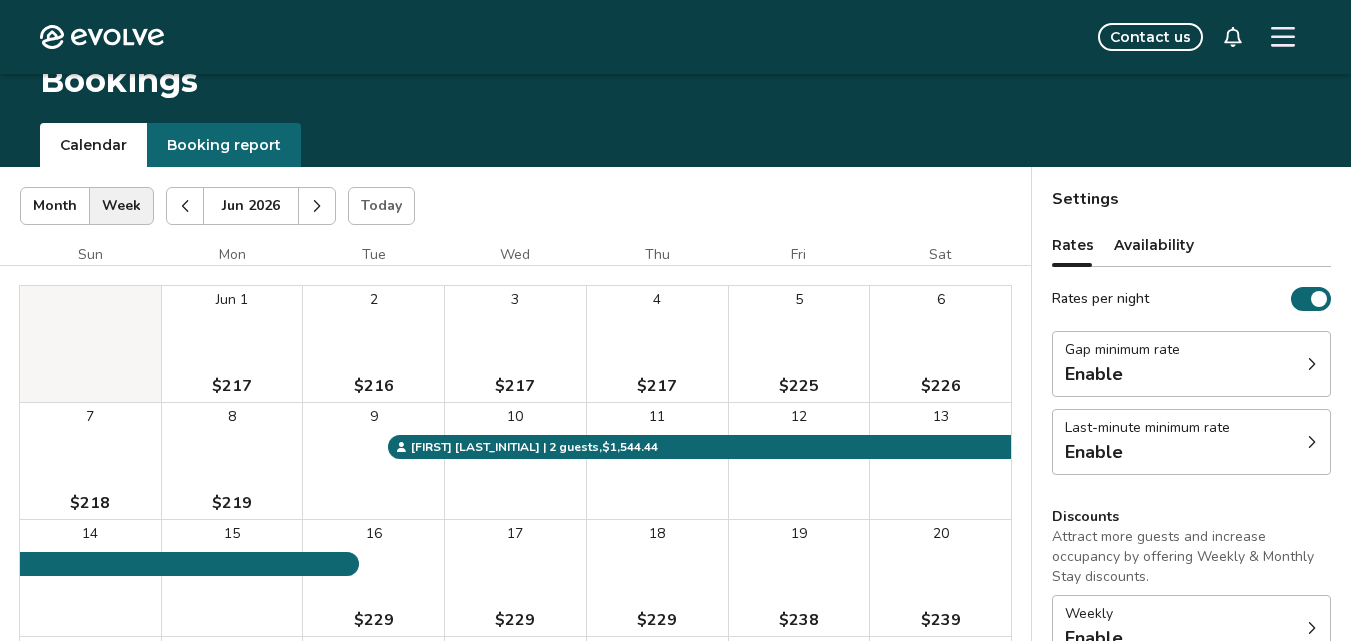 scroll, scrollTop: 11, scrollLeft: 0, axis: vertical 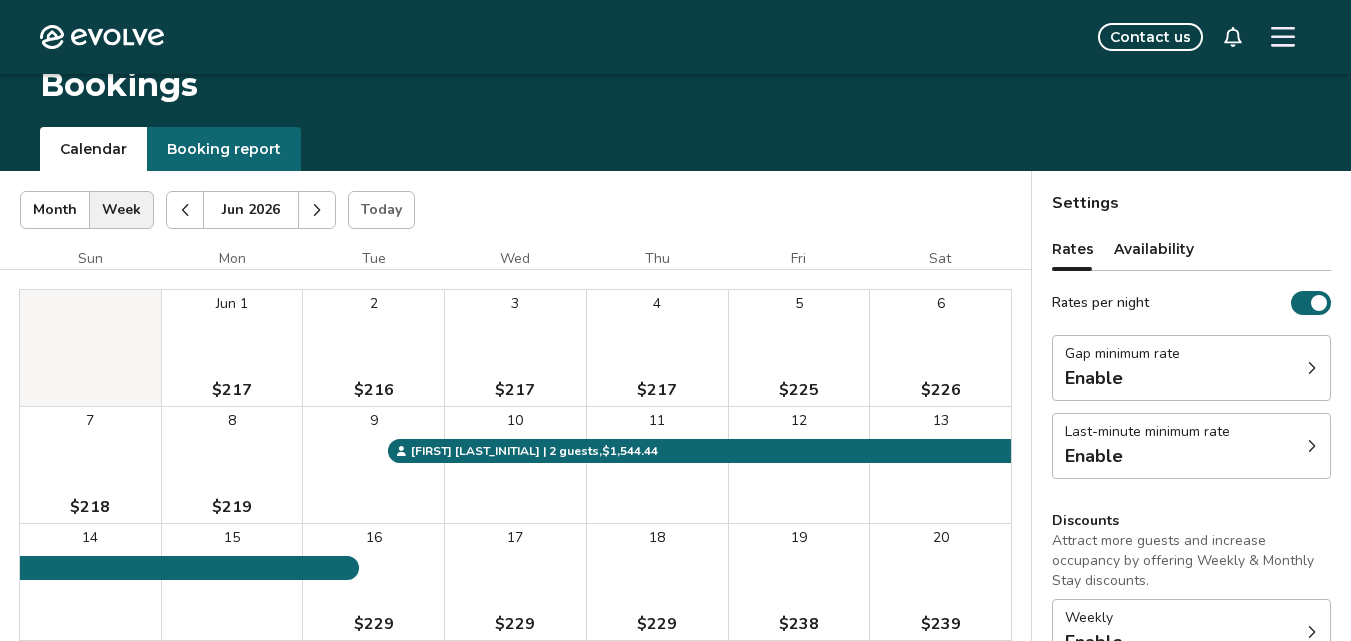 click at bounding box center [185, 210] 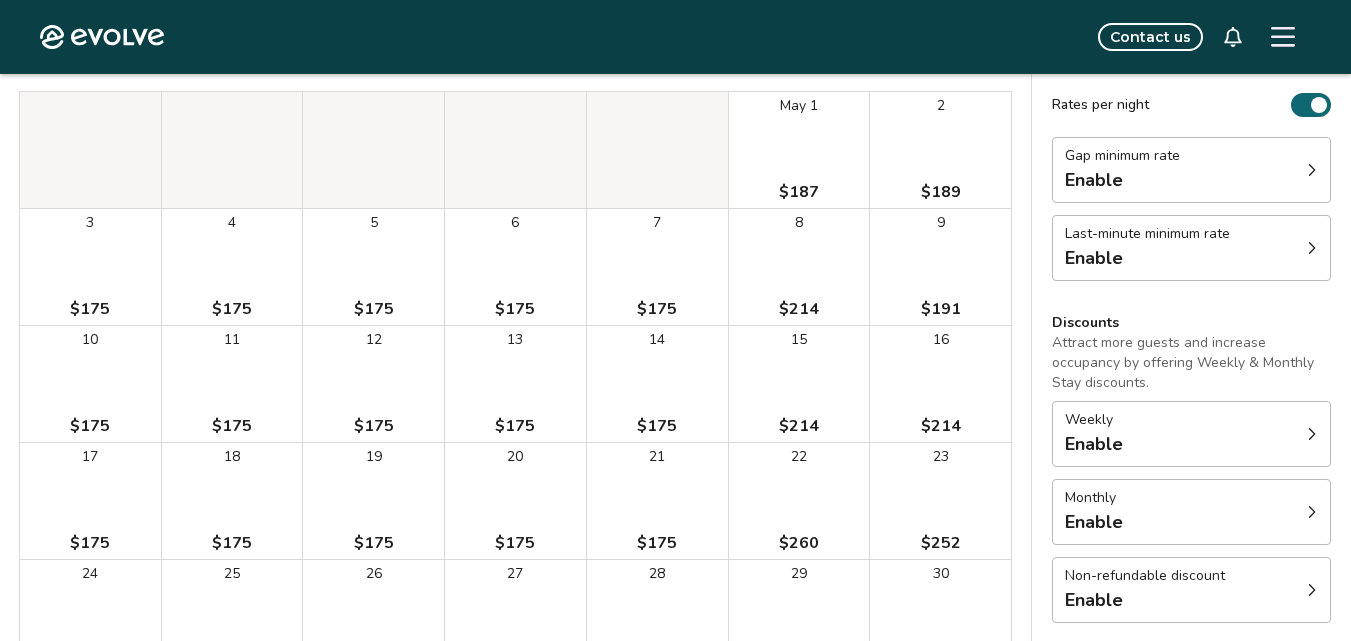 scroll, scrollTop: 0, scrollLeft: 0, axis: both 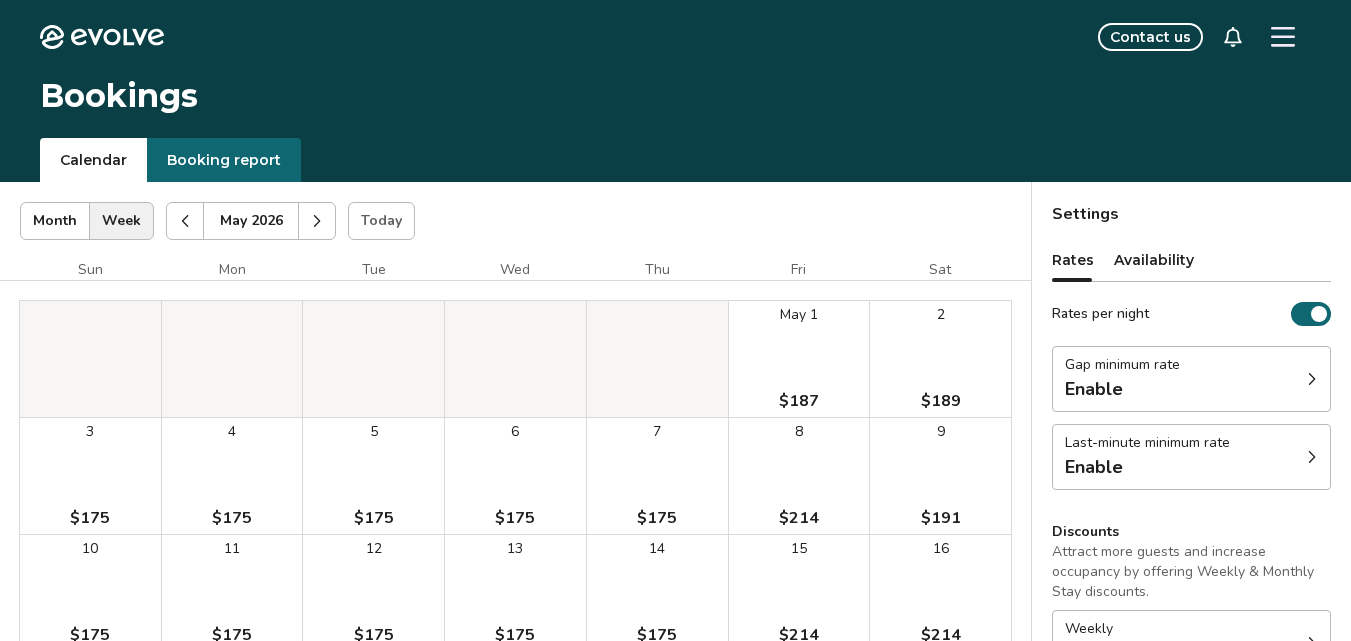 click at bounding box center (317, 221) 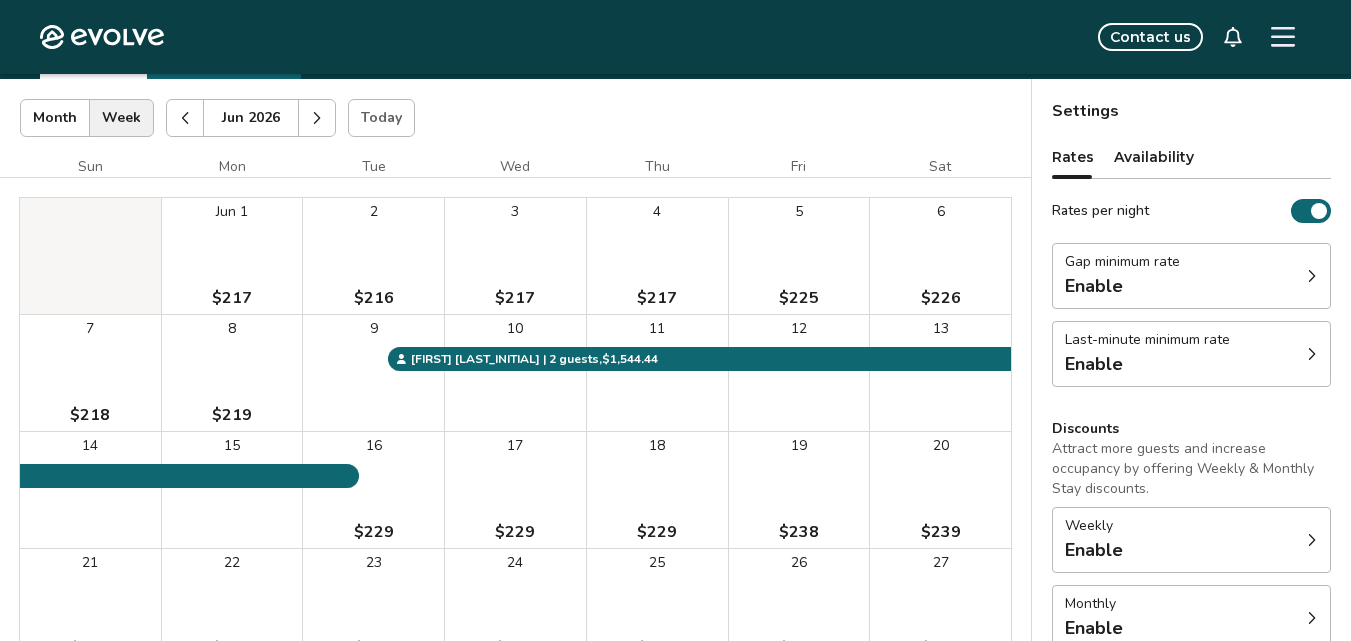 scroll, scrollTop: 51, scrollLeft: 0, axis: vertical 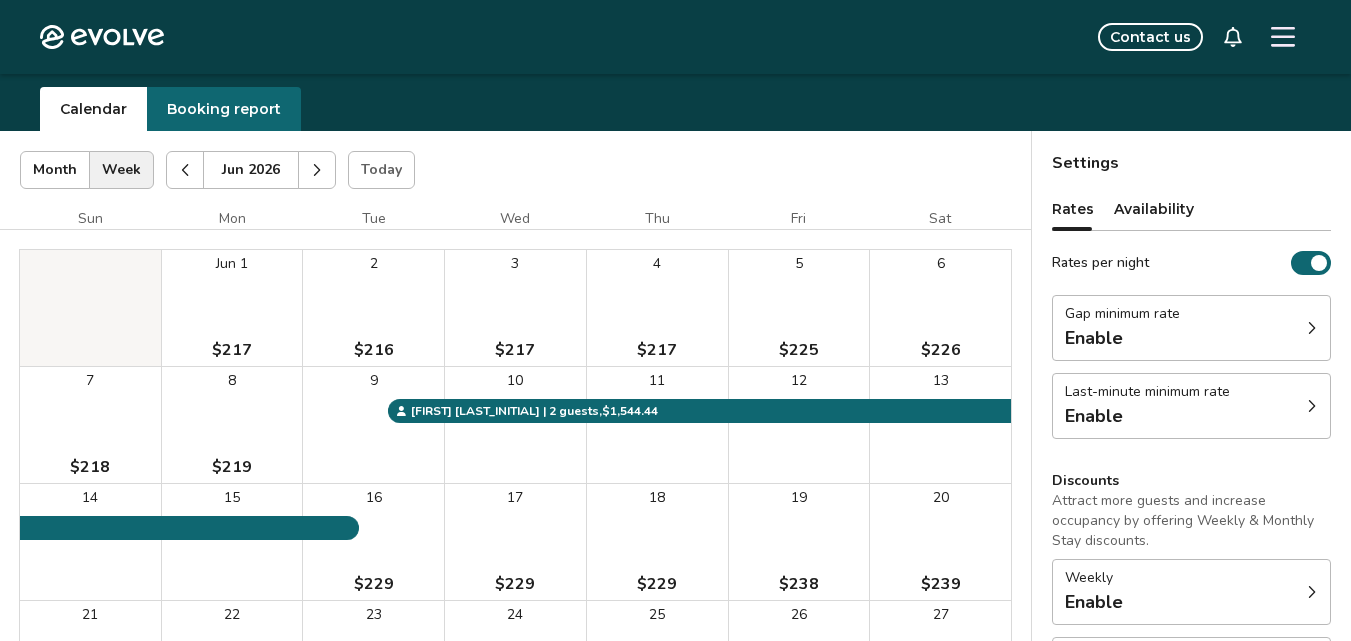click 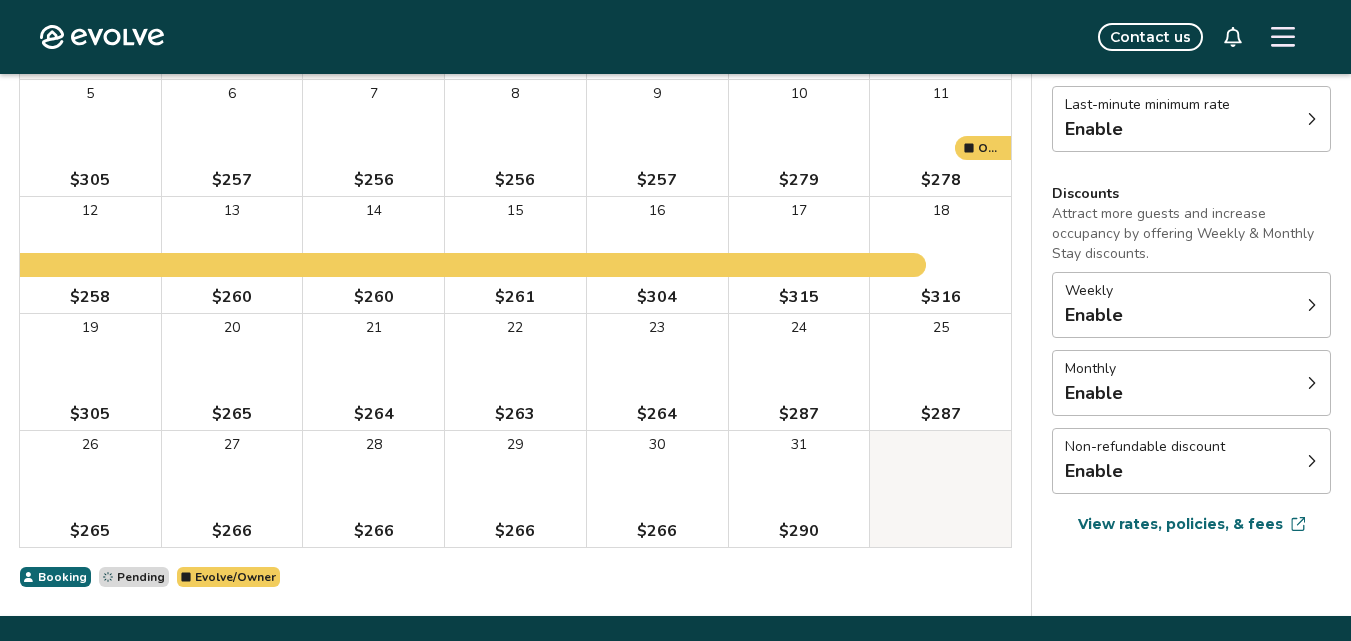 scroll, scrollTop: 393, scrollLeft: 0, axis: vertical 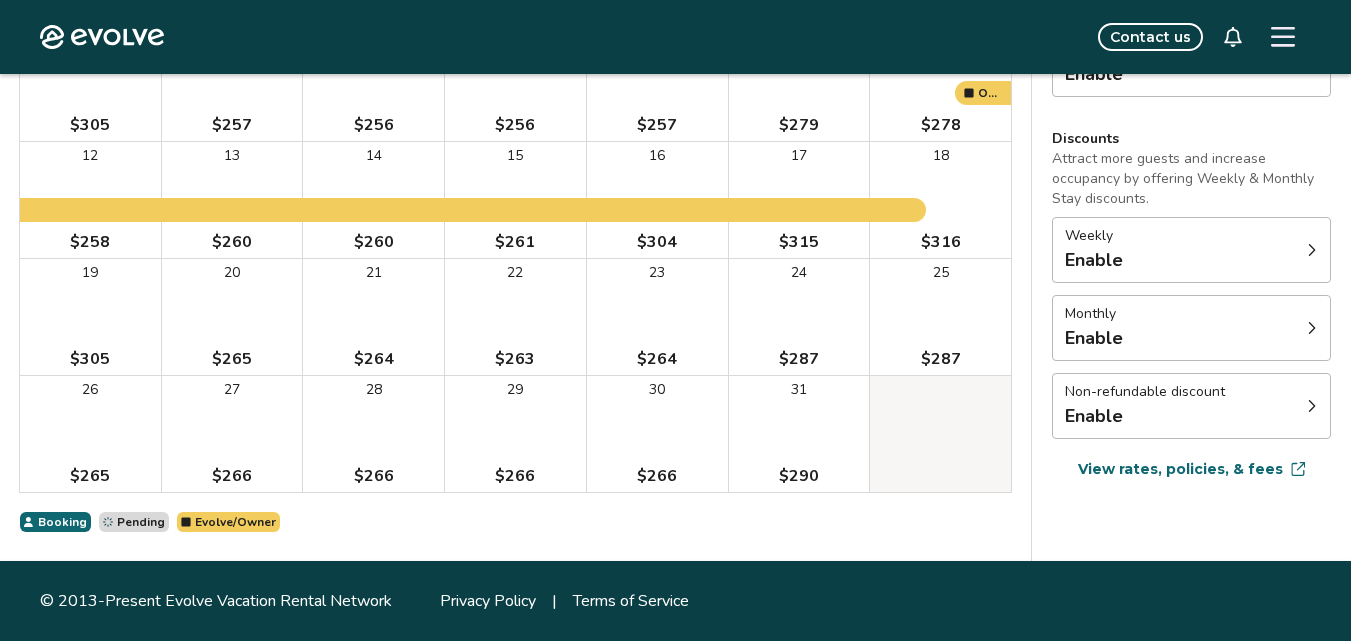 click on "Weekly Enable" at bounding box center (1191, 250) 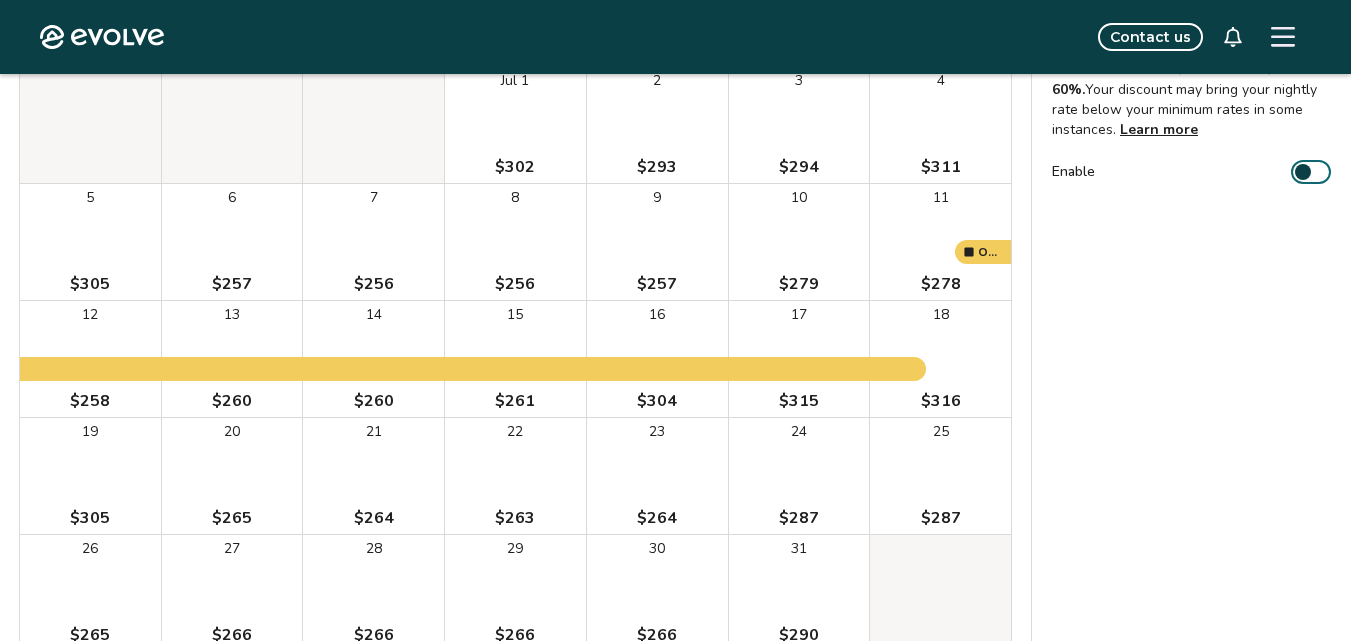 scroll, scrollTop: 0, scrollLeft: 0, axis: both 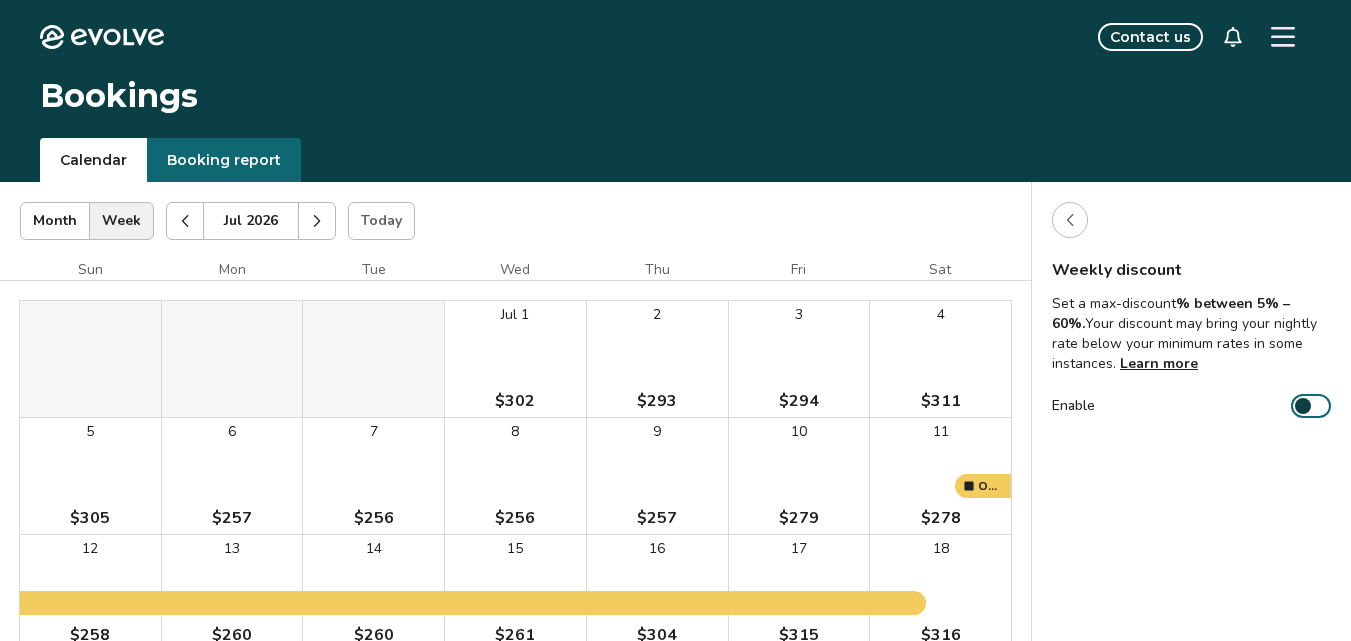 click on "Enable" at bounding box center (1311, 406) 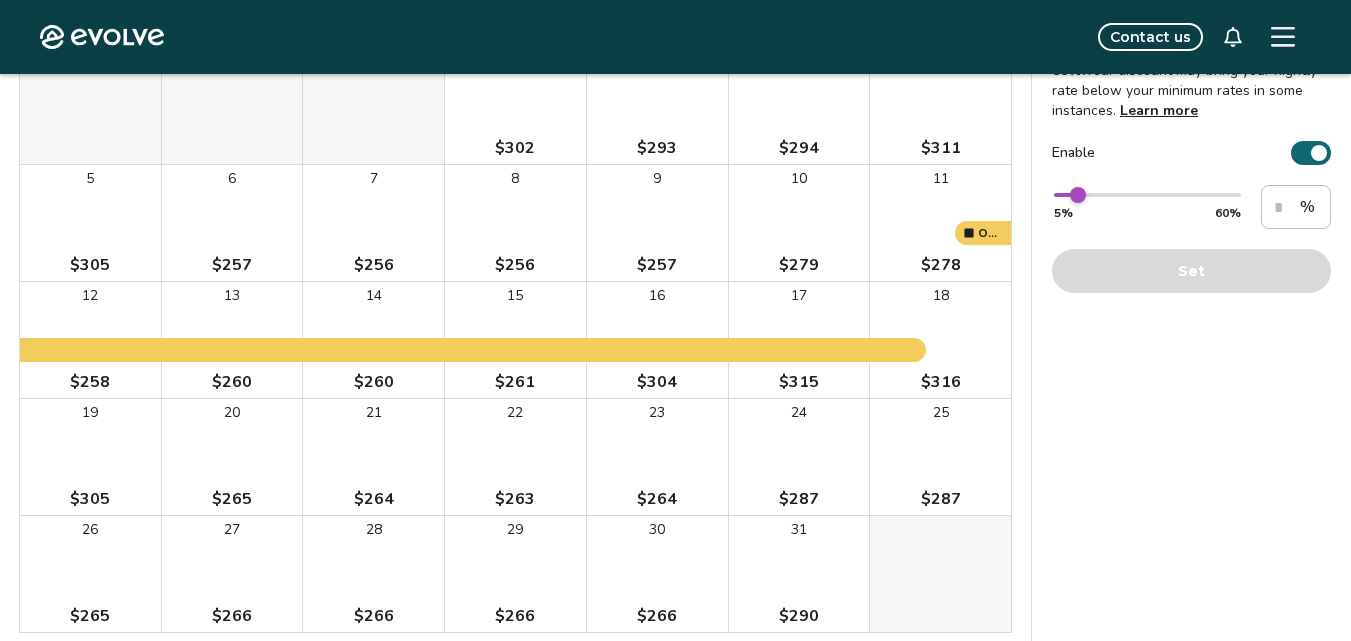 scroll, scrollTop: 0, scrollLeft: 0, axis: both 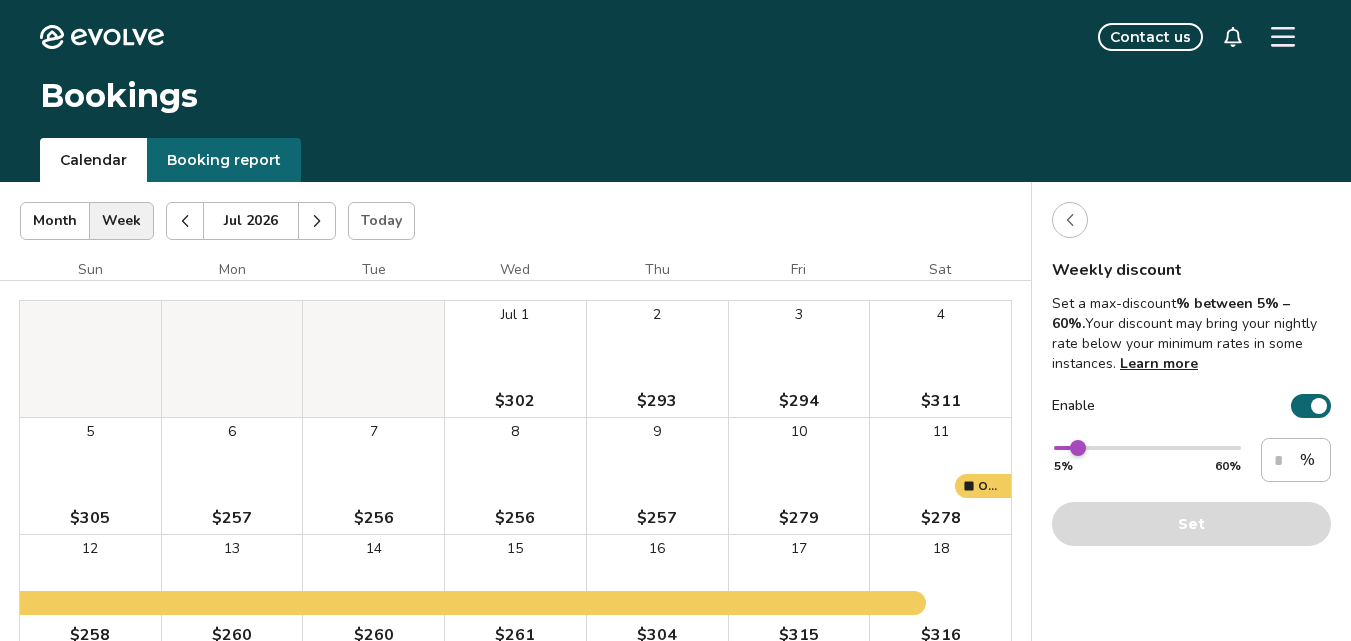 click at bounding box center (317, 221) 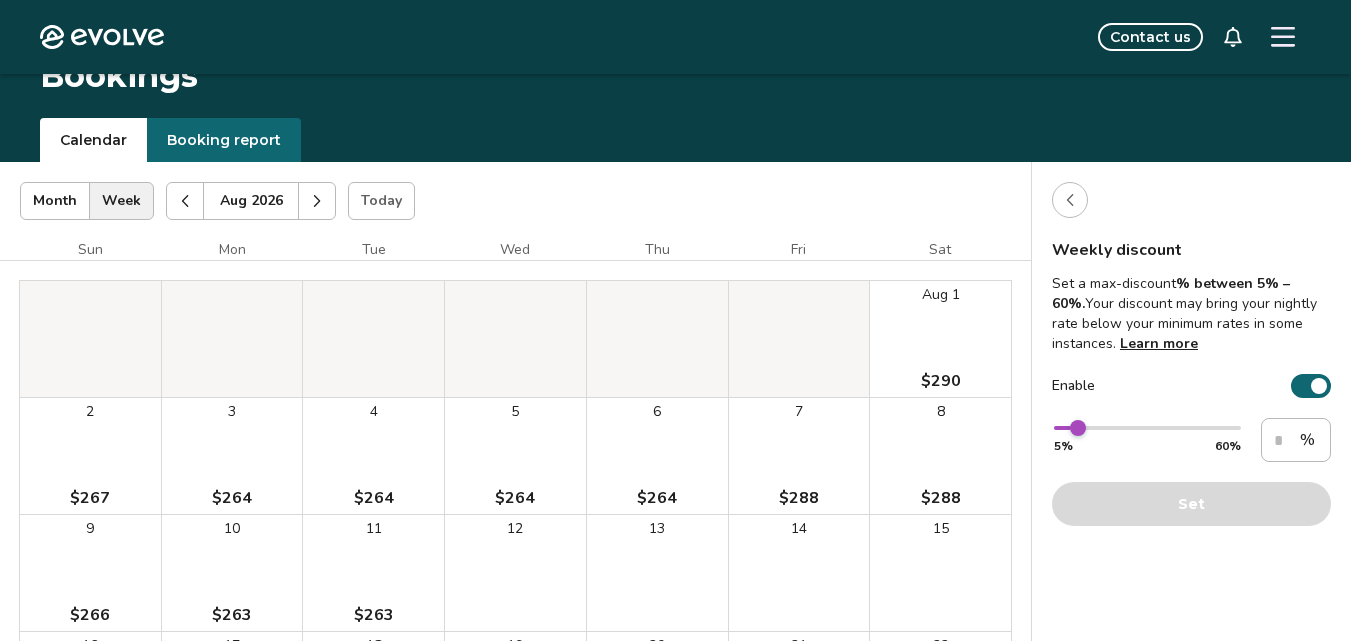 scroll, scrollTop: 0, scrollLeft: 0, axis: both 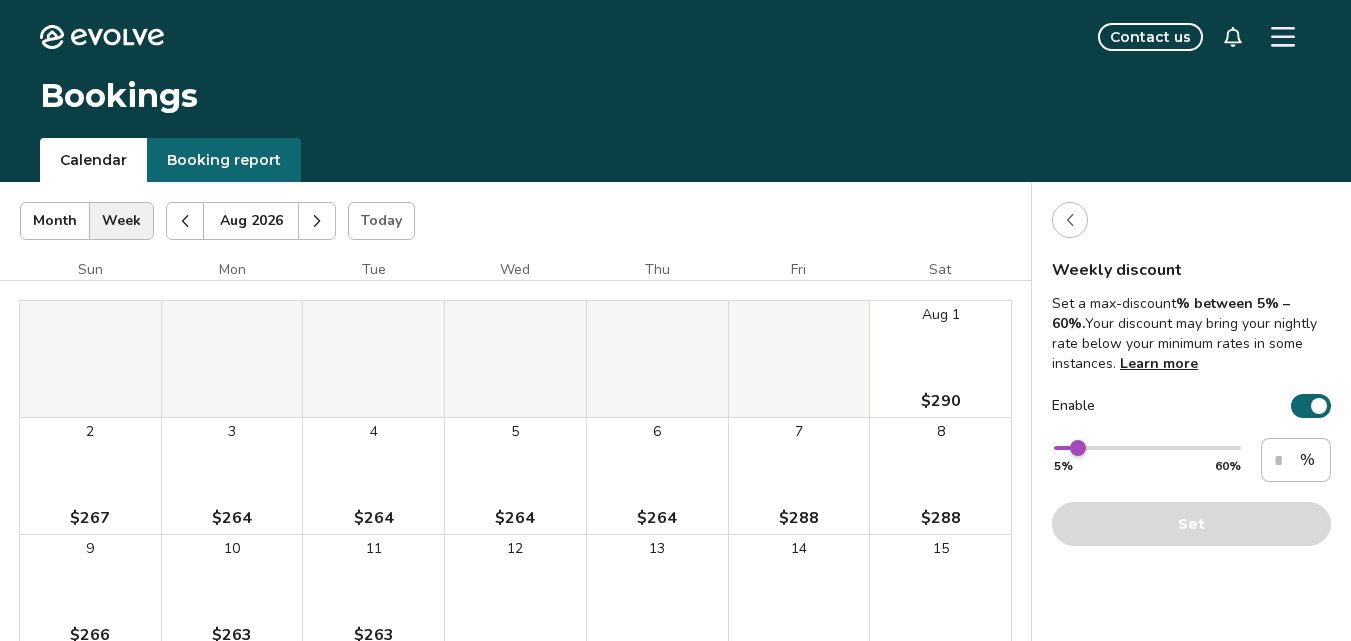 click at bounding box center (317, 221) 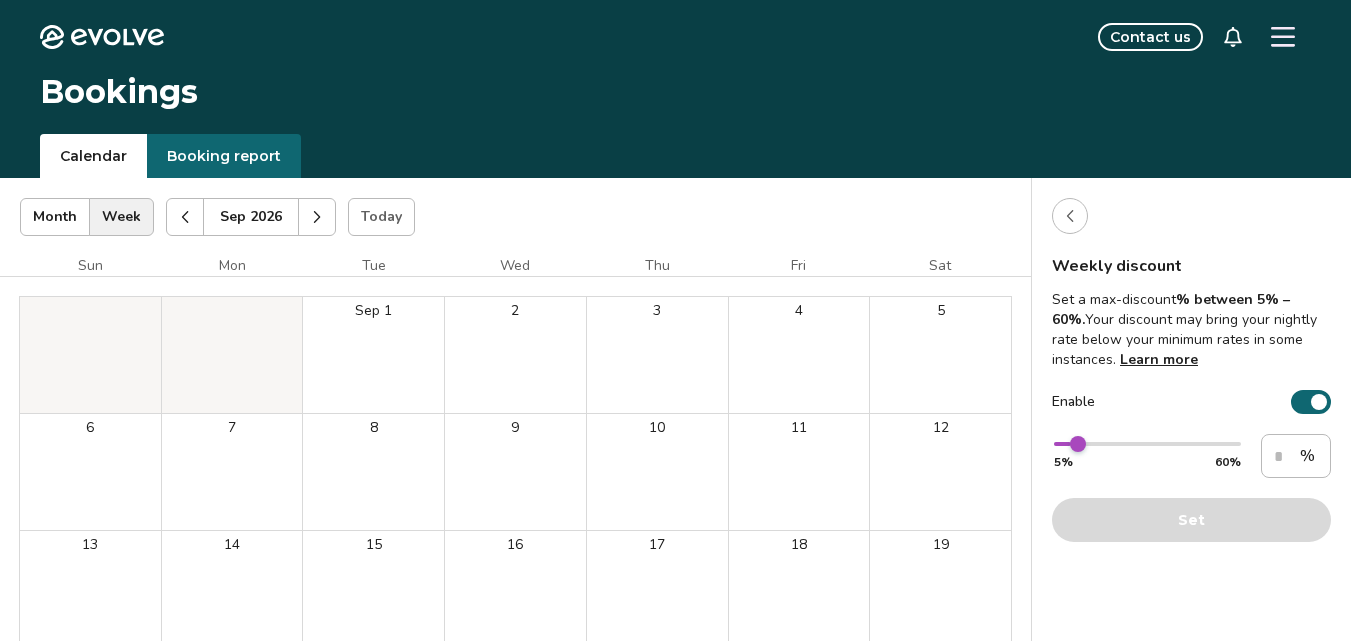 scroll, scrollTop: 0, scrollLeft: 0, axis: both 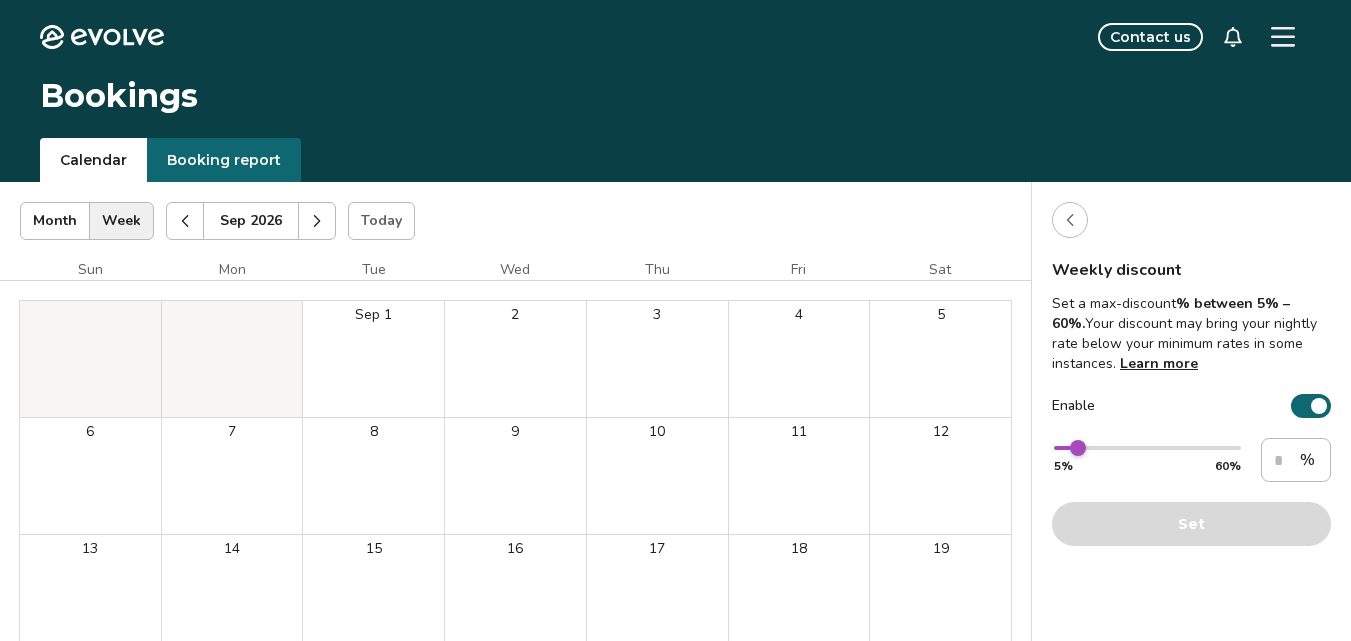 click at bounding box center [185, 221] 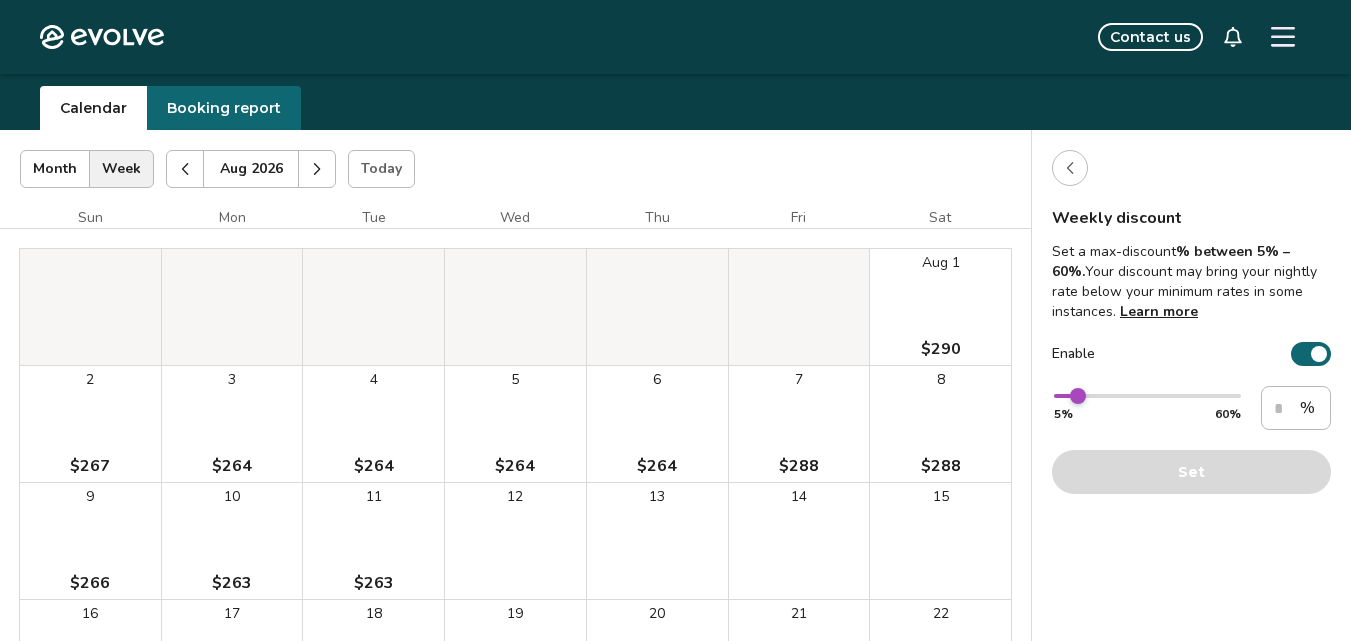 scroll, scrollTop: 38, scrollLeft: 0, axis: vertical 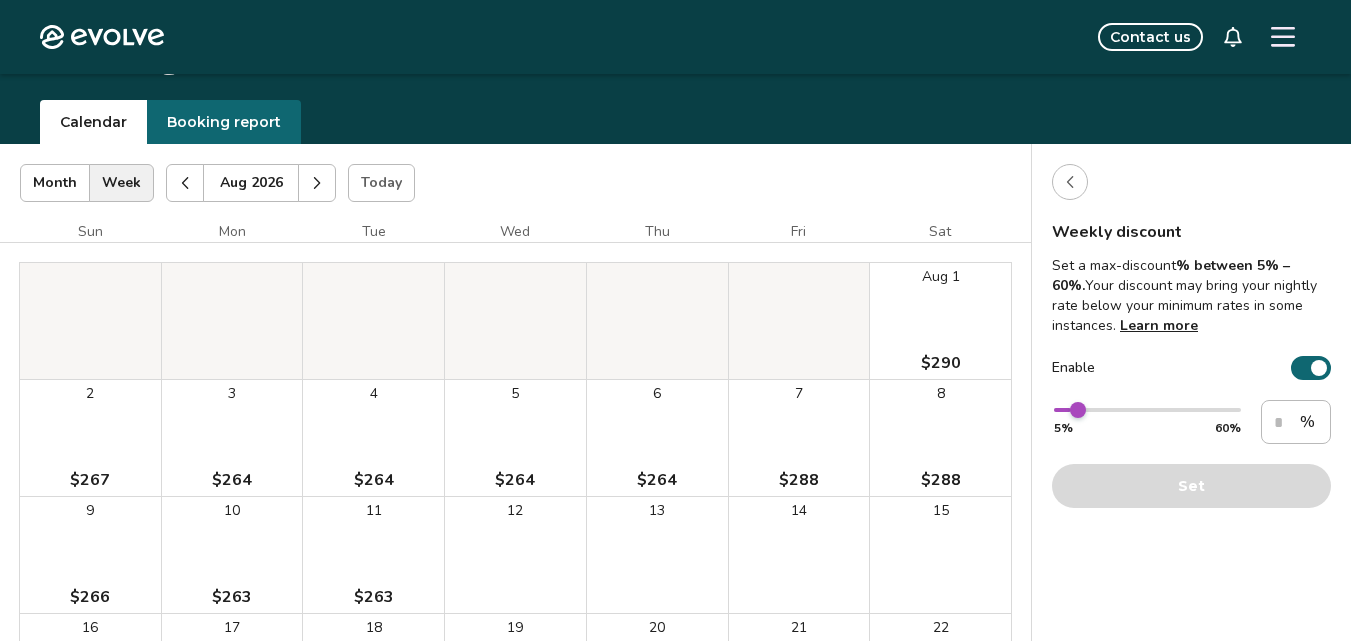 click at bounding box center [185, 183] 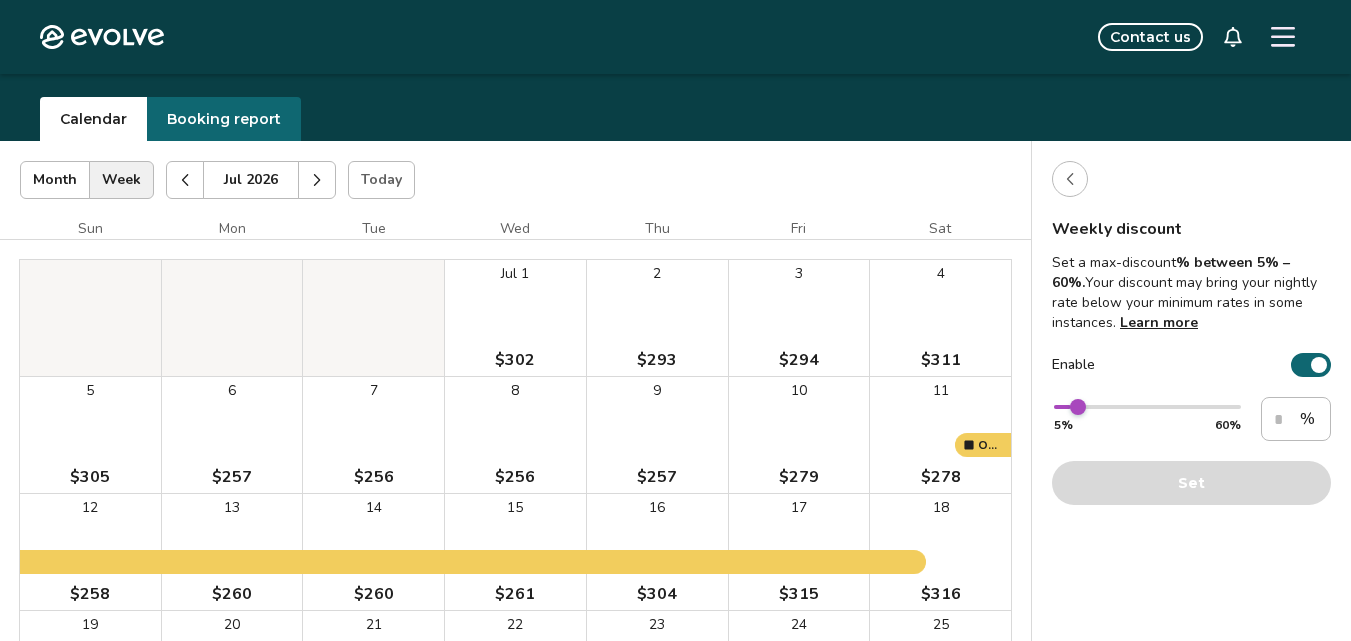 scroll, scrollTop: 0, scrollLeft: 0, axis: both 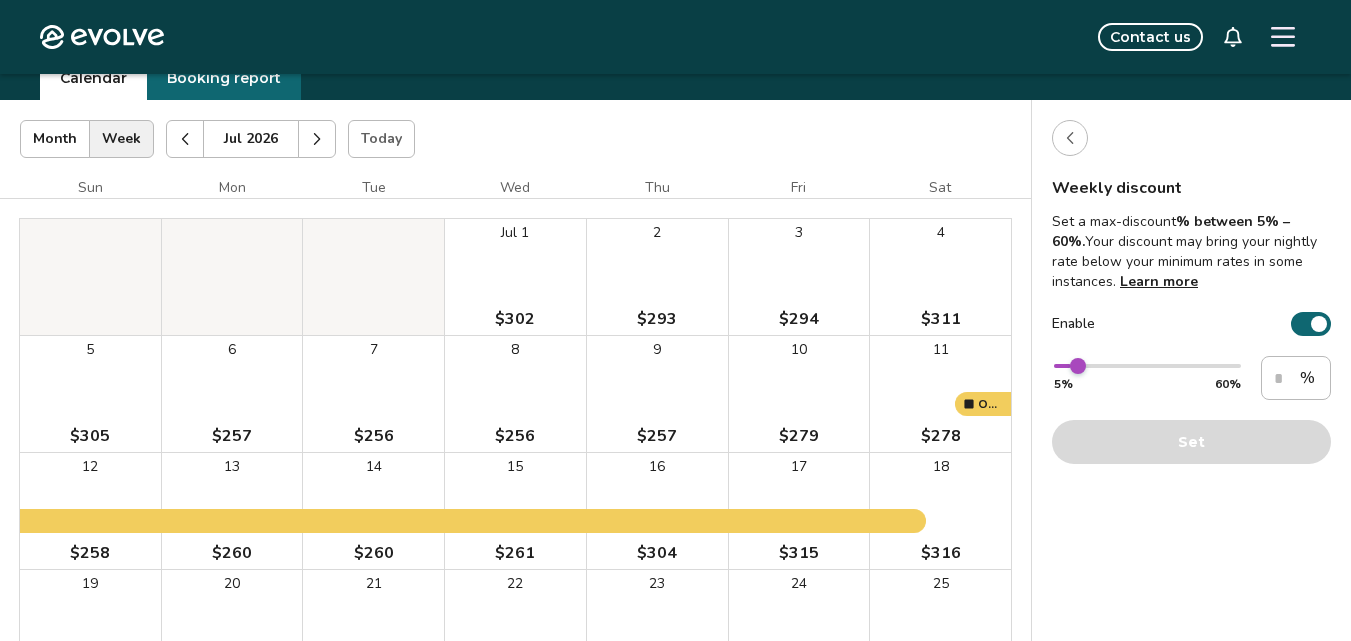 click at bounding box center [1070, 138] 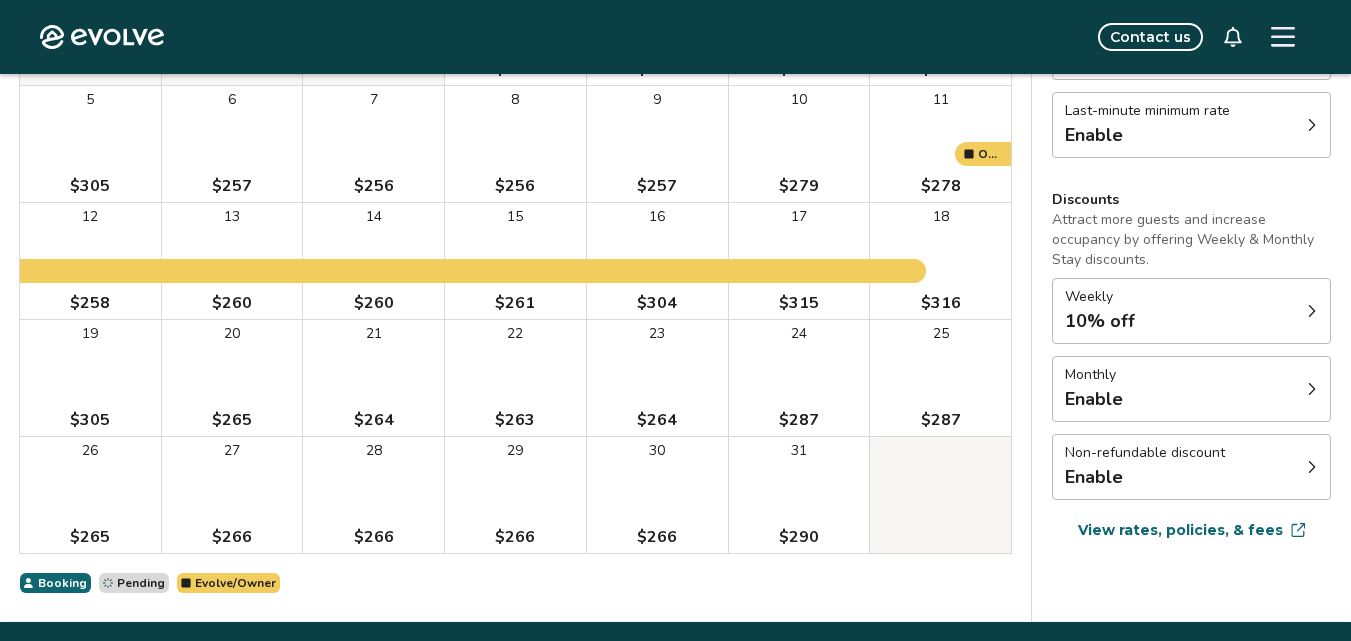 scroll, scrollTop: 337, scrollLeft: 0, axis: vertical 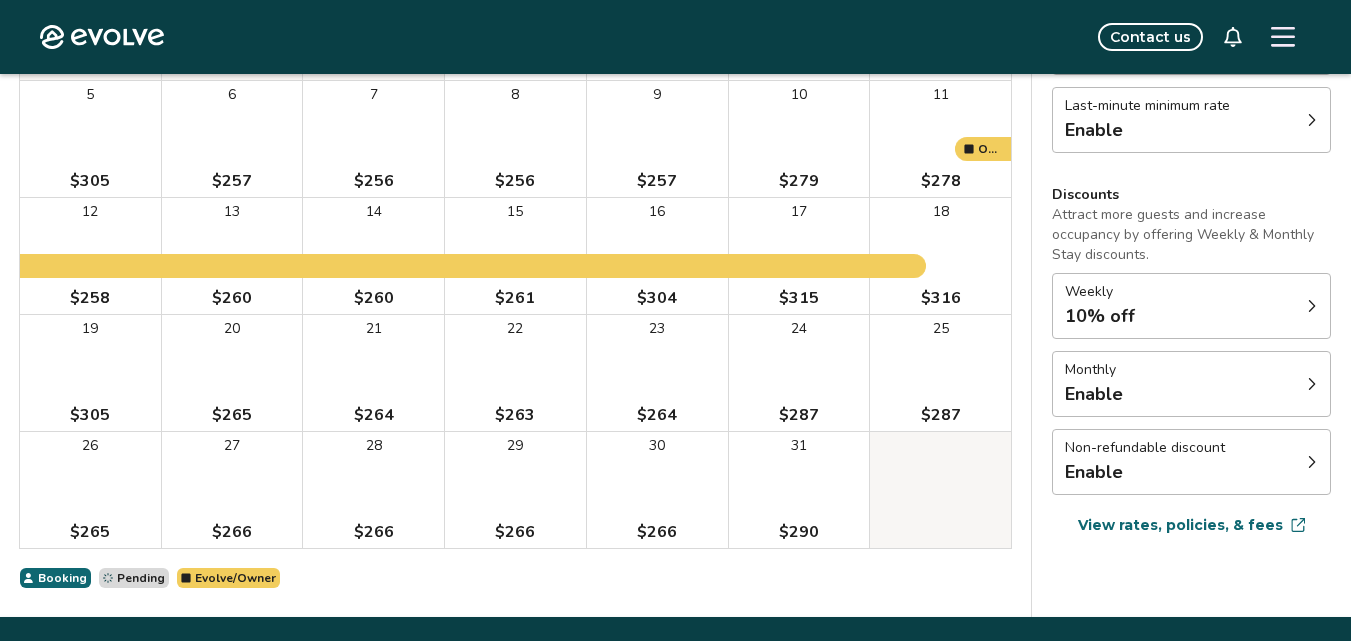 click at bounding box center (940, 139) 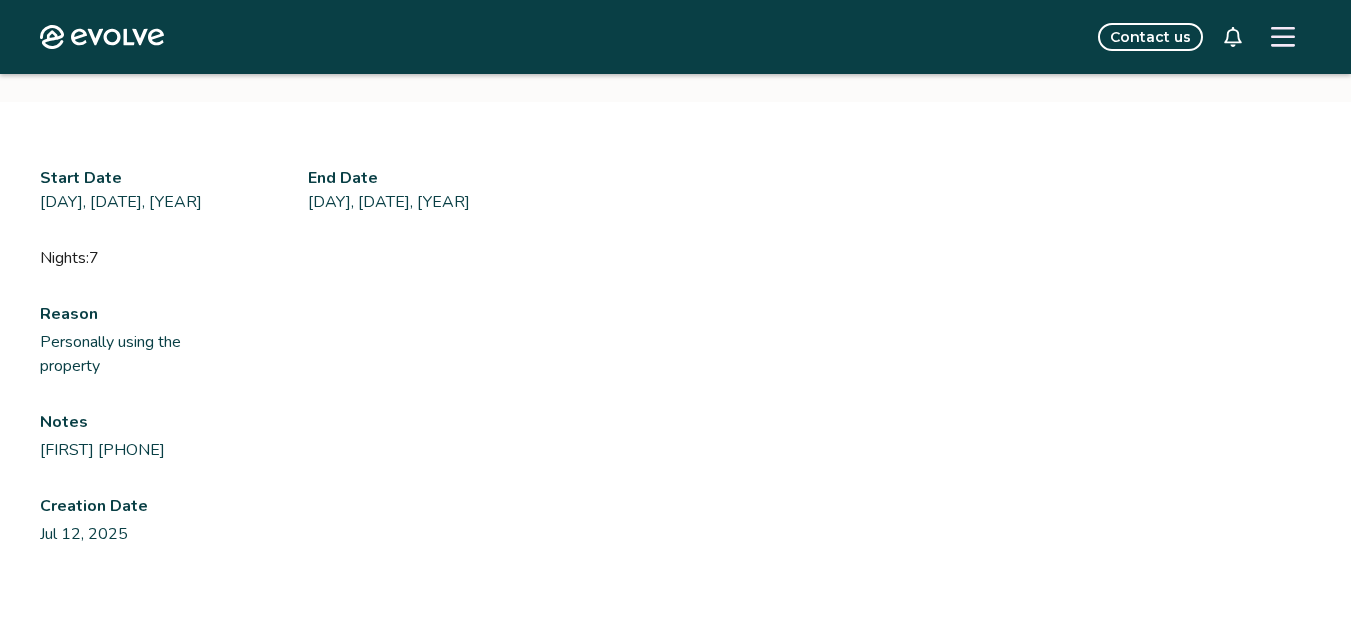 scroll, scrollTop: 0, scrollLeft: 0, axis: both 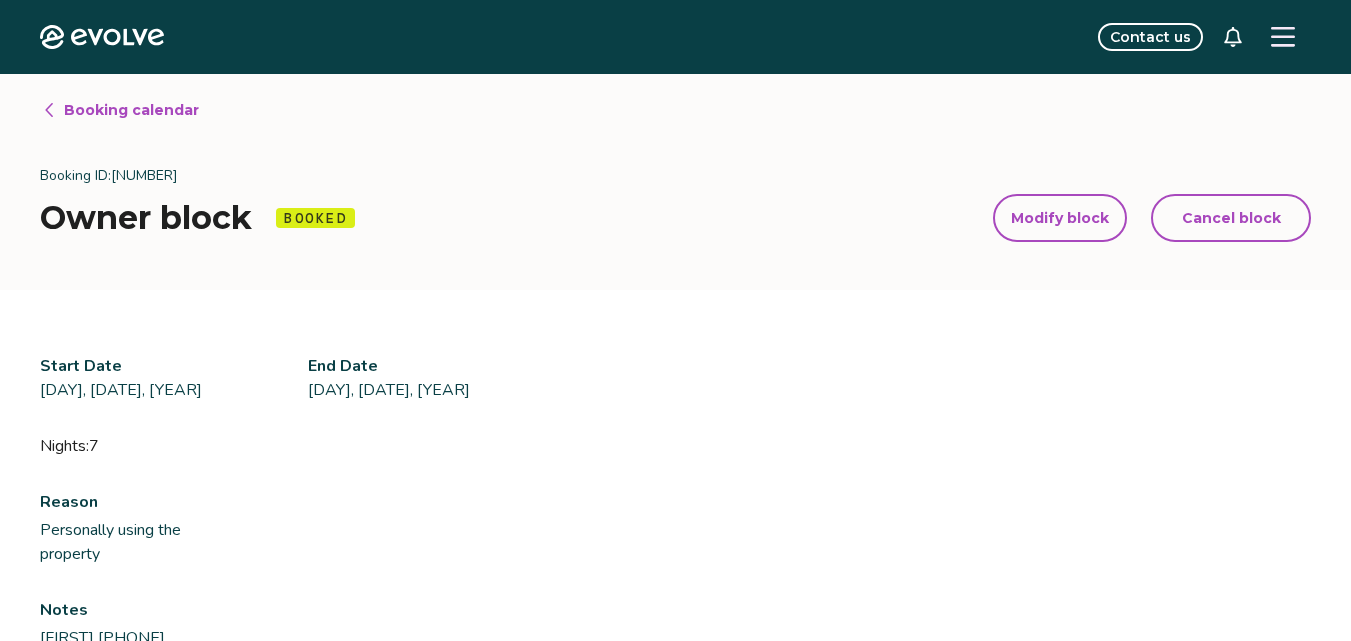 click on "Booking calendar" at bounding box center [131, 110] 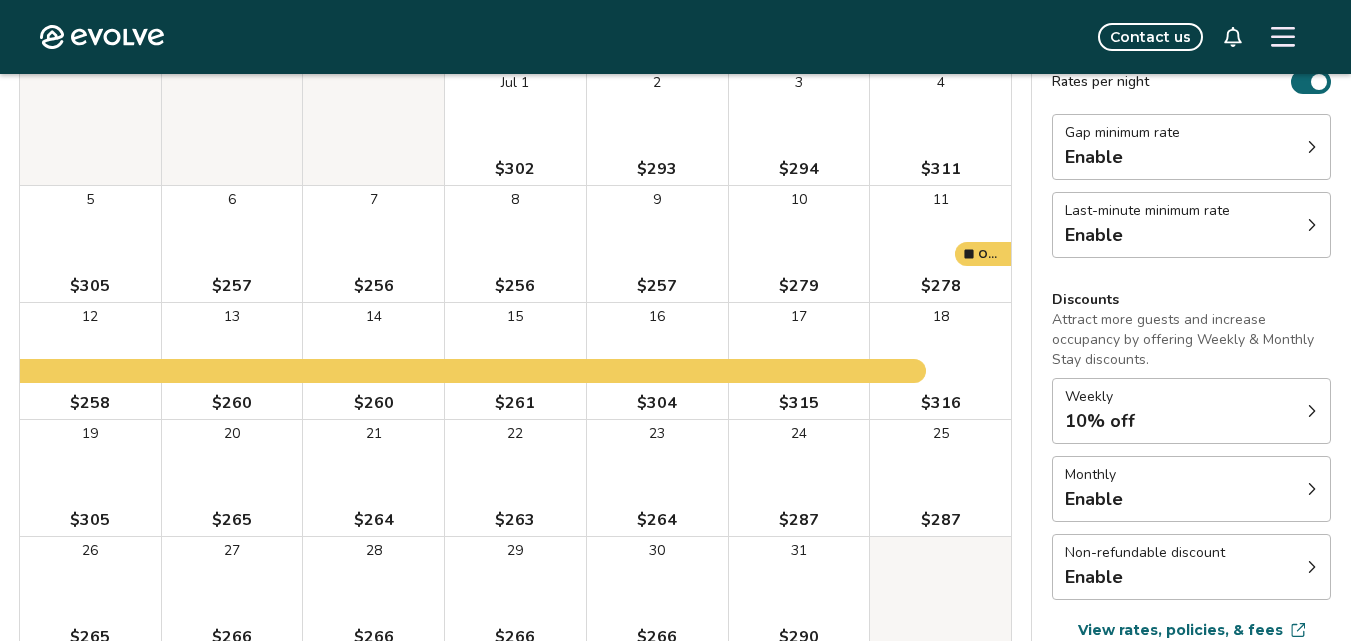 scroll, scrollTop: 0, scrollLeft: 0, axis: both 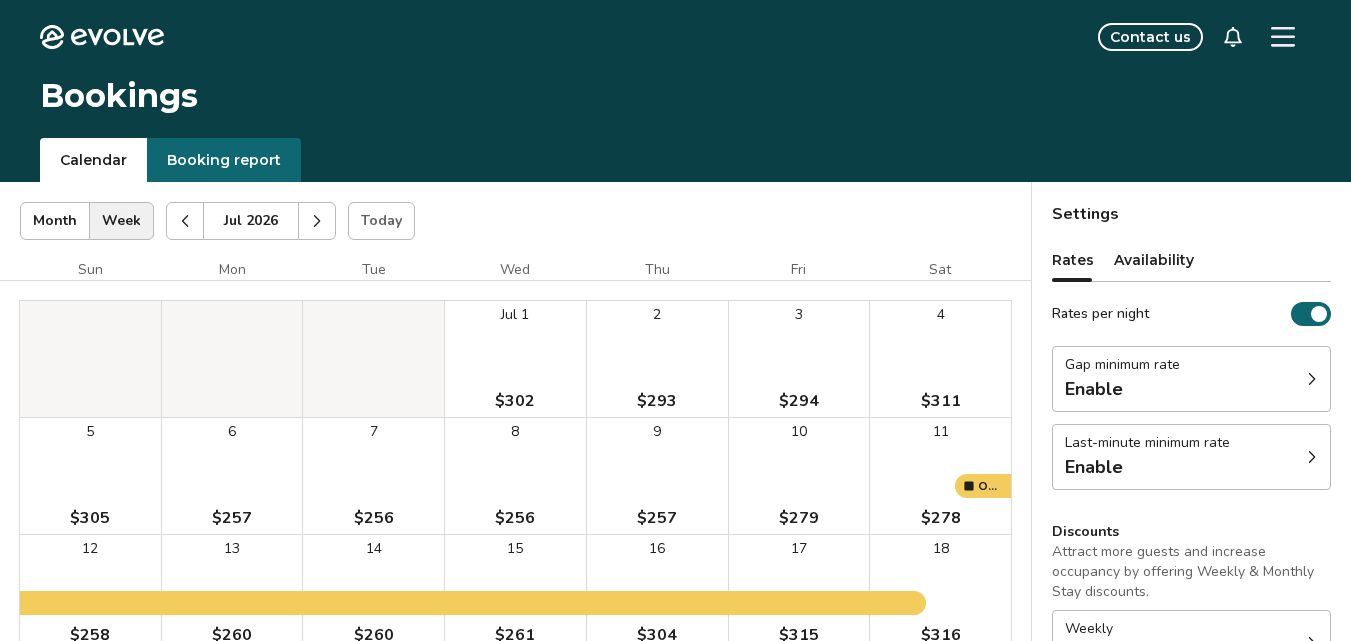 click on "Booking report" at bounding box center [224, 160] 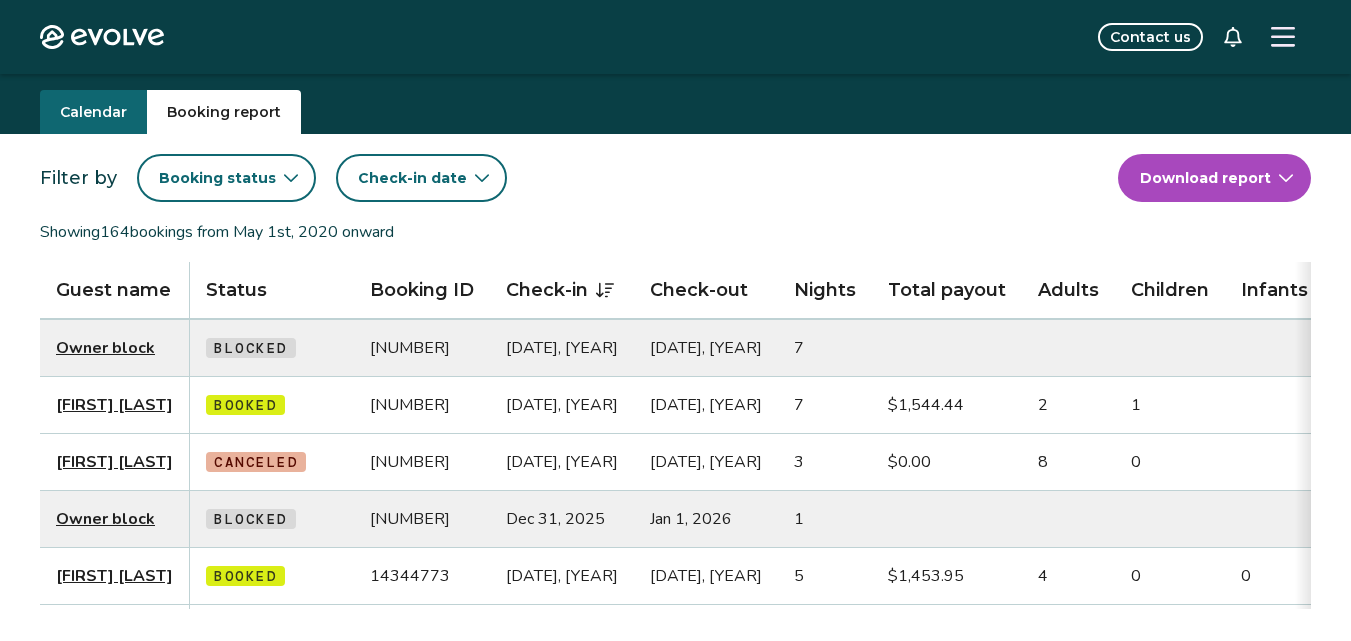 scroll, scrollTop: 70, scrollLeft: 0, axis: vertical 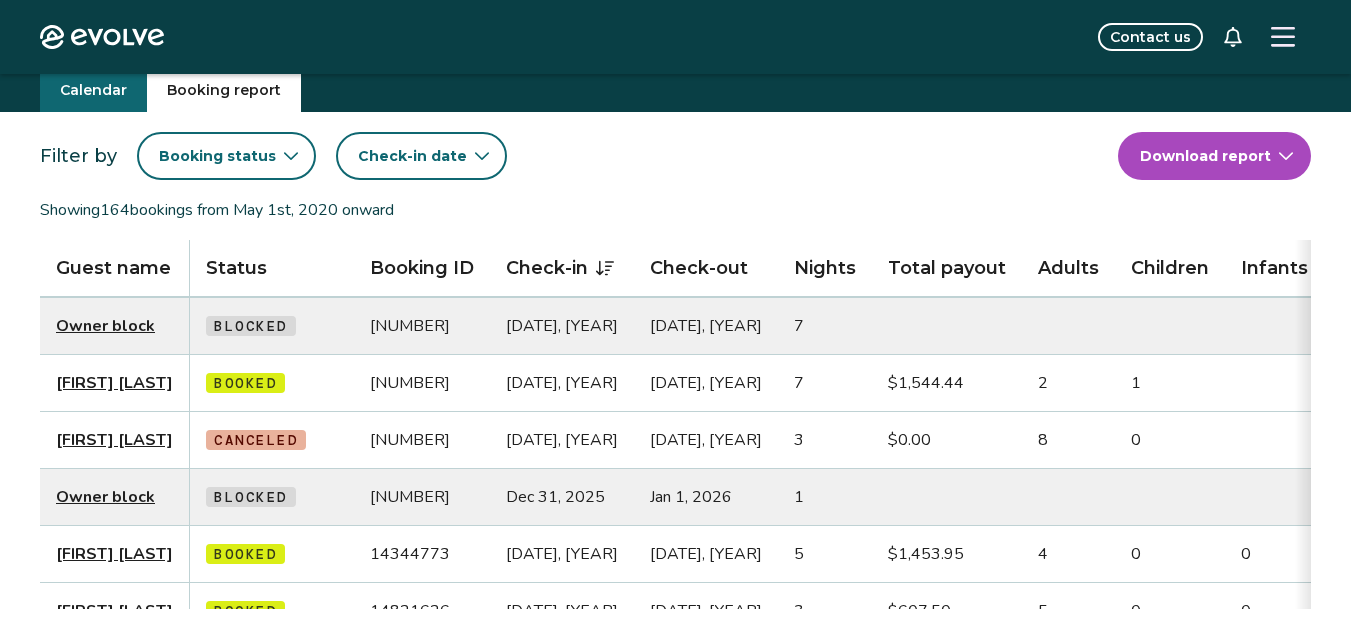 click on "Calendar" at bounding box center [93, 90] 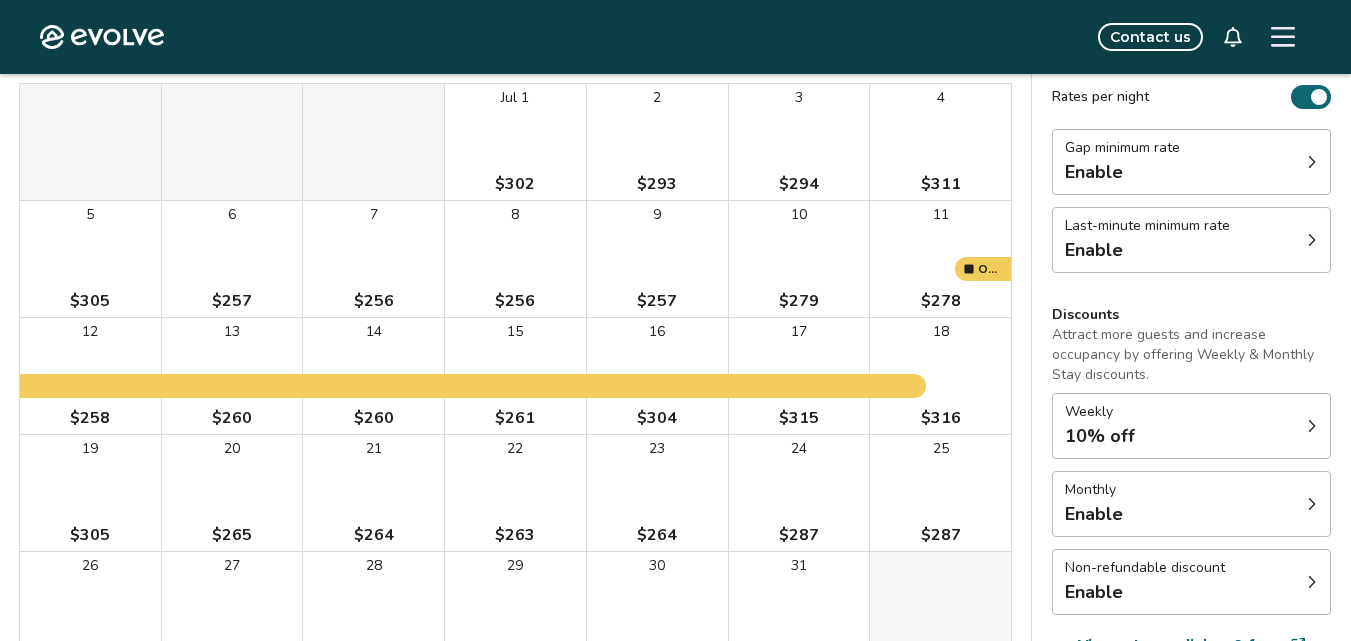 scroll, scrollTop: 0, scrollLeft: 0, axis: both 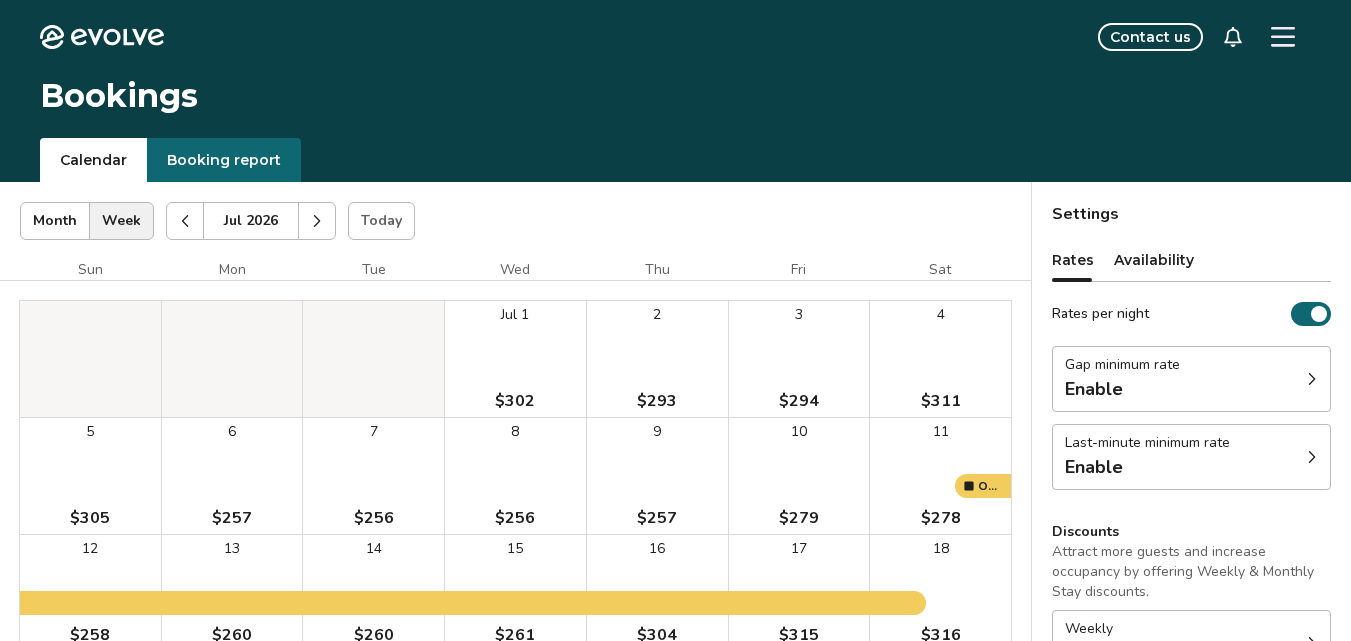 click at bounding box center (185, 221) 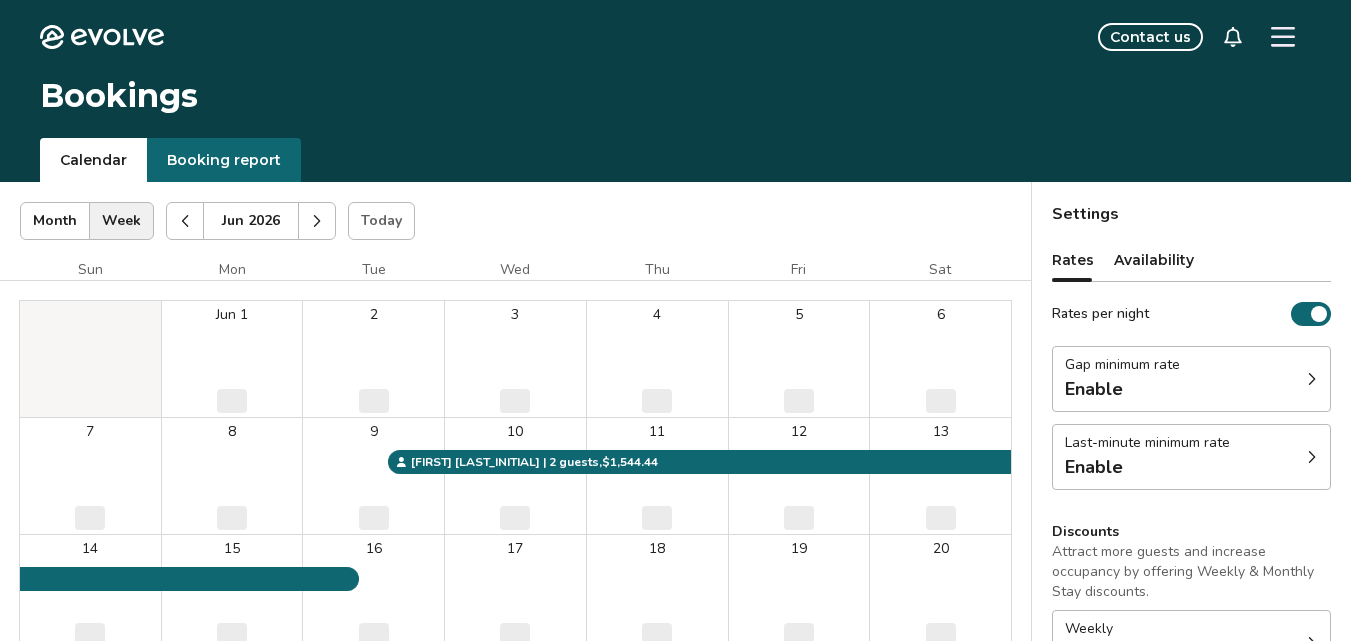 click 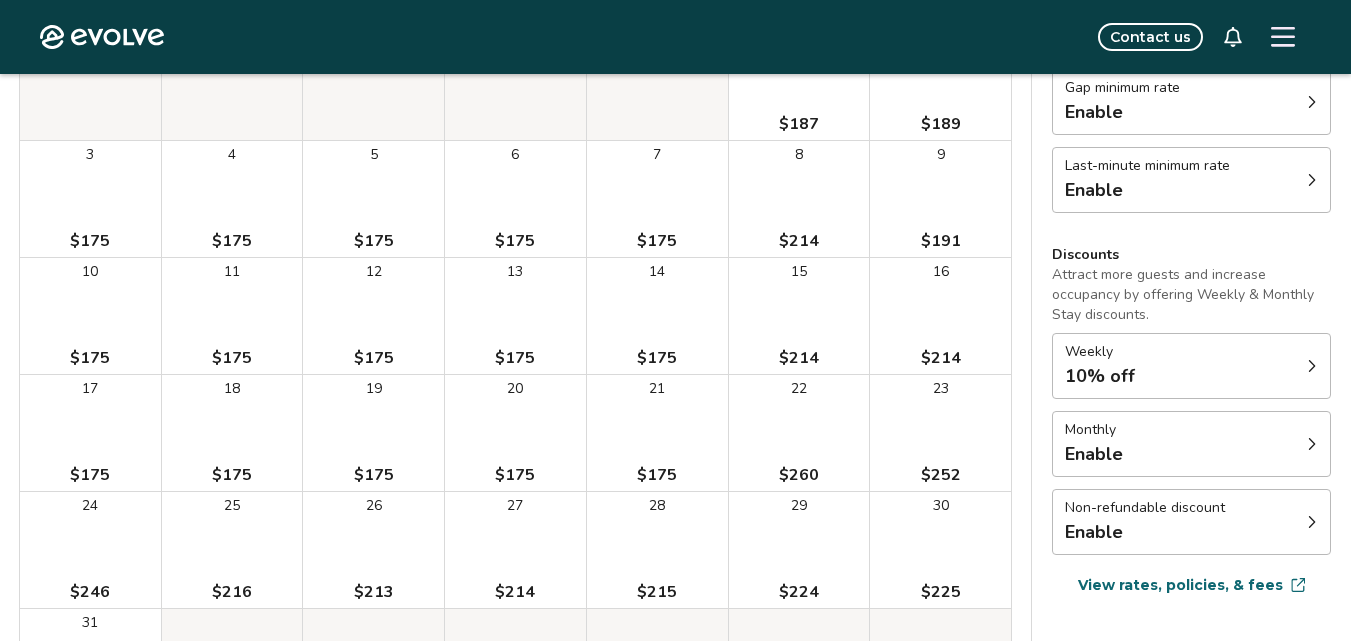 scroll, scrollTop: 281, scrollLeft: 0, axis: vertical 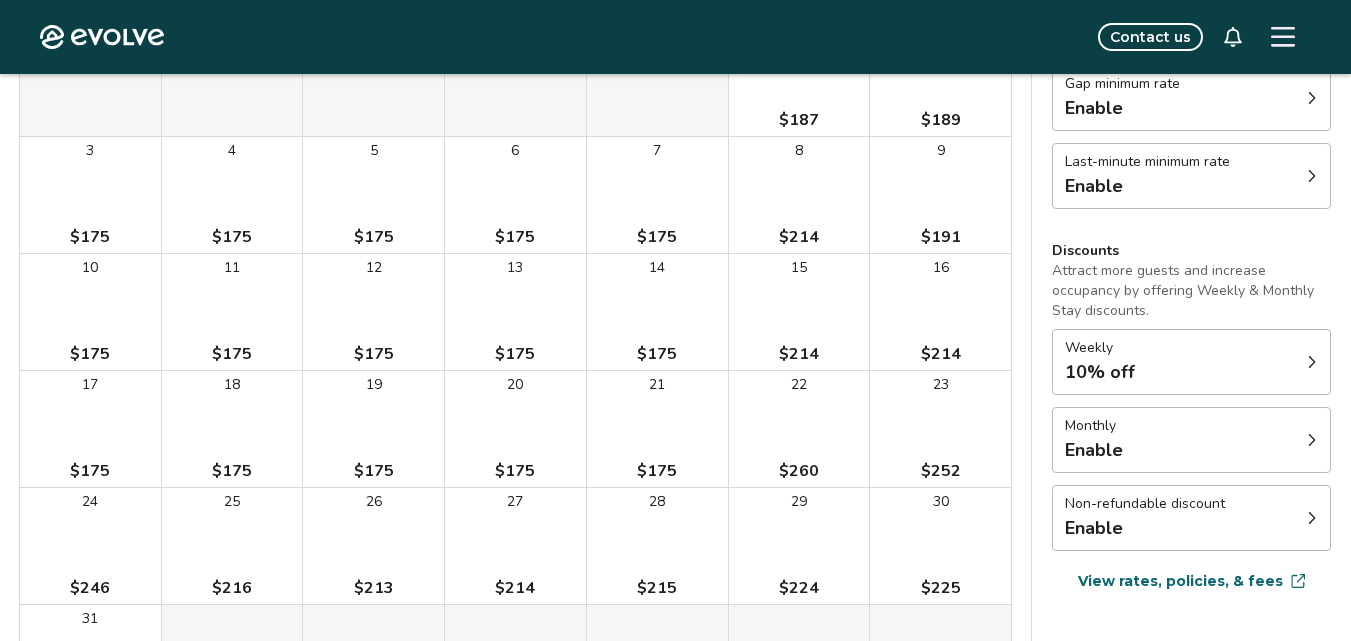click on "Non-refundable discount Enable" at bounding box center (1191, 518) 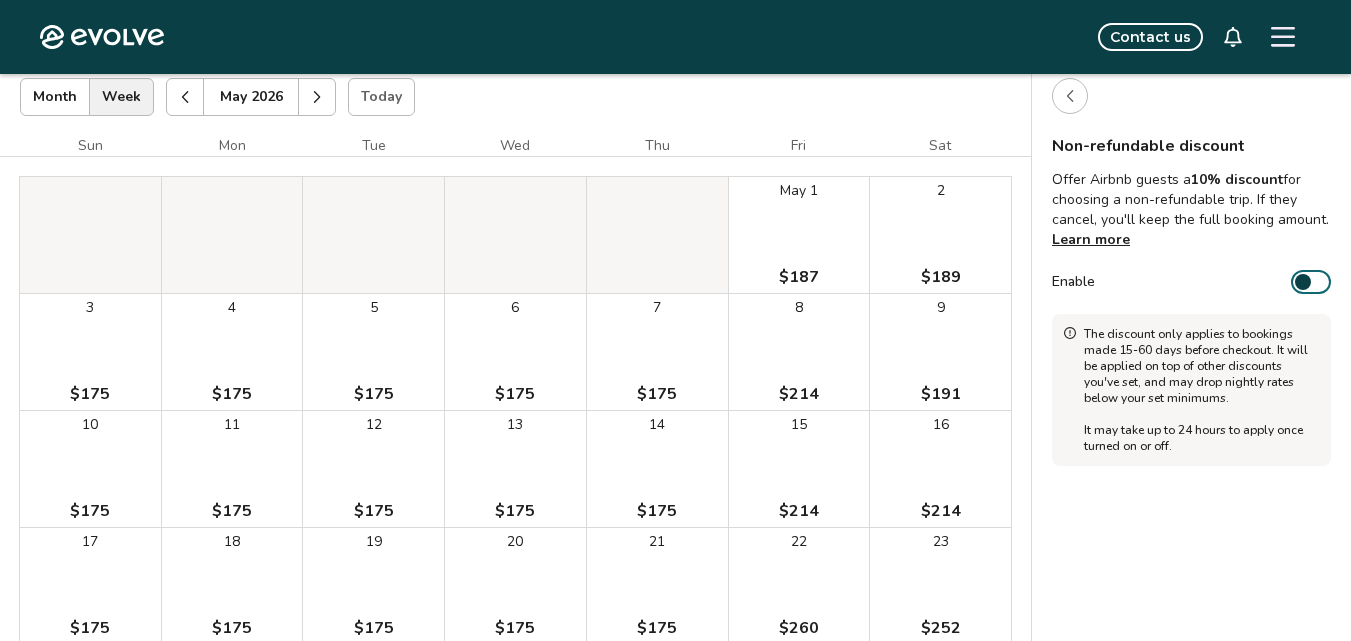 scroll, scrollTop: 0, scrollLeft: 0, axis: both 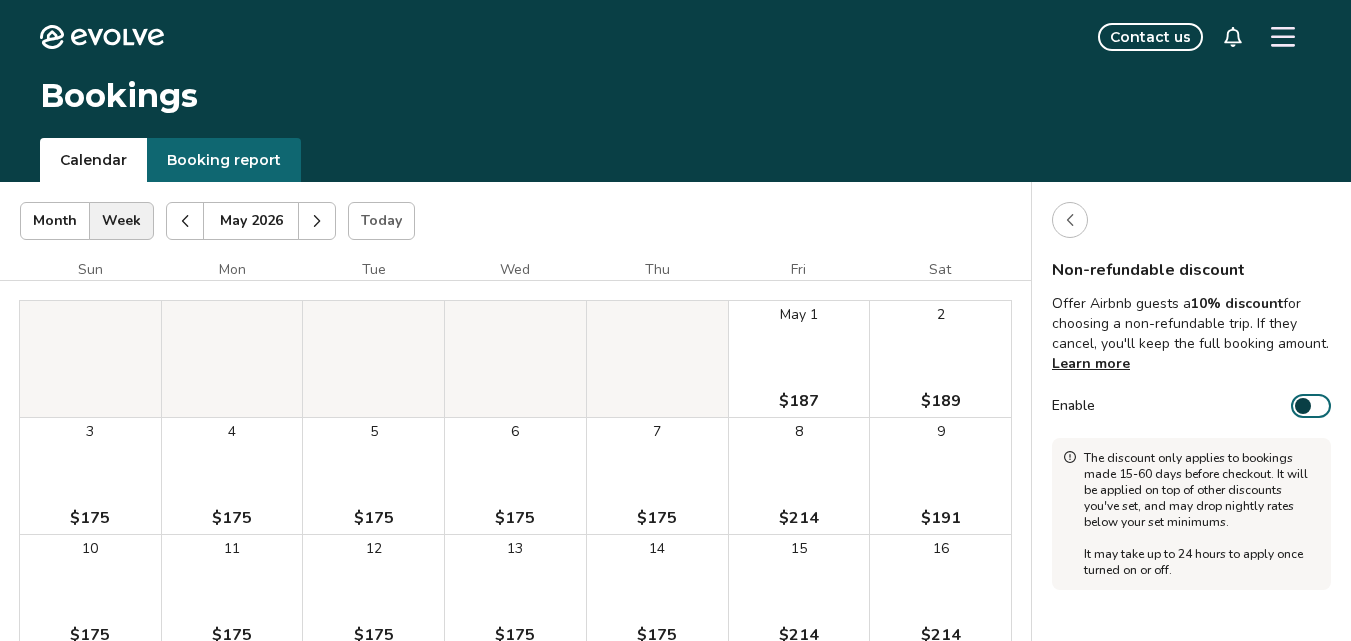 click on "Today" at bounding box center [381, 221] 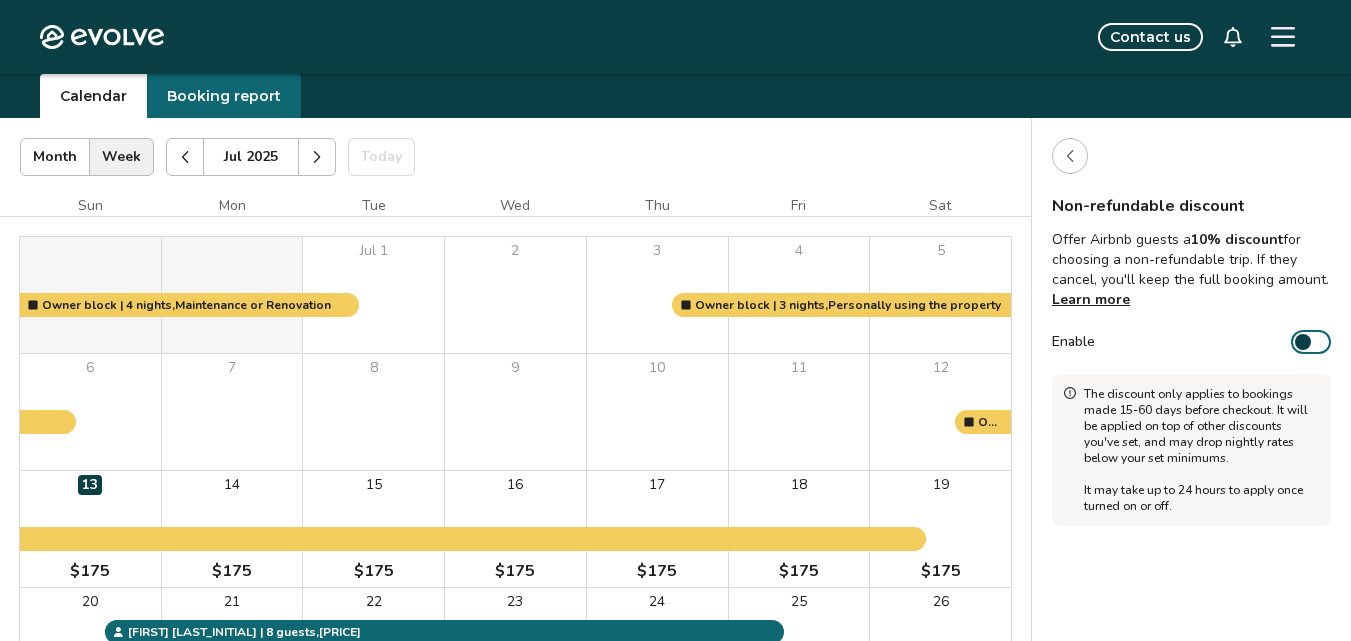 scroll, scrollTop: 0, scrollLeft: 0, axis: both 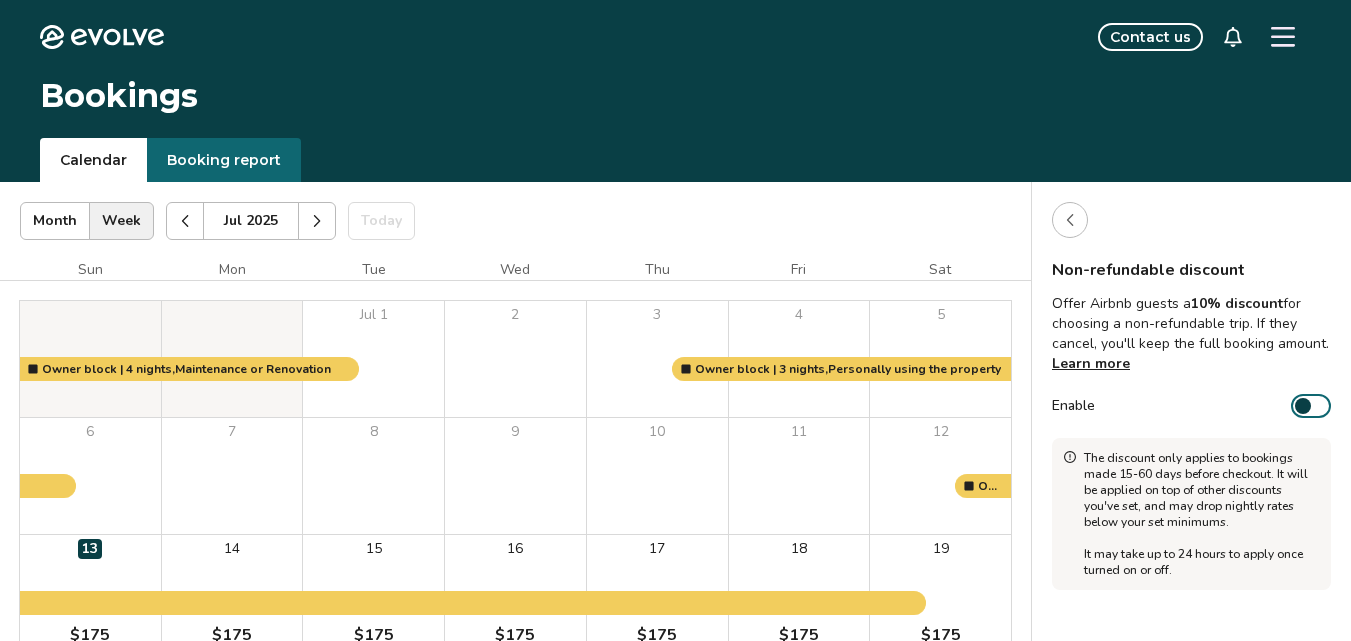 click at bounding box center [317, 221] 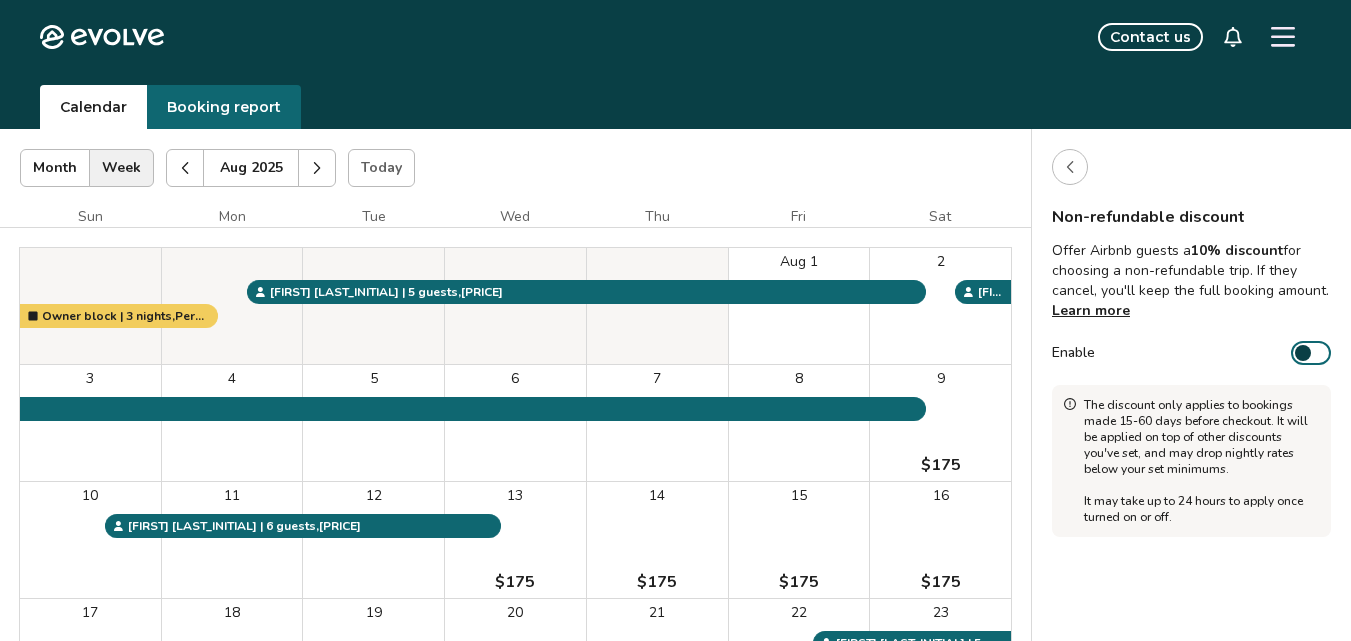 scroll, scrollTop: 0, scrollLeft: 0, axis: both 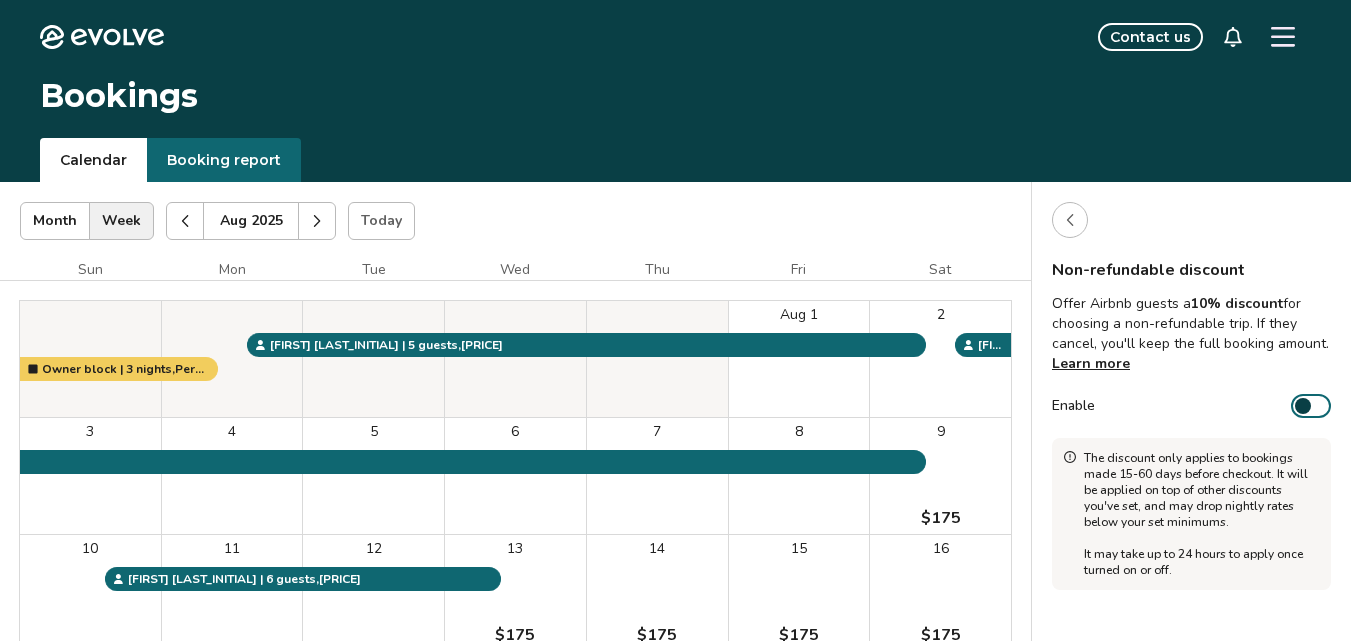 click 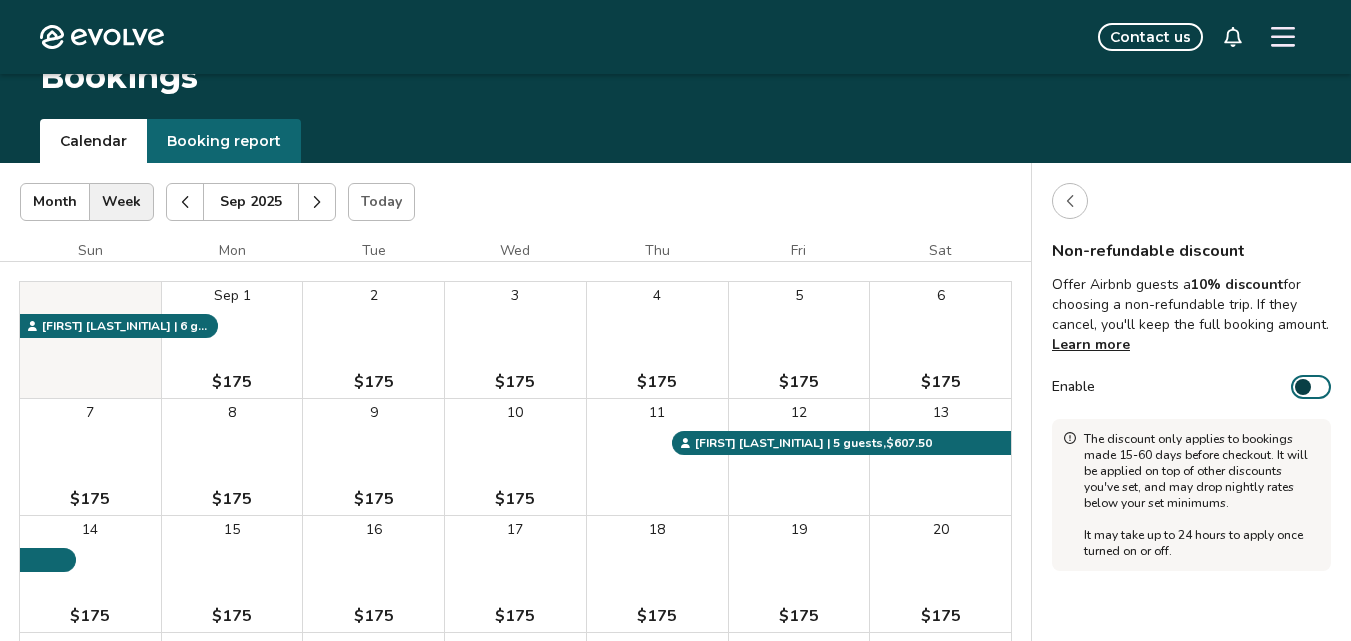 scroll, scrollTop: 0, scrollLeft: 0, axis: both 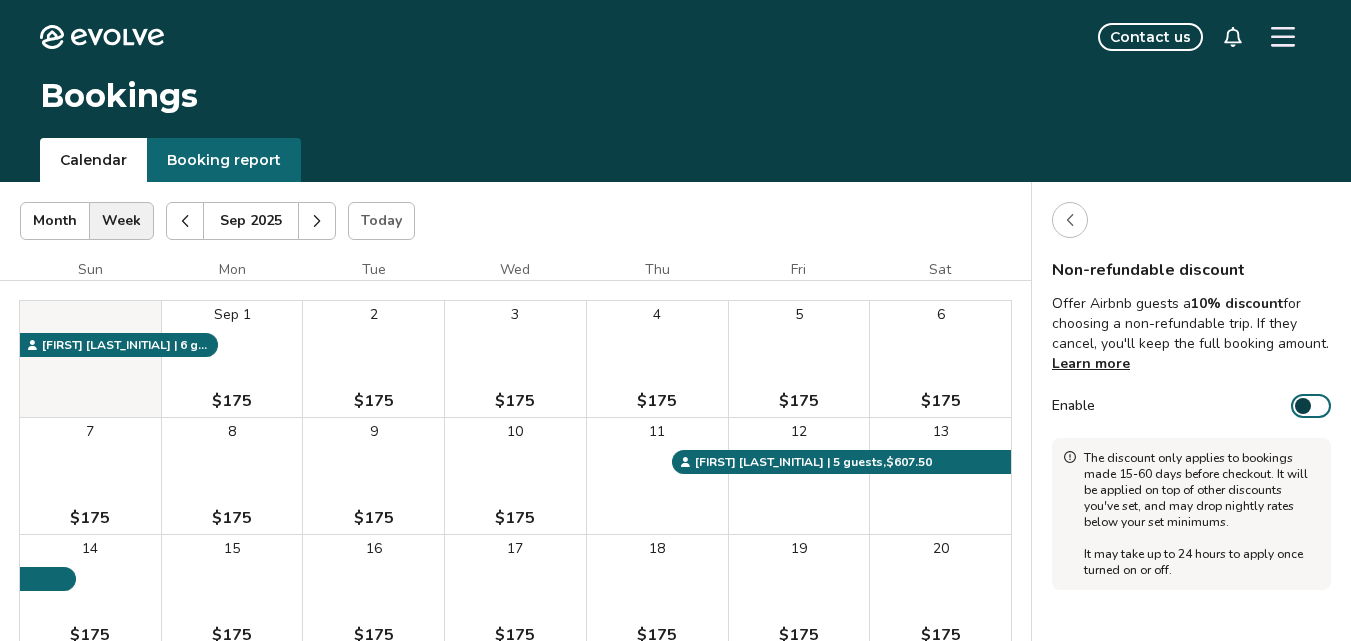 click 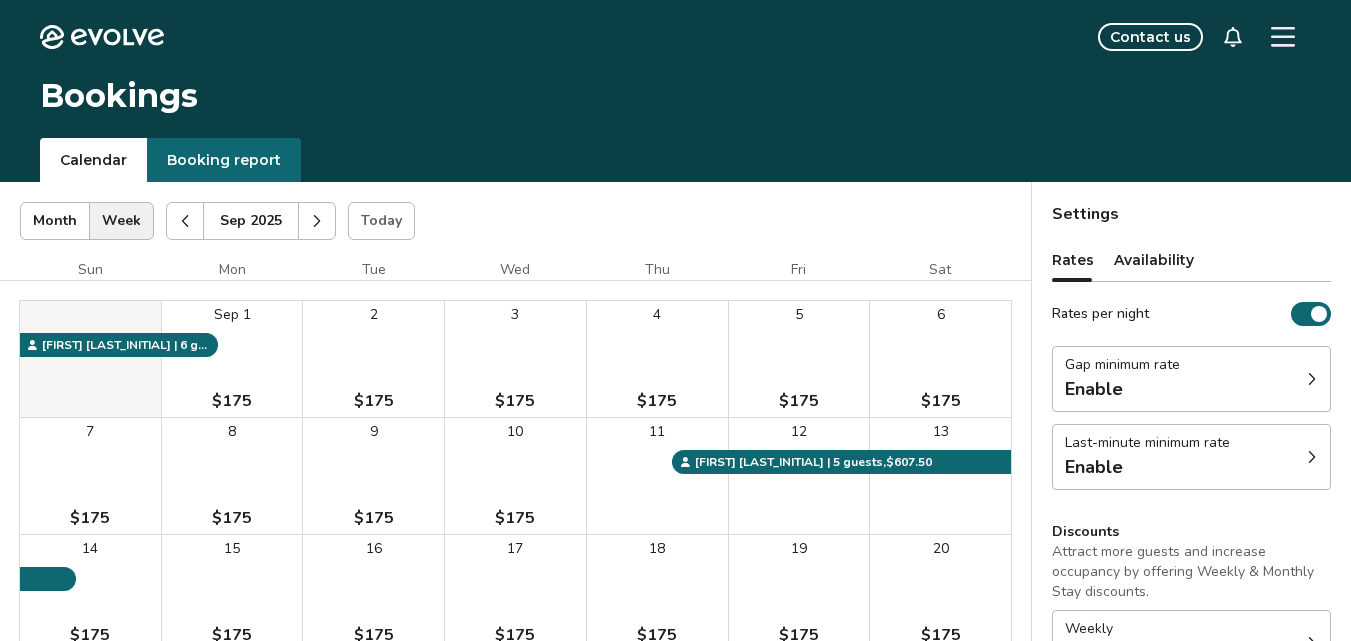 click on "Availability" at bounding box center (1154, 260) 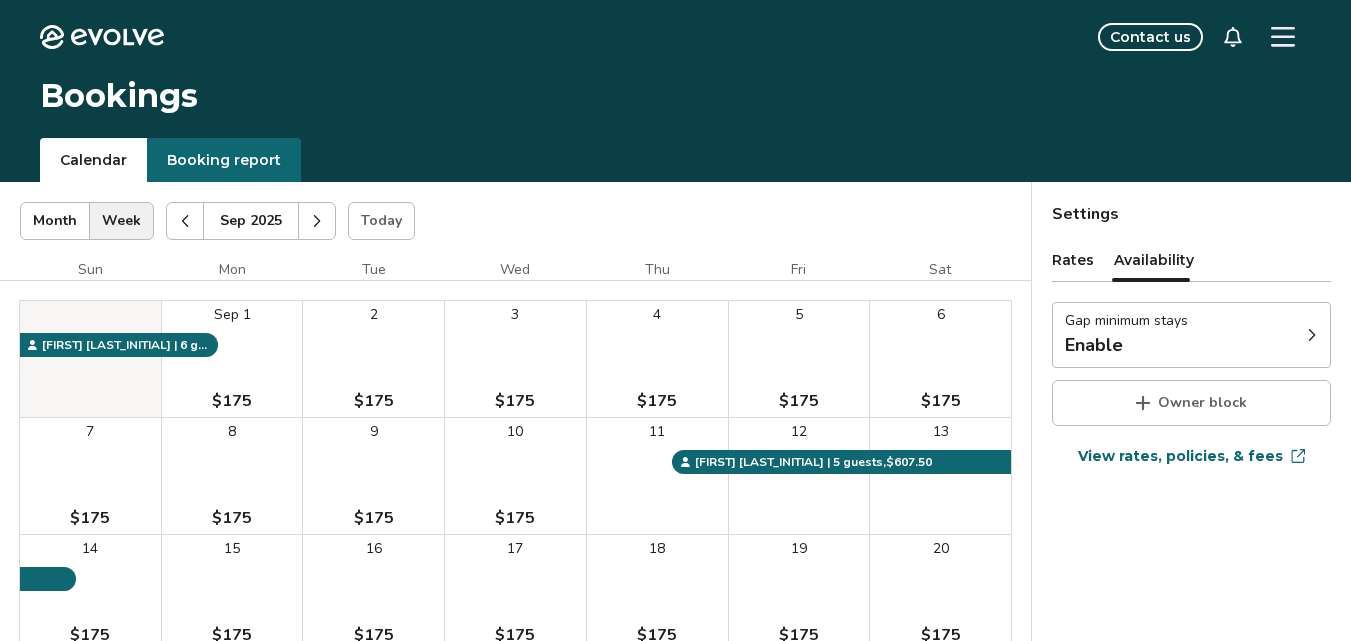 click on "Rates" at bounding box center (1073, 260) 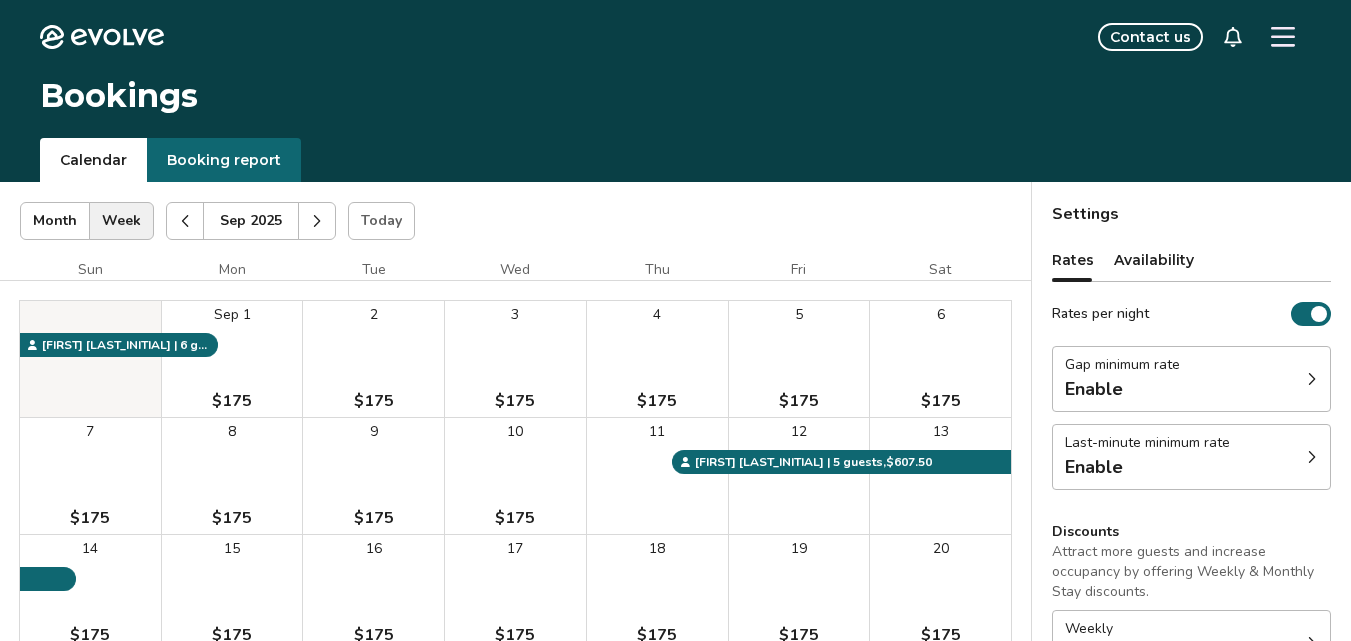 click on "Availability" at bounding box center (1154, 260) 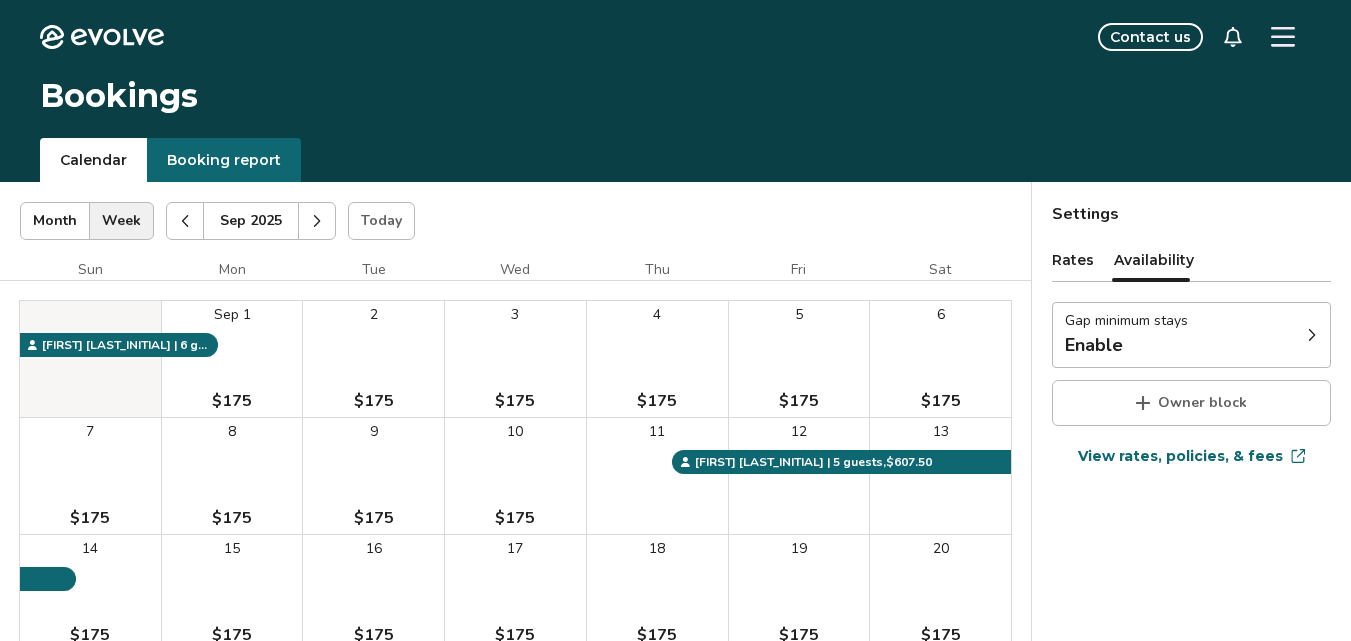click on "View rates, policies, & fees" at bounding box center [1180, 456] 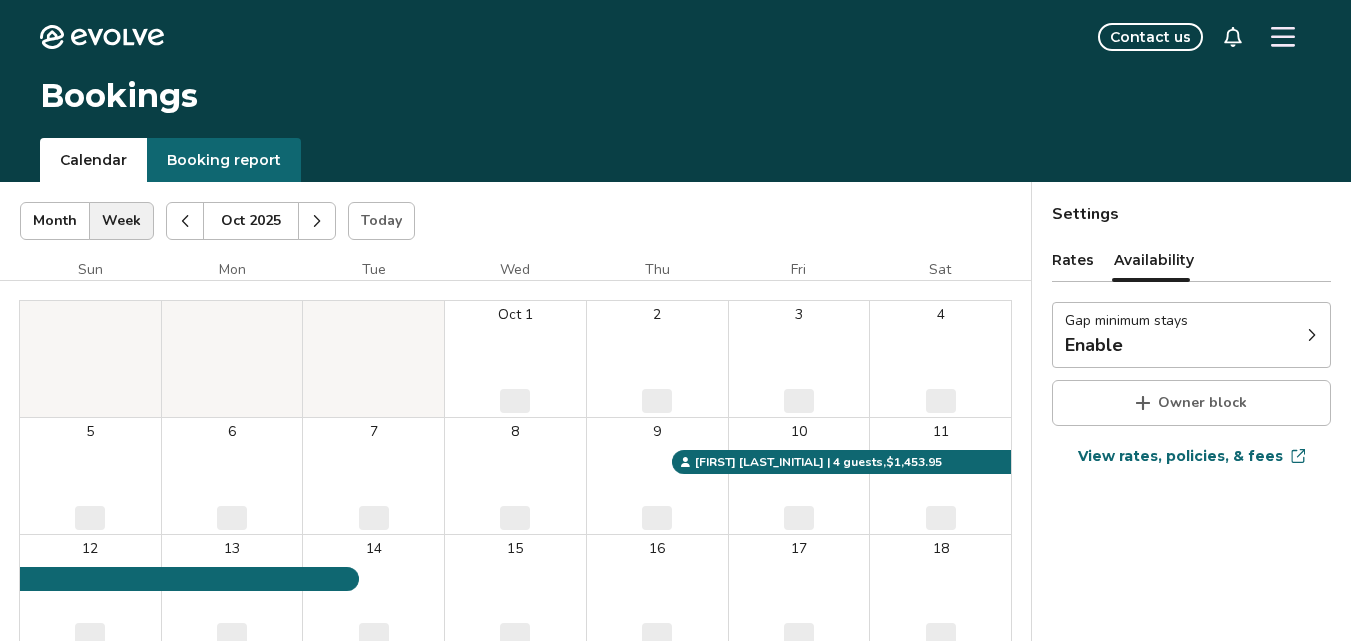 click 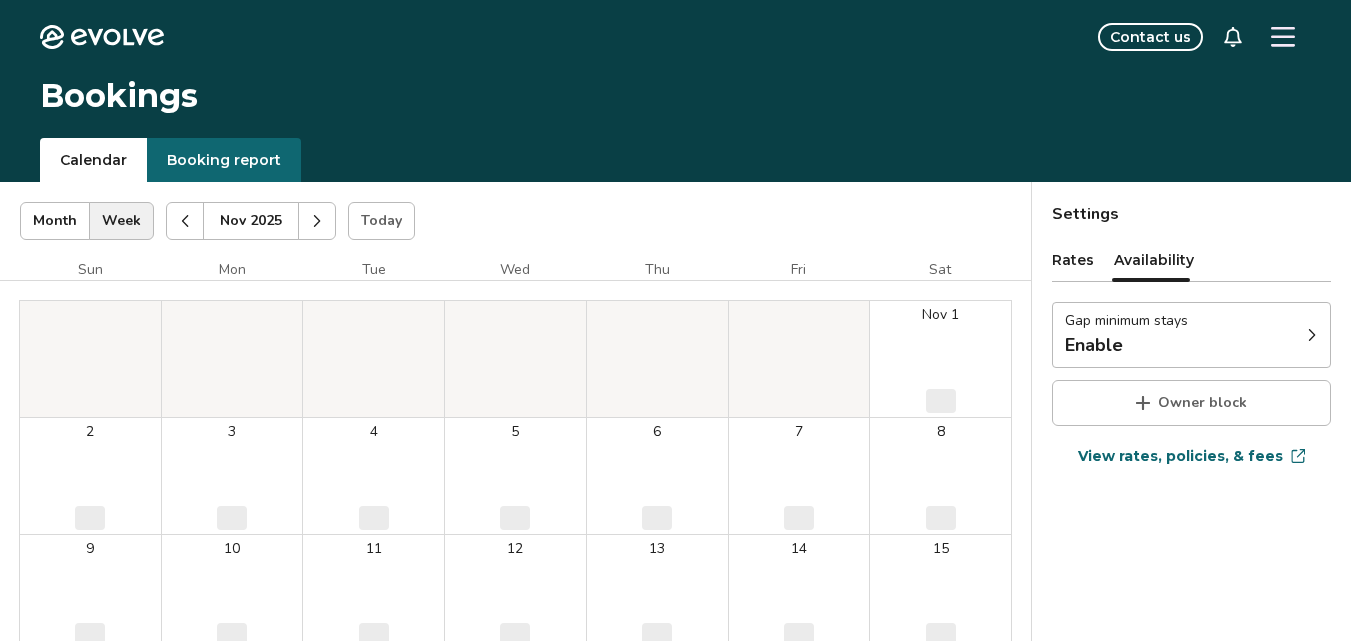 click 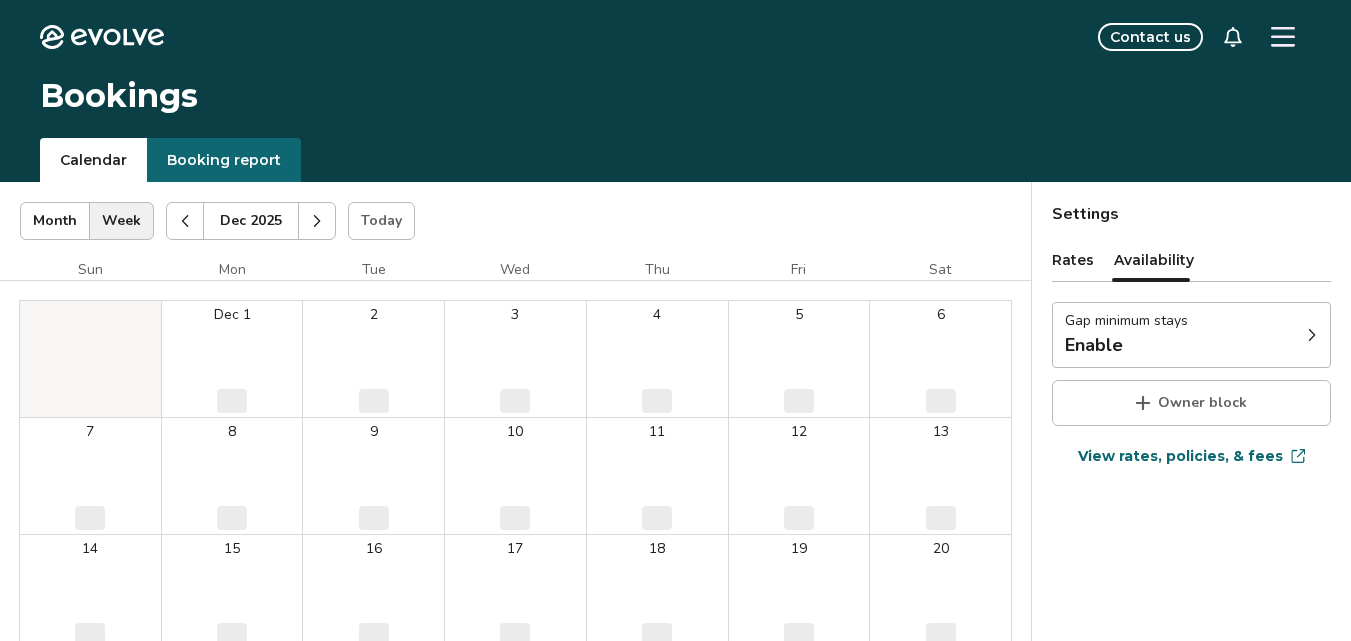click 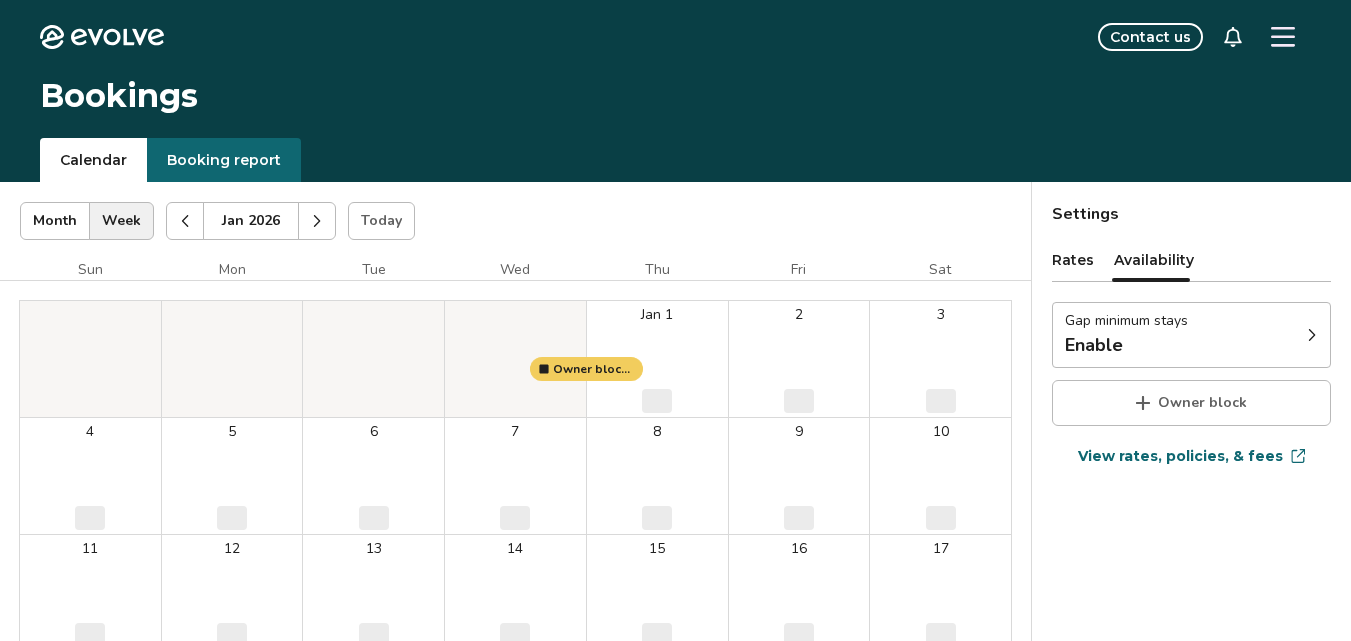 click 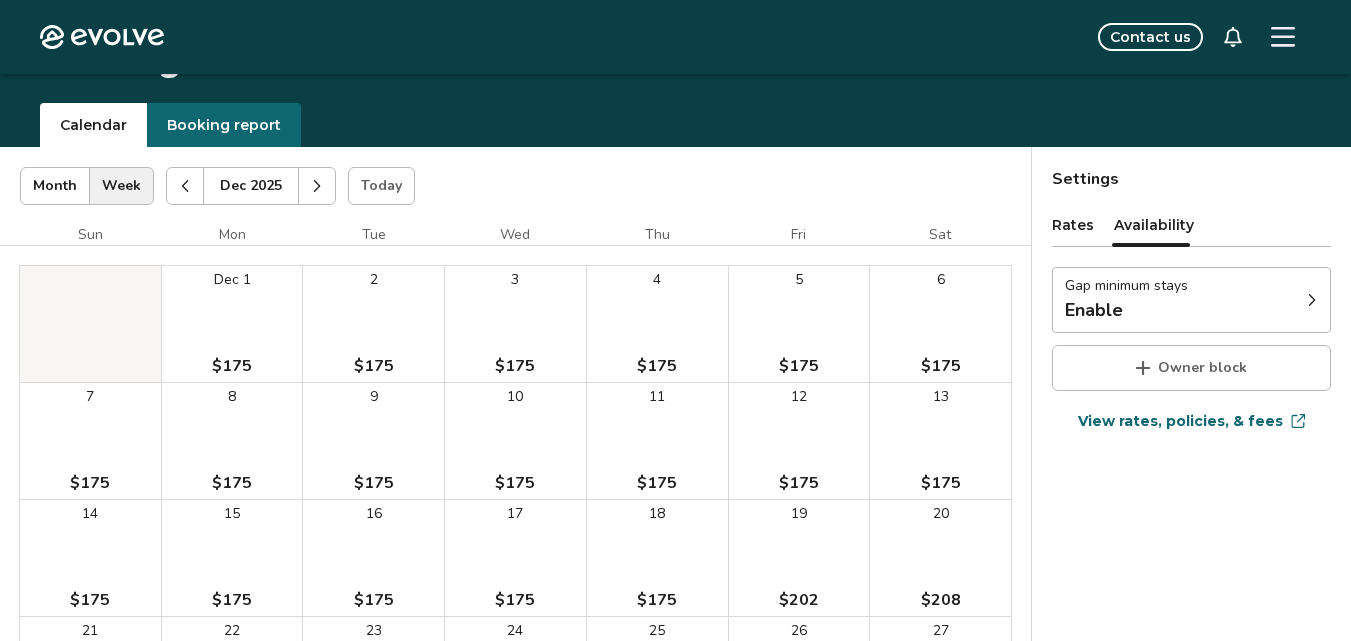 scroll, scrollTop: 58, scrollLeft: 0, axis: vertical 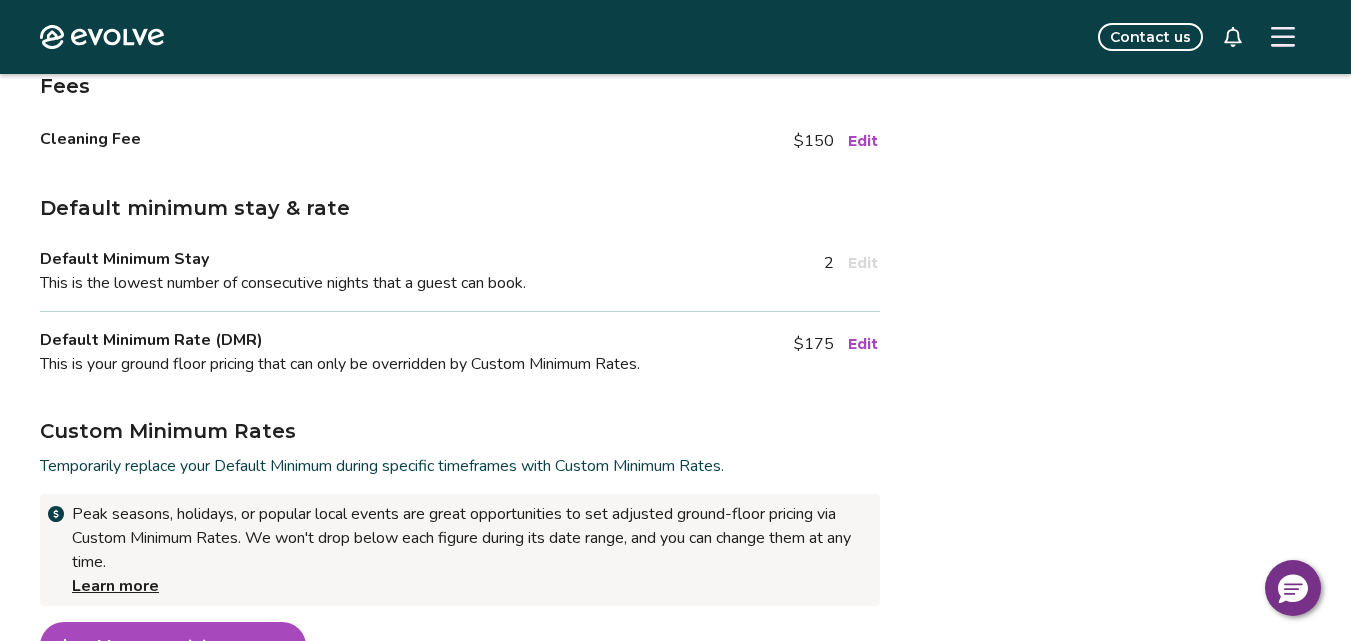 click on "Edit" at bounding box center (863, 344) 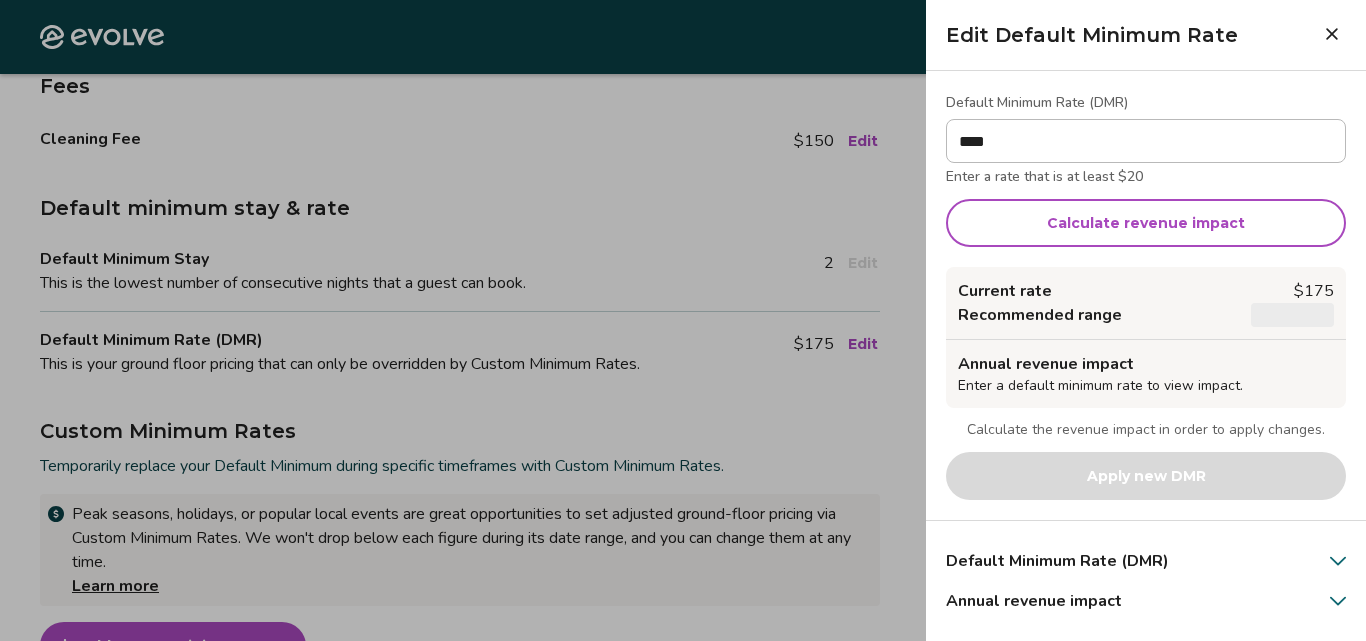 click on "Calculate revenue impact" at bounding box center (1146, 223) 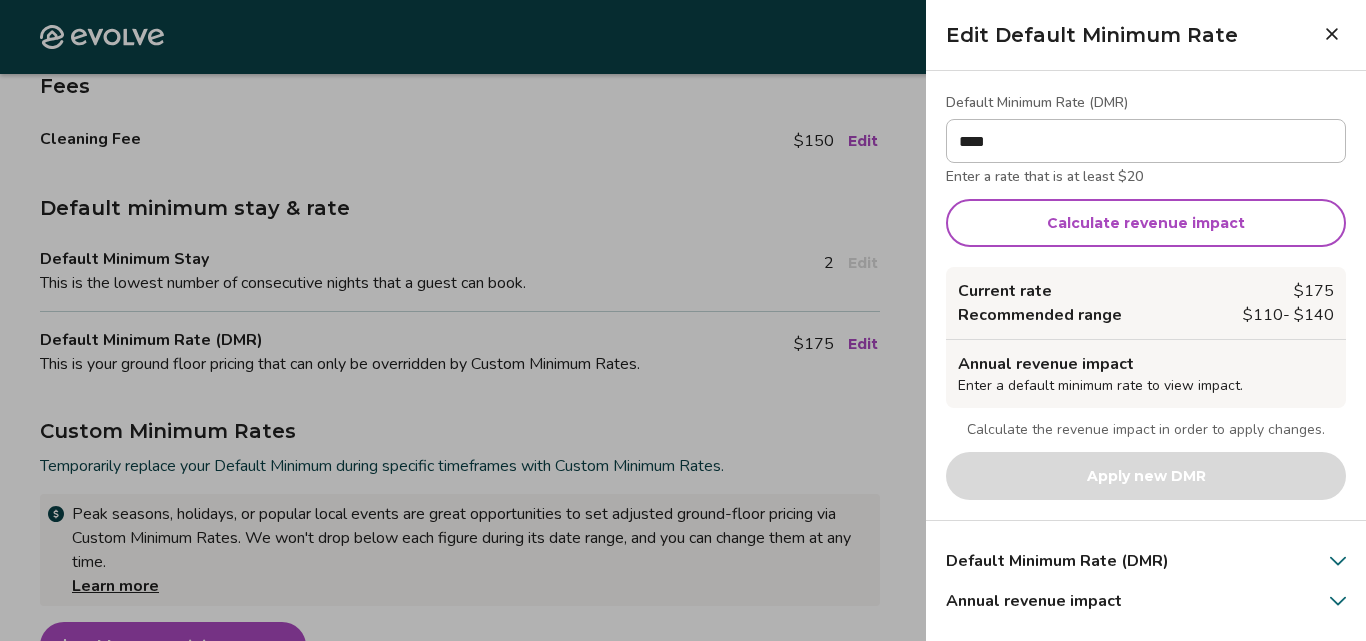 click on "Default Minimum Rate (DMR)" at bounding box center (1146, 561) 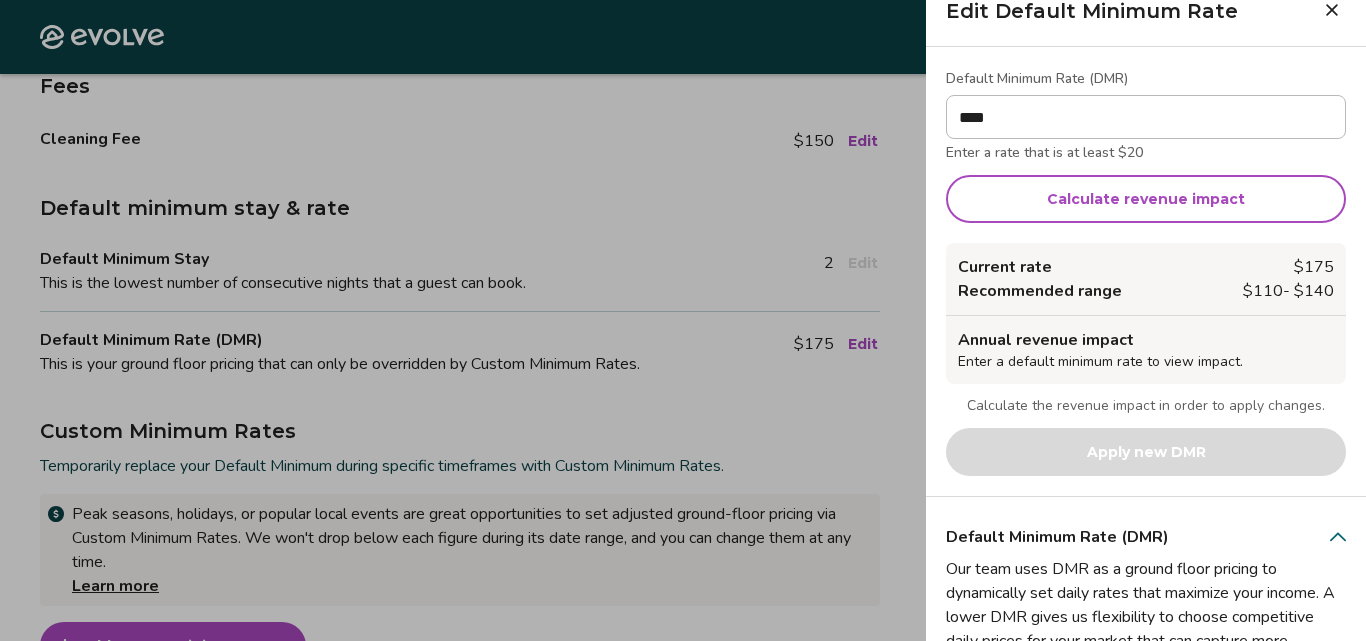 scroll, scrollTop: 180, scrollLeft: 0, axis: vertical 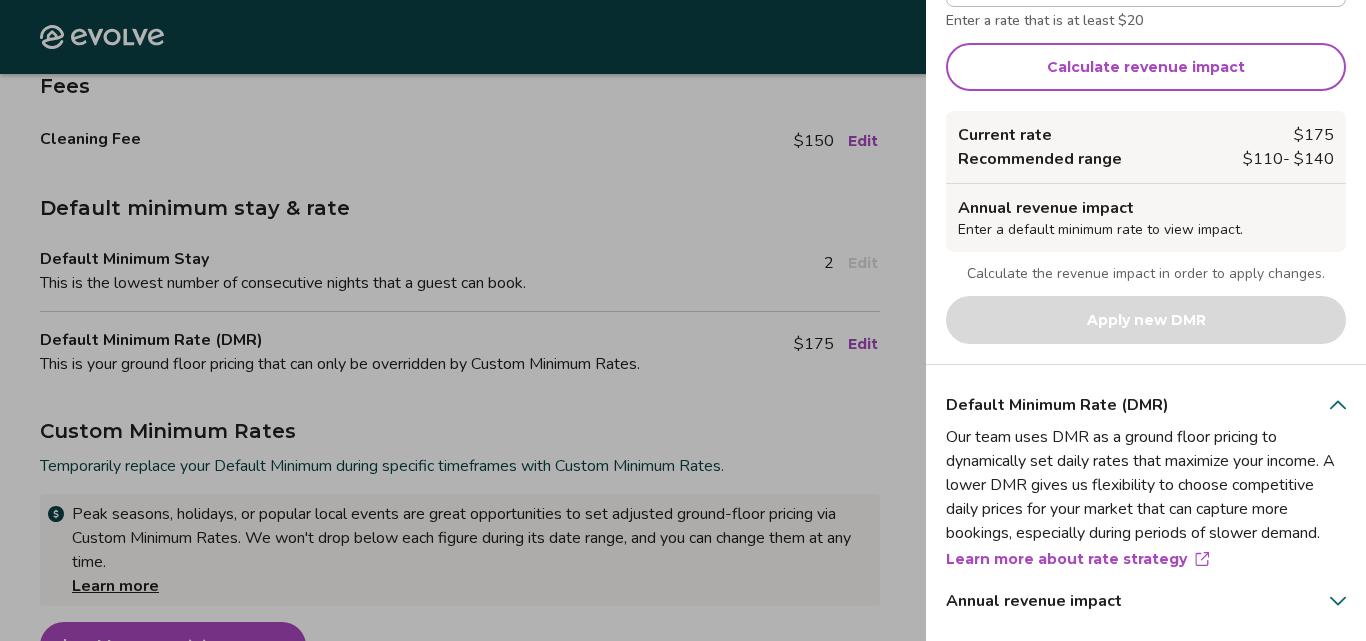 click on "Annual revenue impact" at bounding box center (1146, 601) 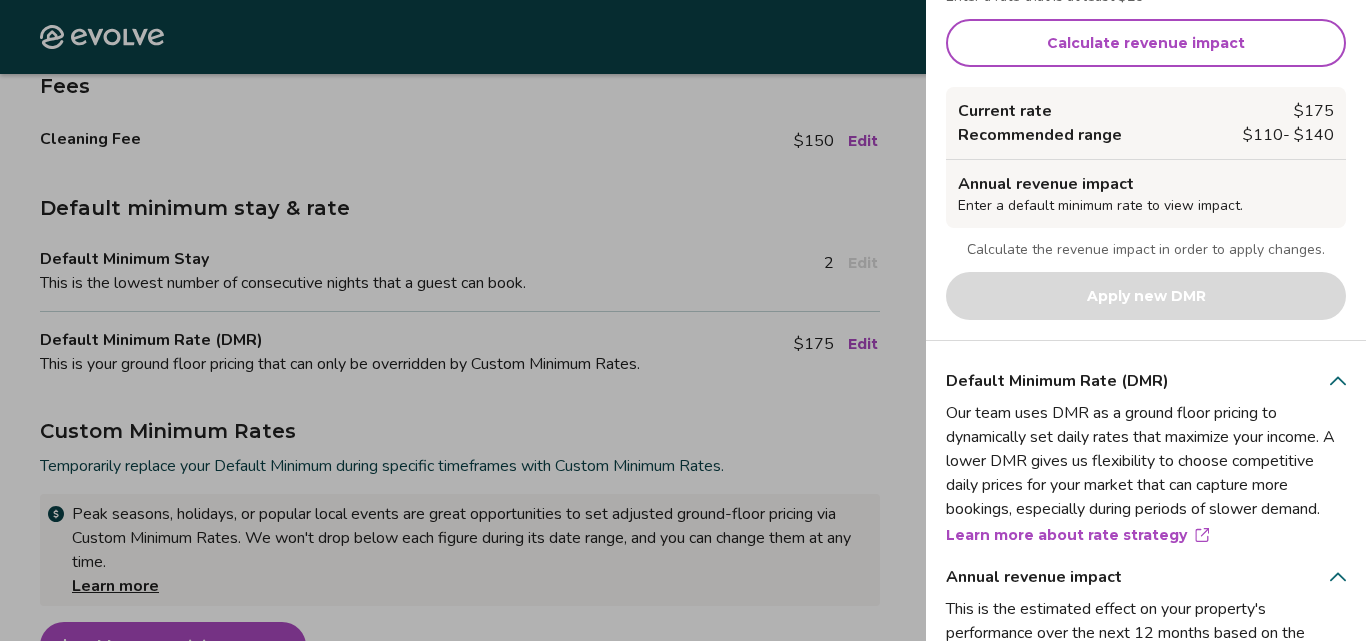 click on "Learn more about rate strategy" at bounding box center [1146, 535] 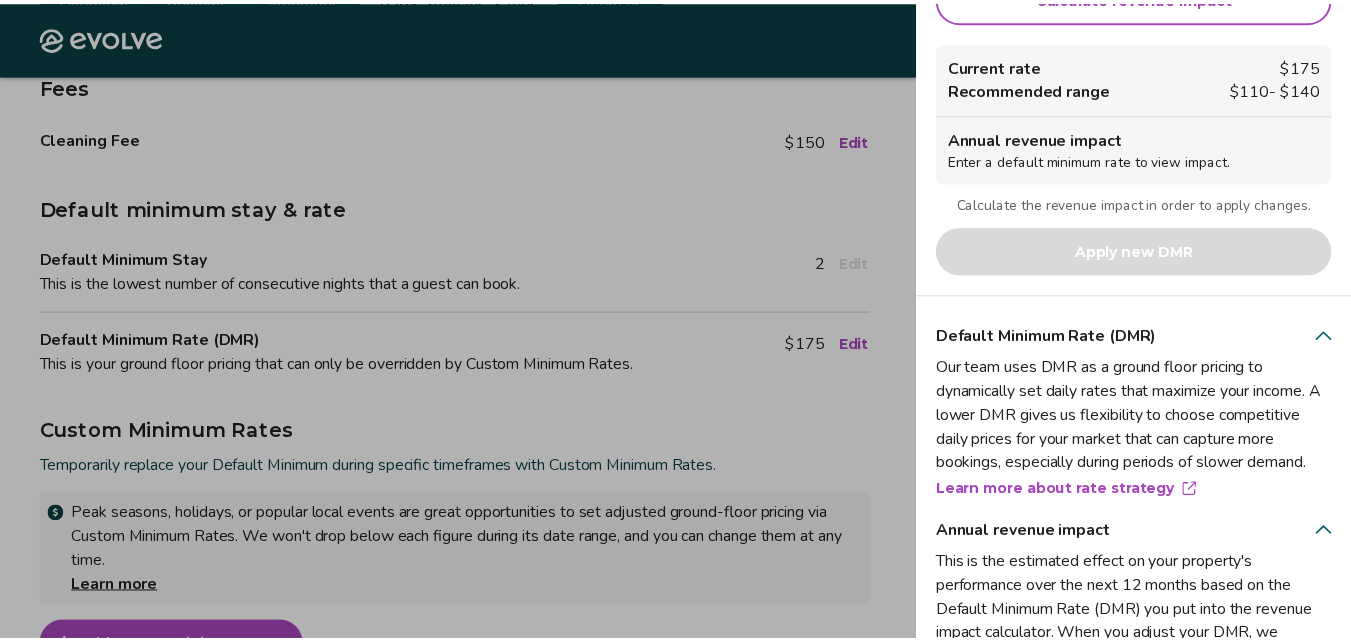 scroll, scrollTop: 0, scrollLeft: 0, axis: both 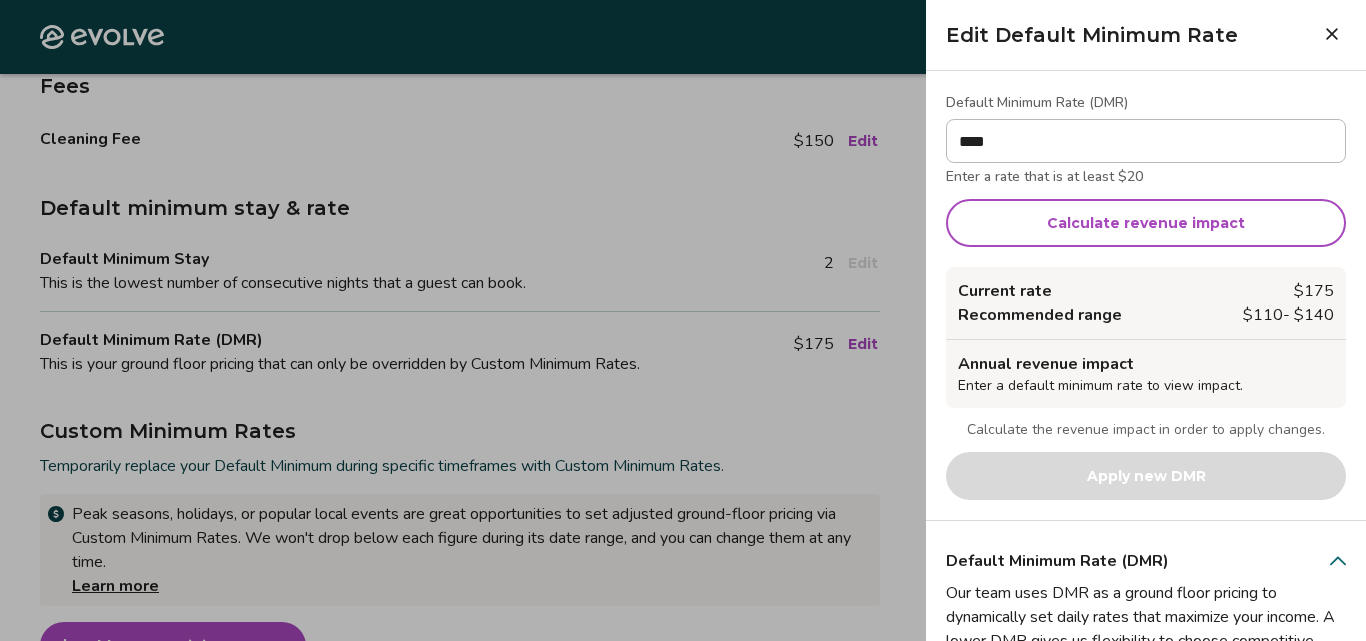click at bounding box center (683, 320) 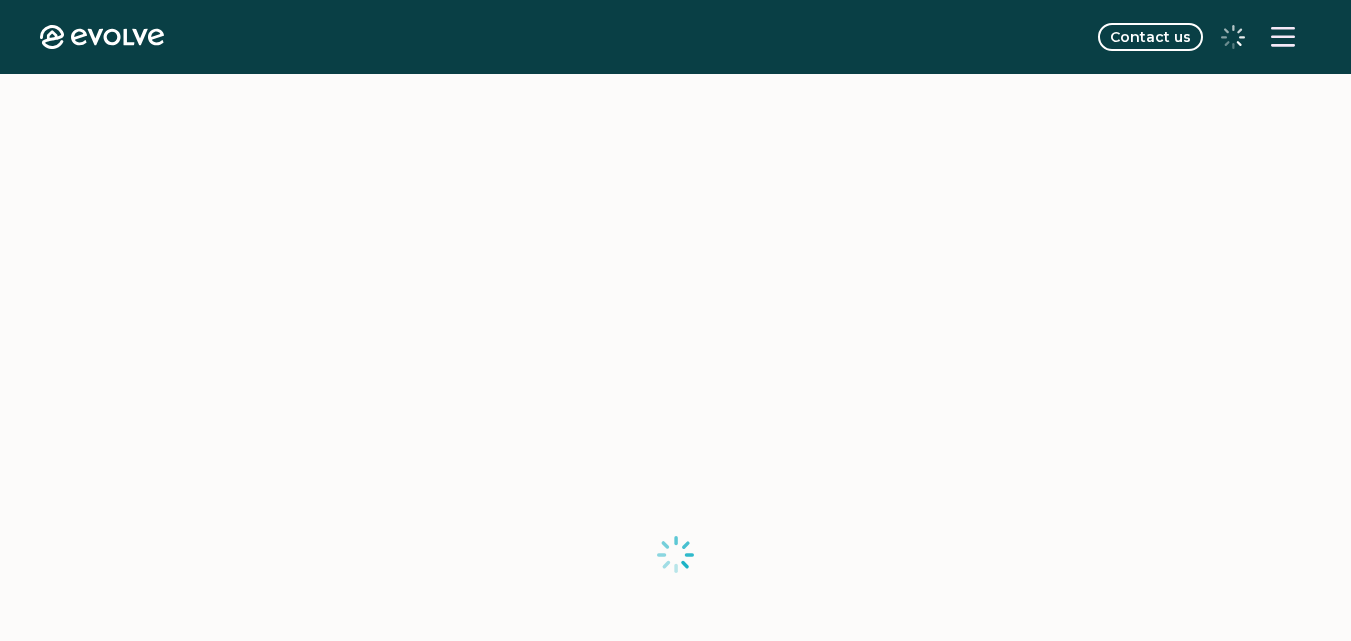 scroll, scrollTop: 0, scrollLeft: 0, axis: both 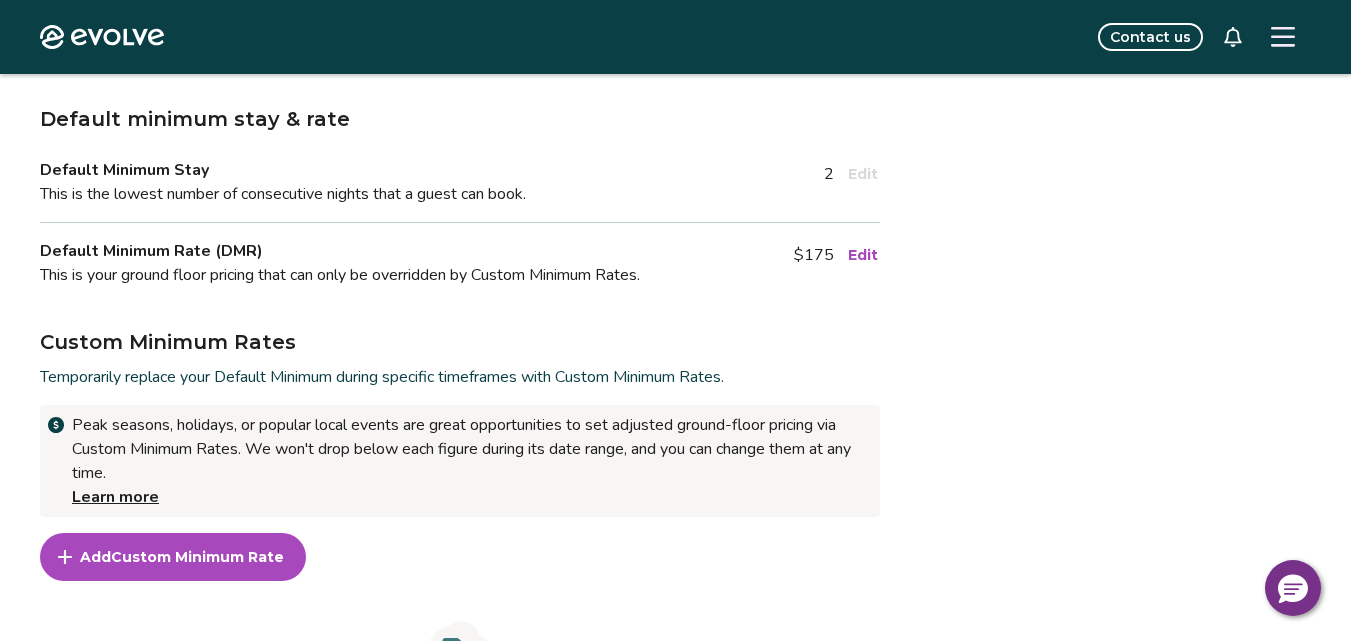 click on "Edit" at bounding box center (863, 255) 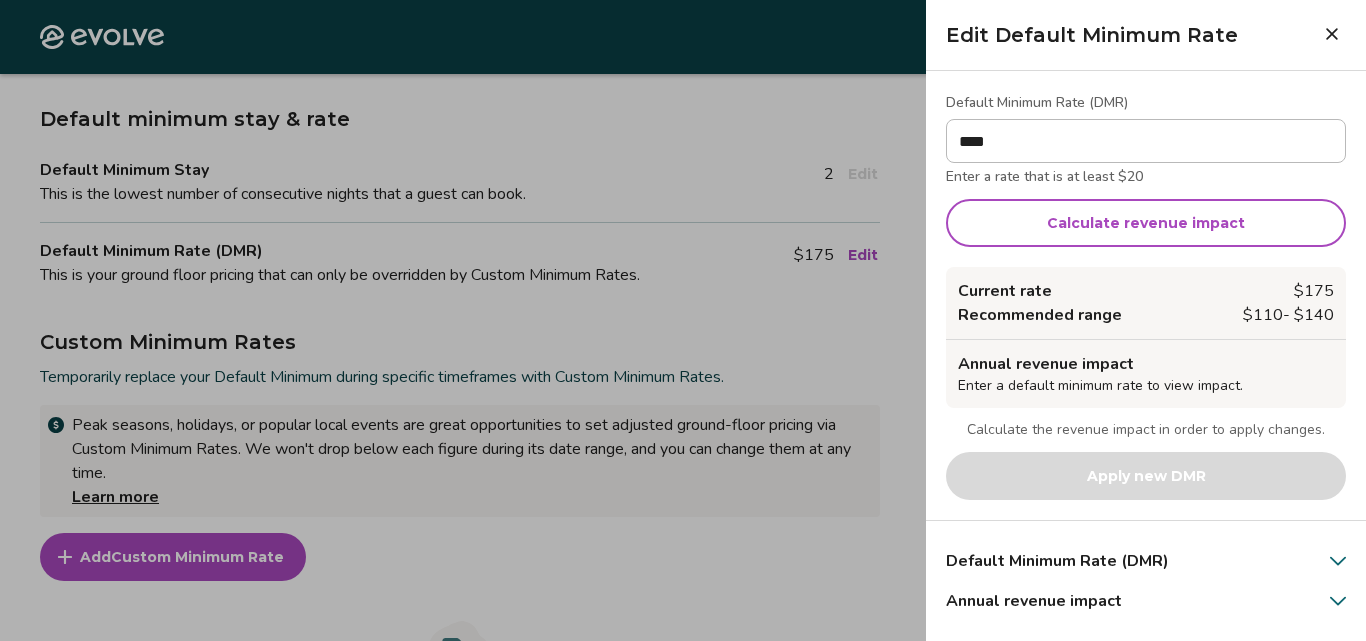 type on "****" 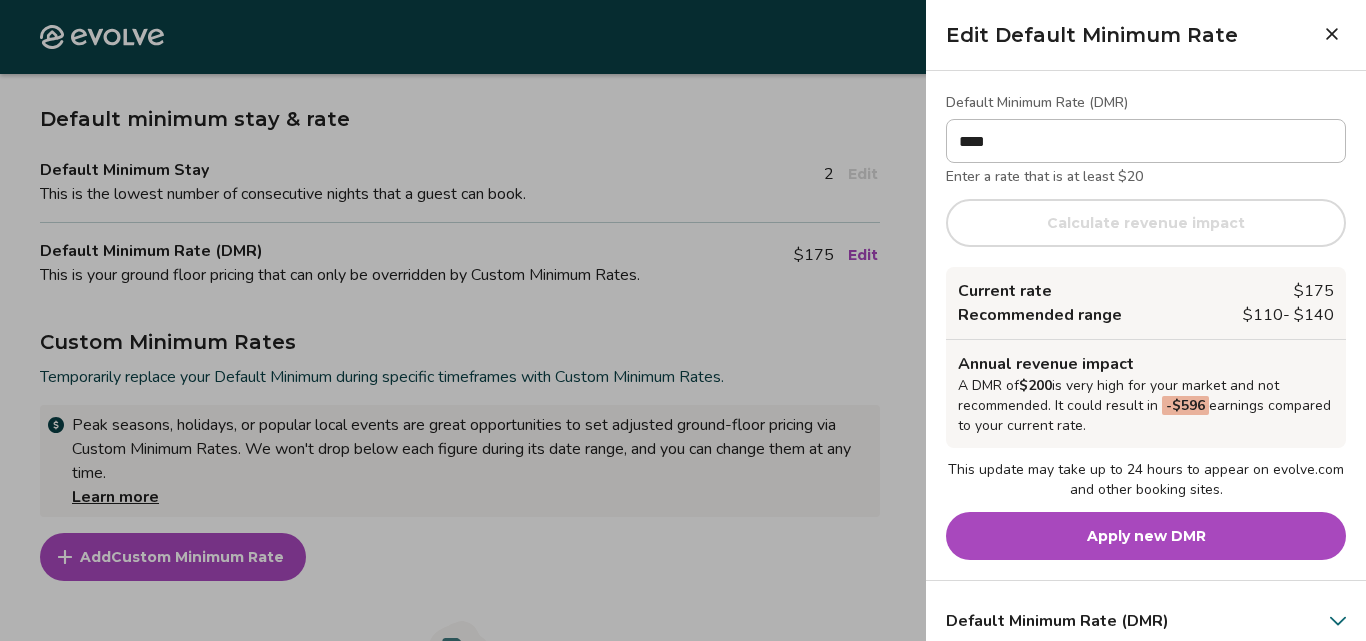 click on "Apply new DMR" at bounding box center [1146, 536] 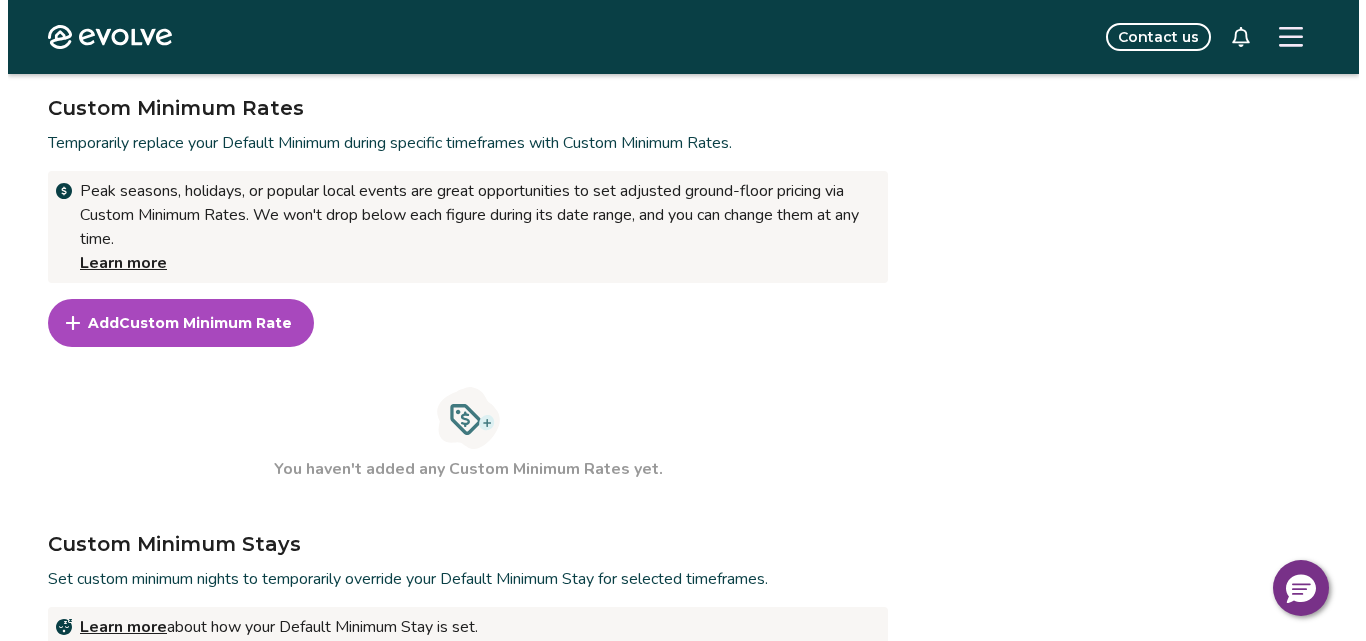 scroll, scrollTop: 648, scrollLeft: 0, axis: vertical 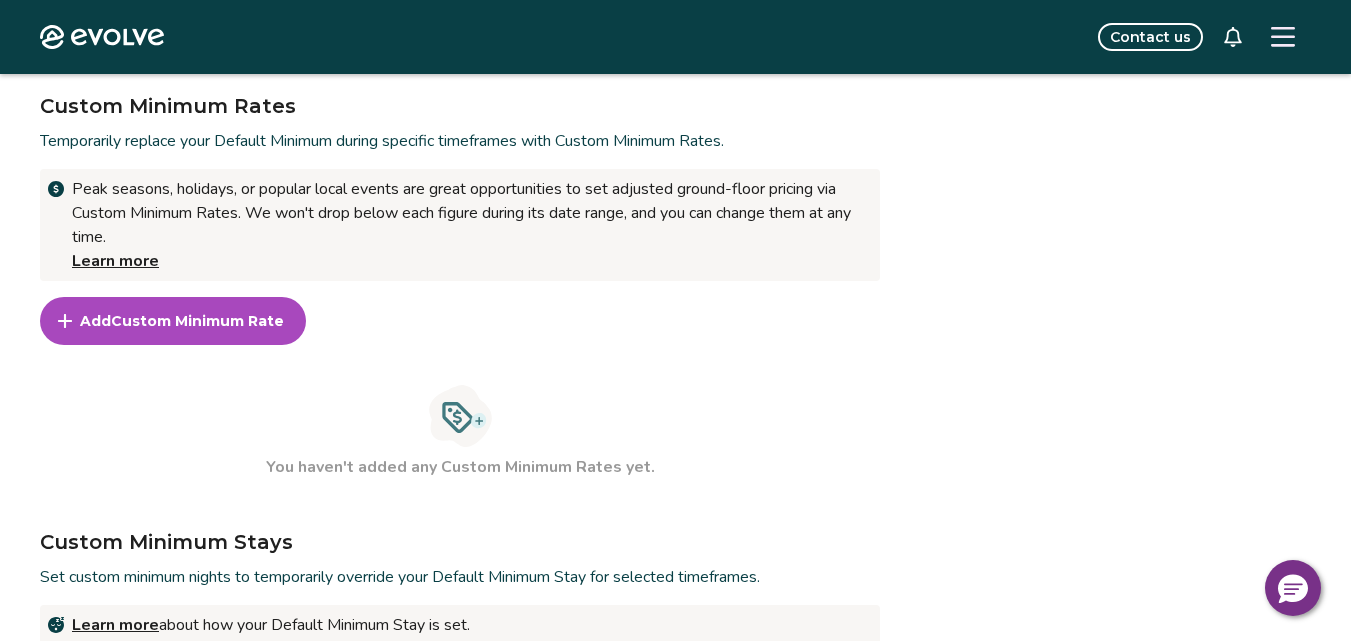 click on "Custom Minimum Rate" at bounding box center [197, 321] 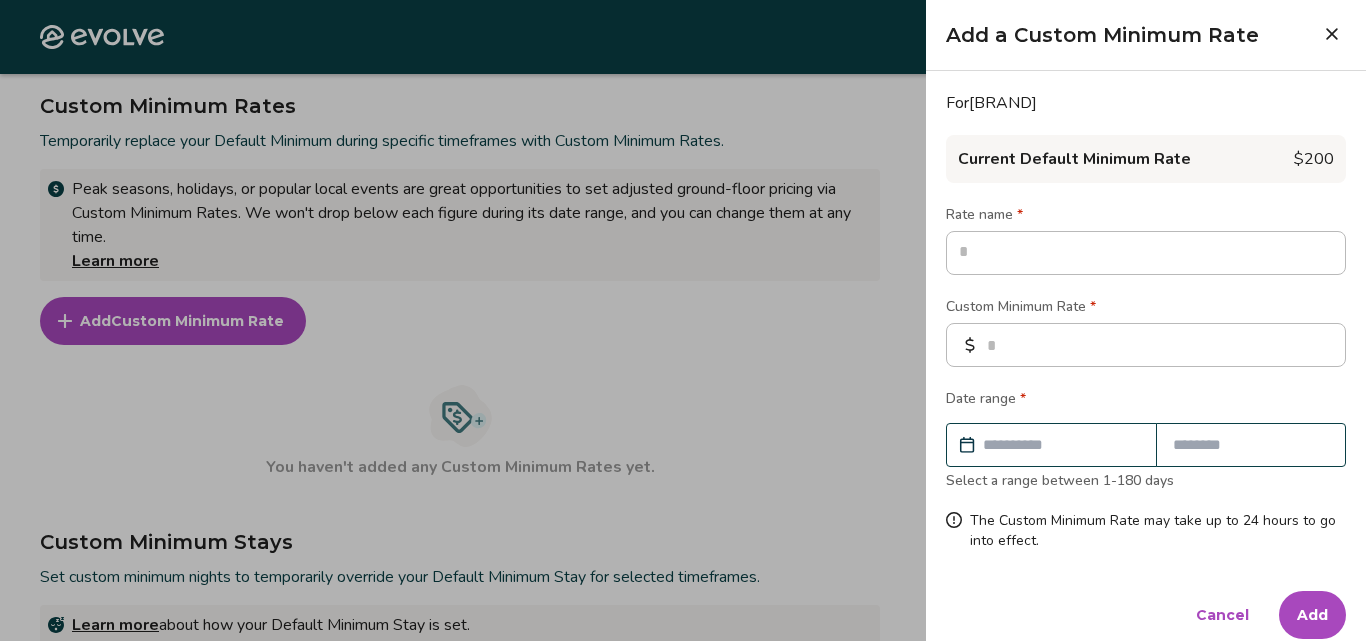 type on "*" 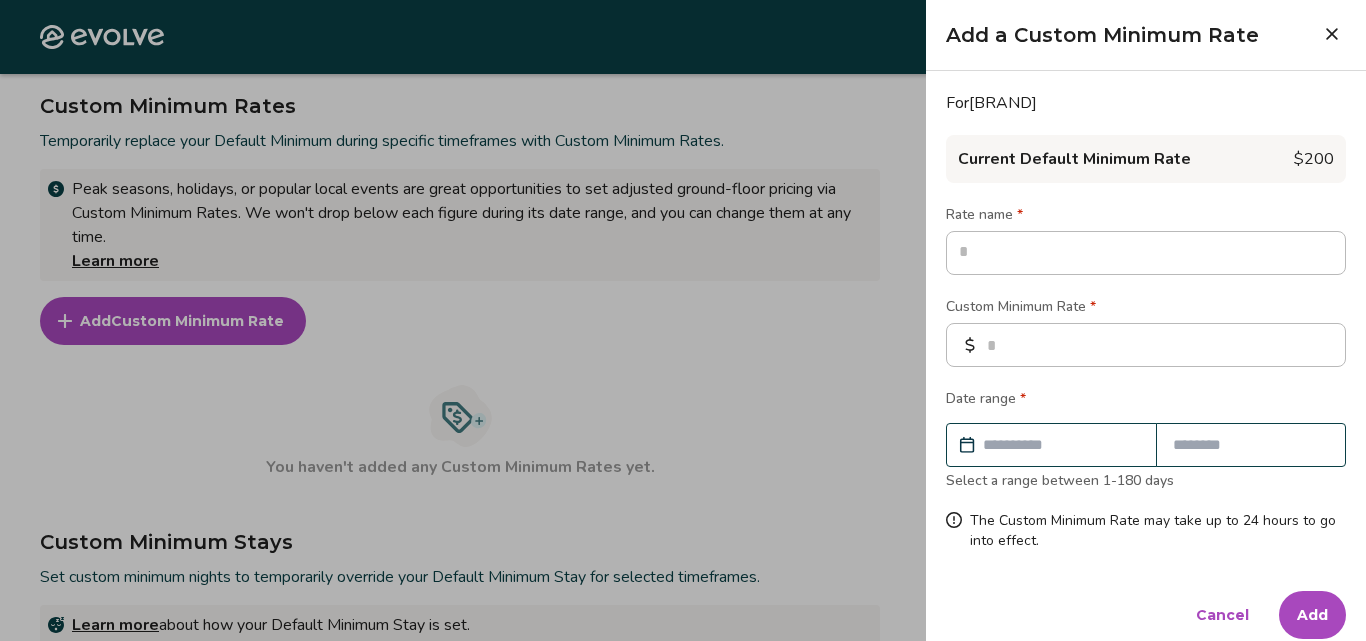 type on "*" 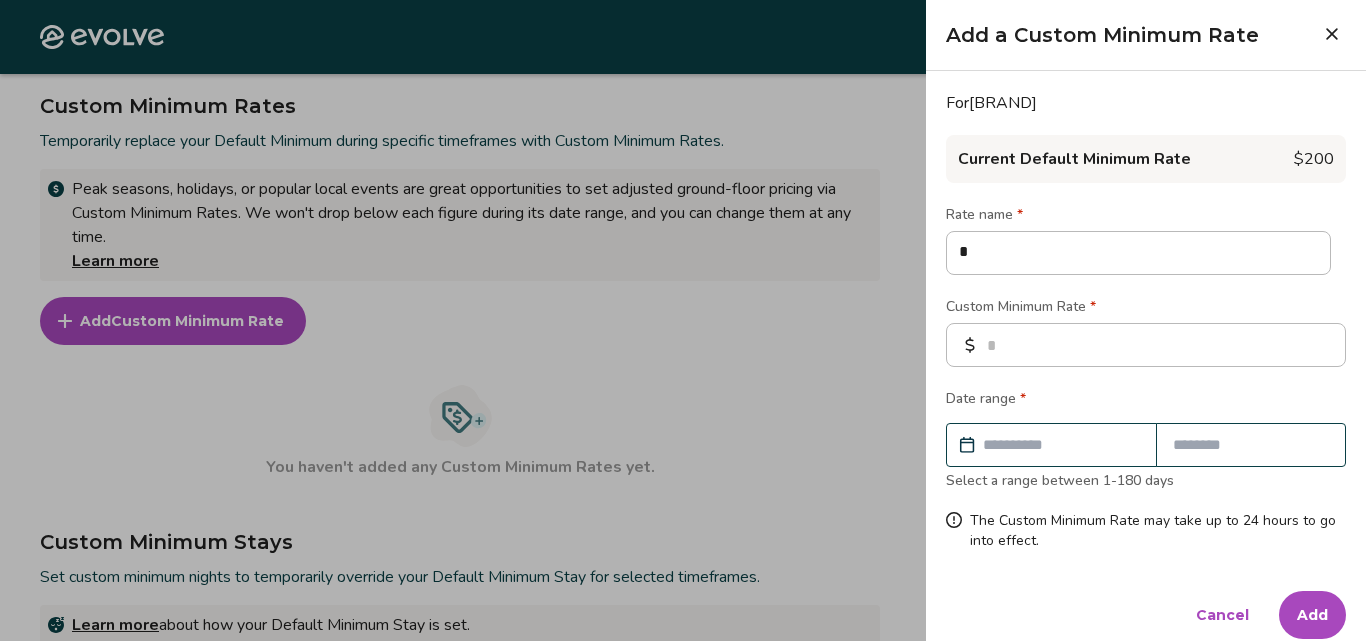 type on "**" 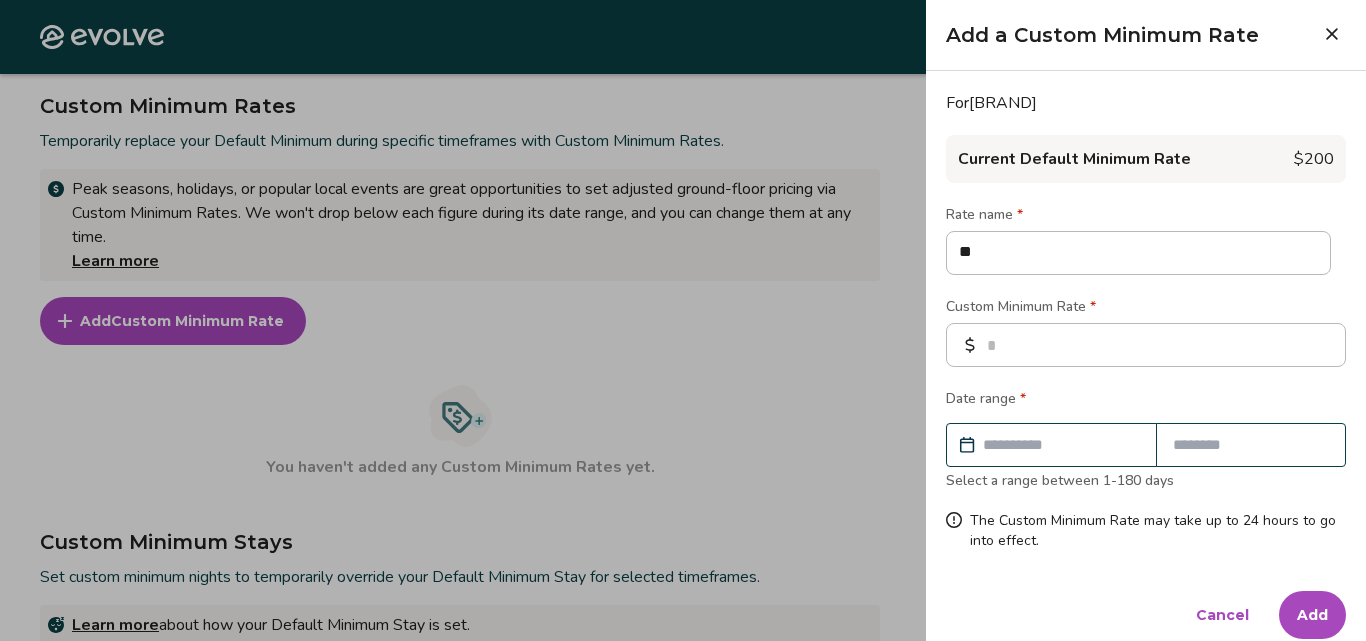 type on "***" 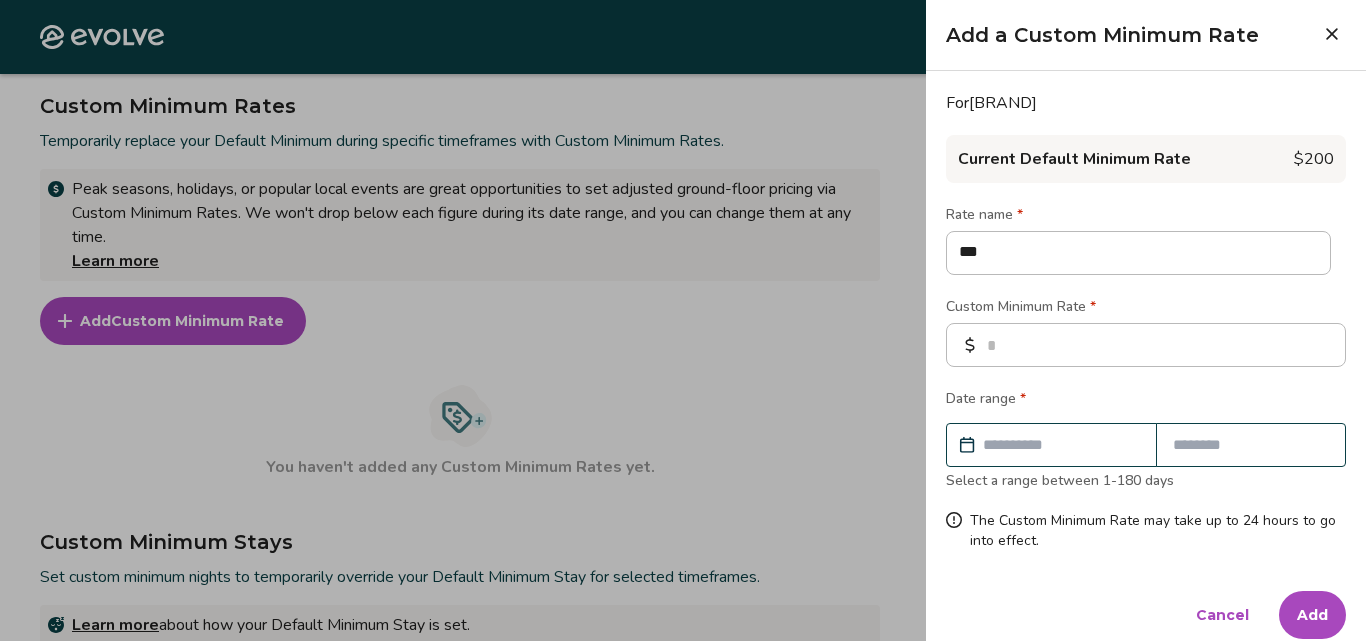 type on "*" 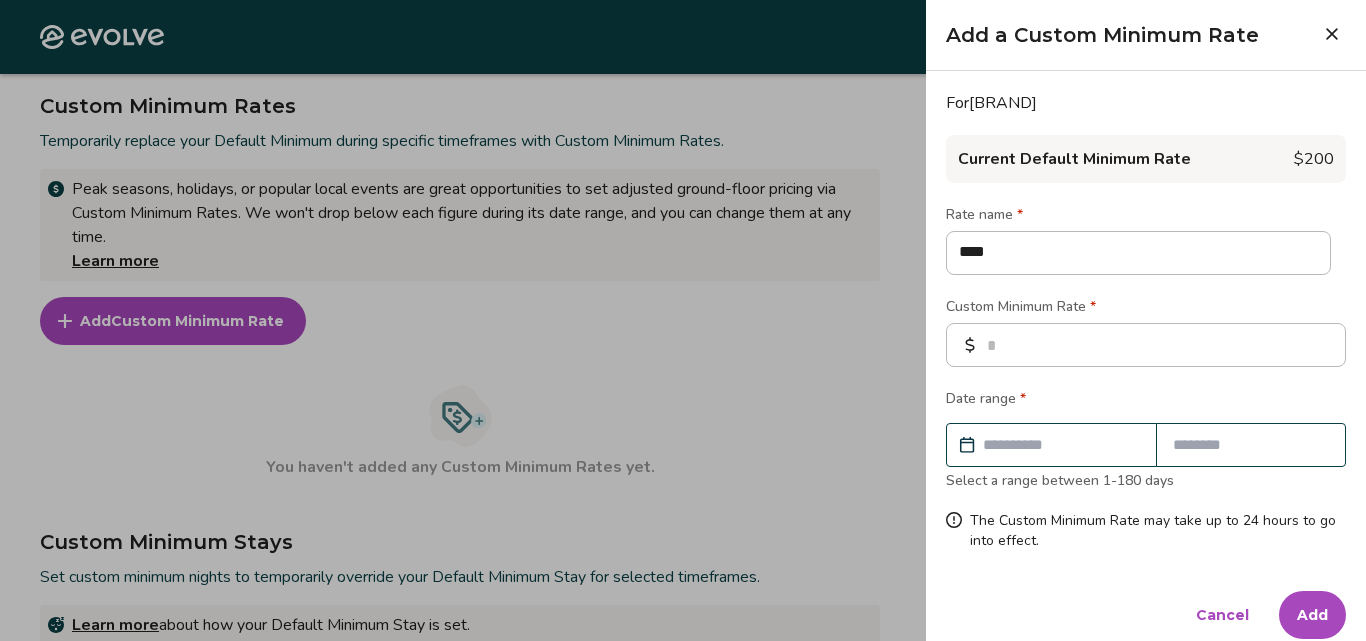 type on "***" 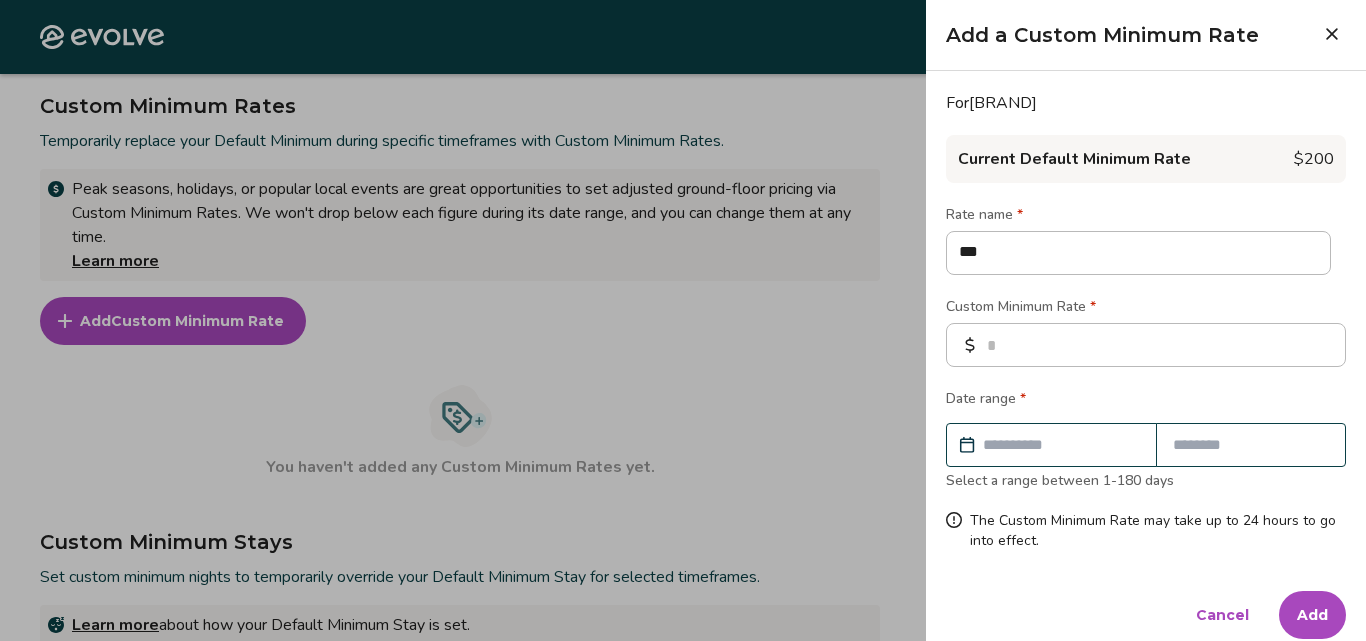 type on "**" 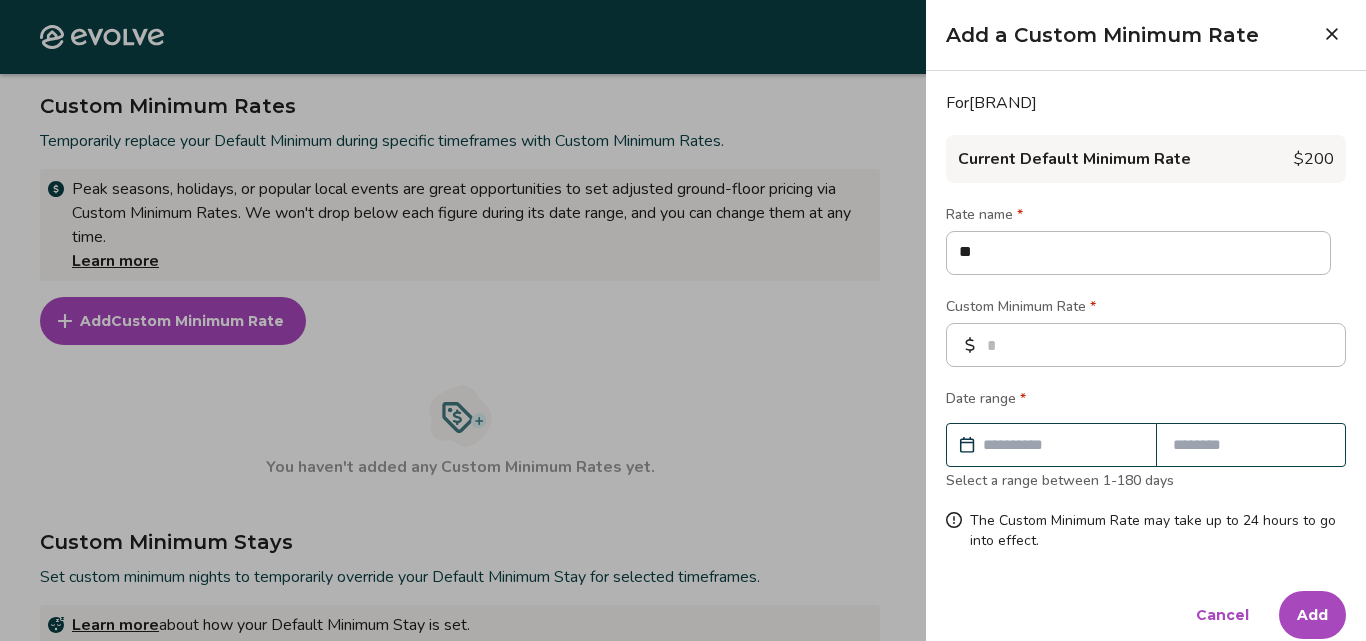 type on "*" 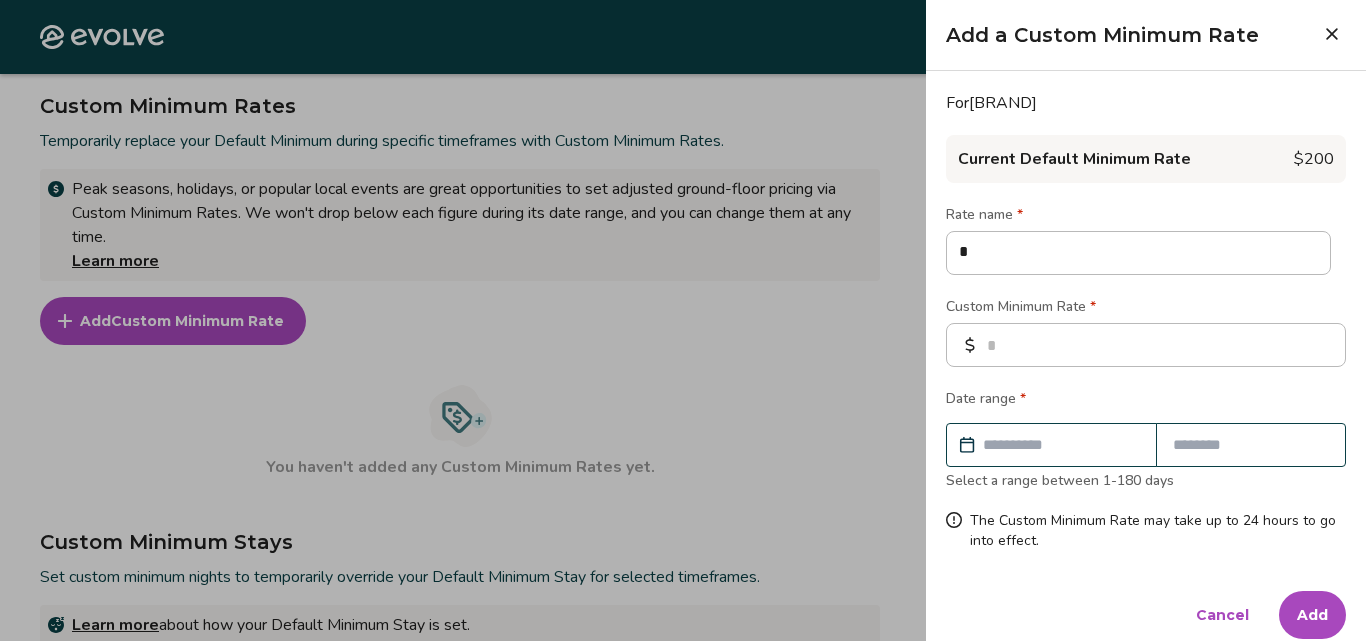 type 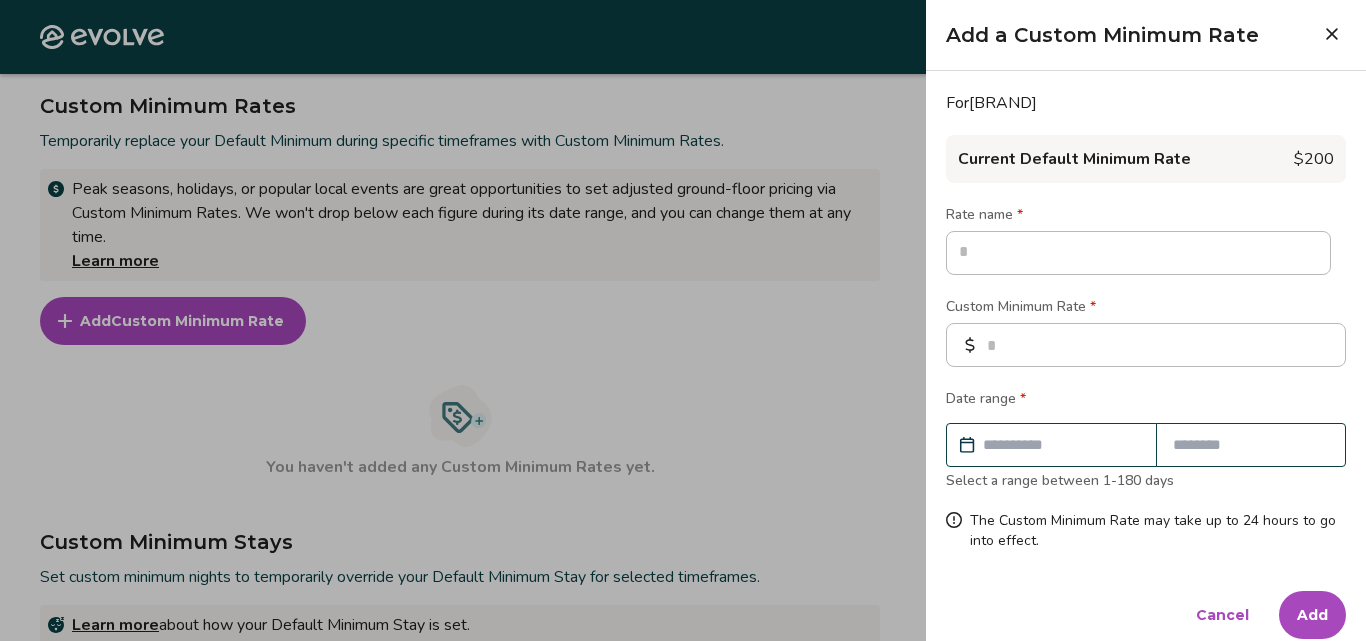 type on "*" 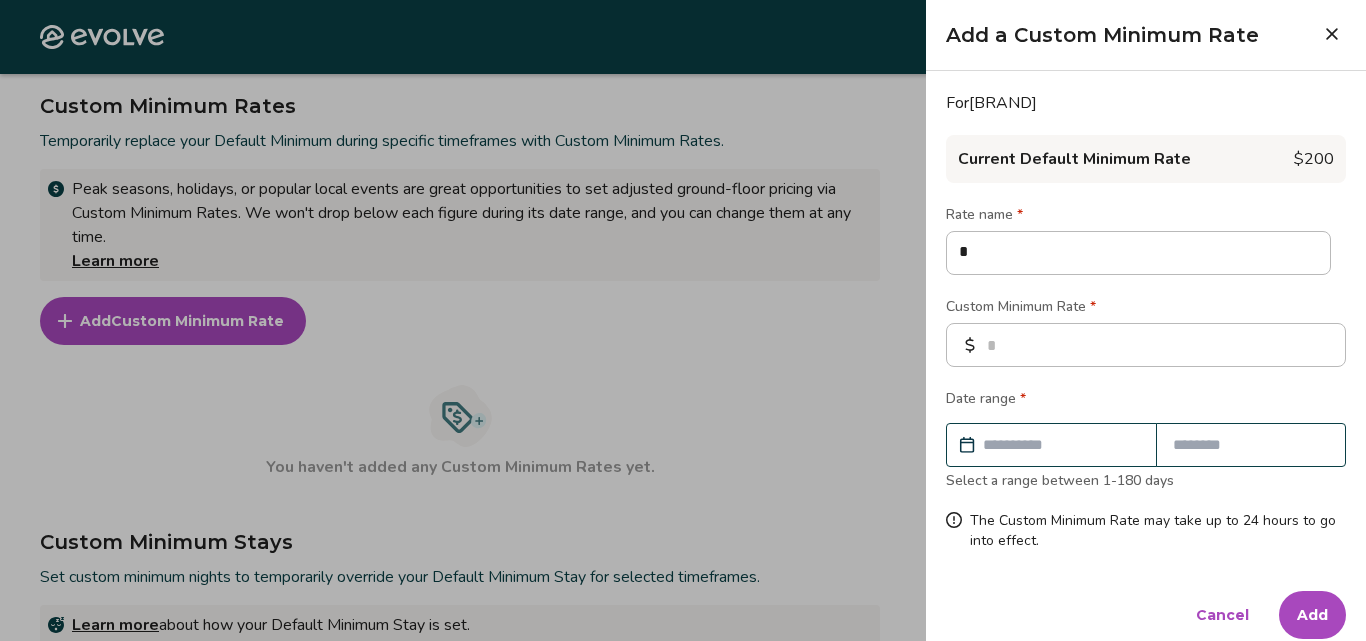 type on "**" 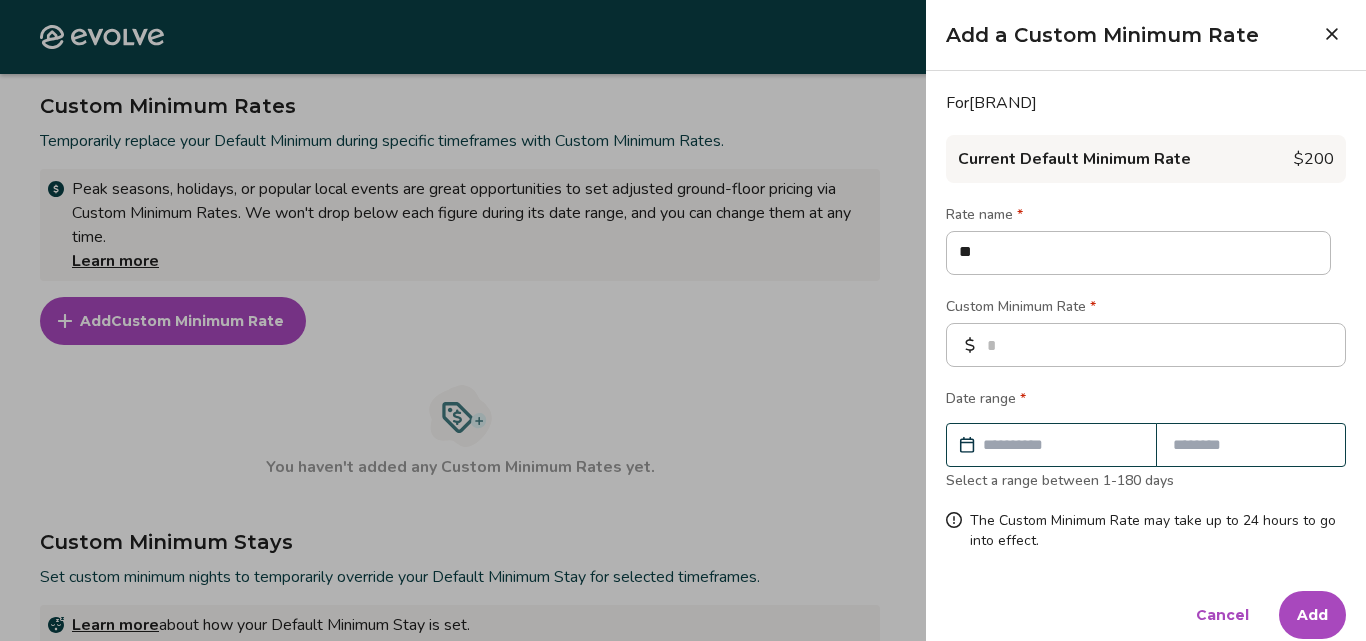 type on "***" 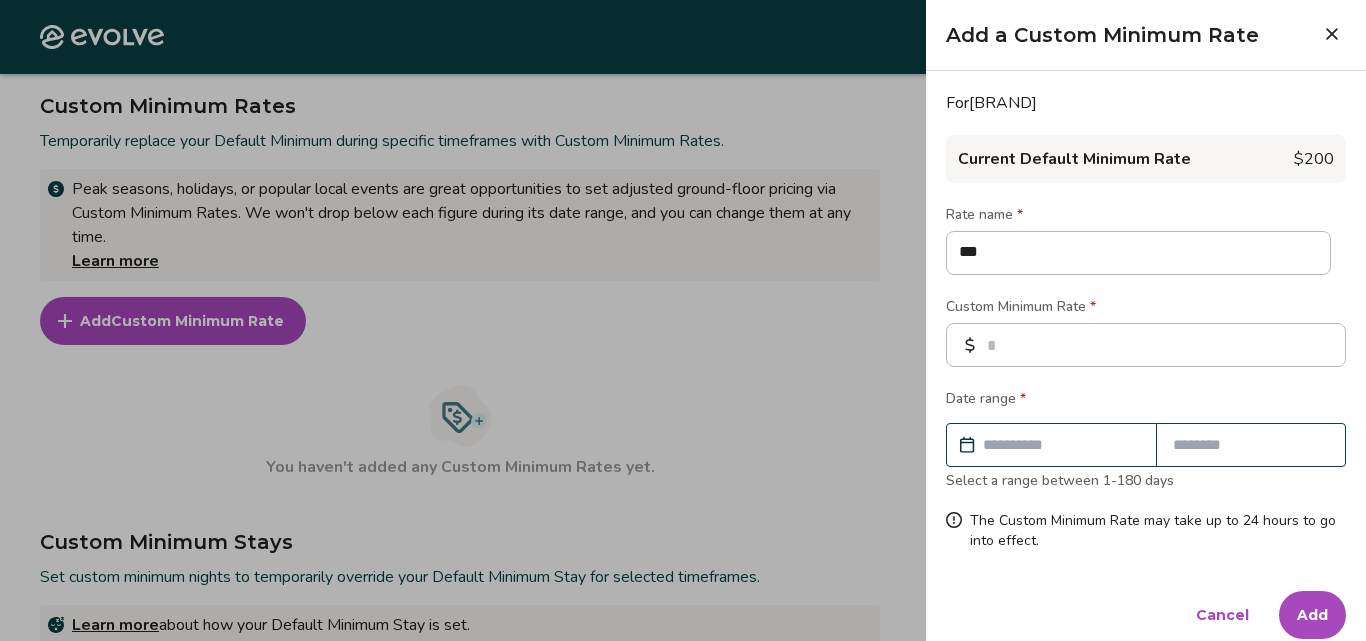 type on "****" 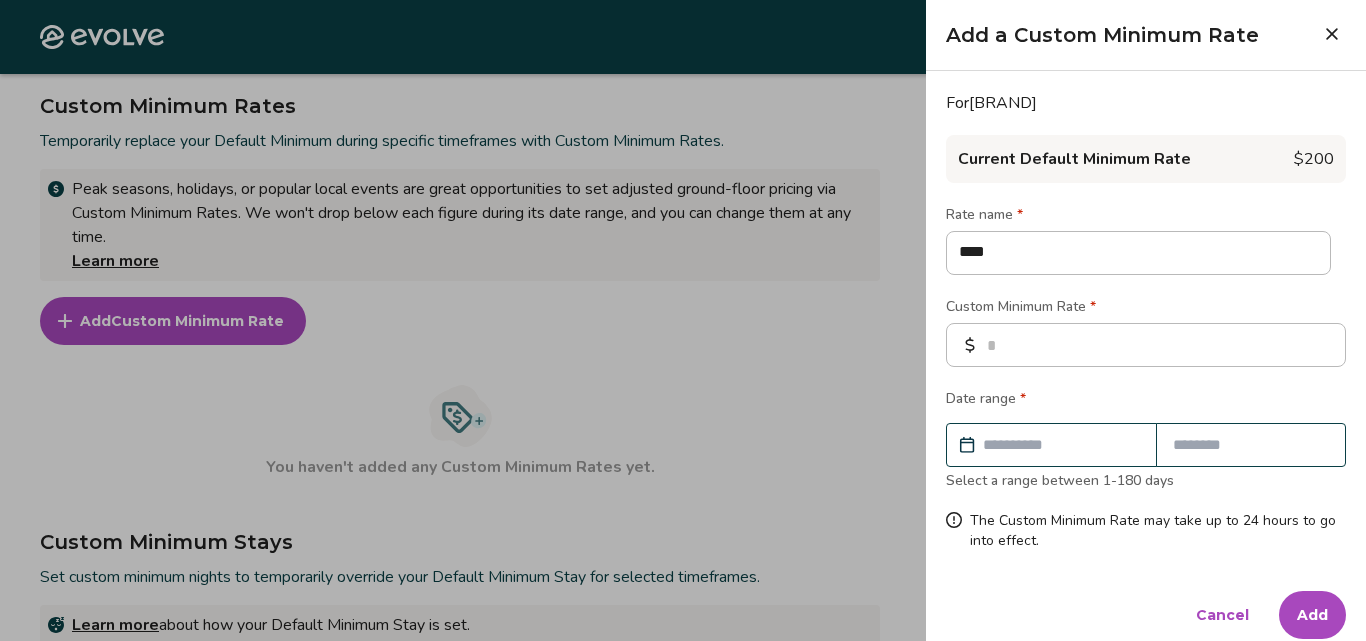 type on "***" 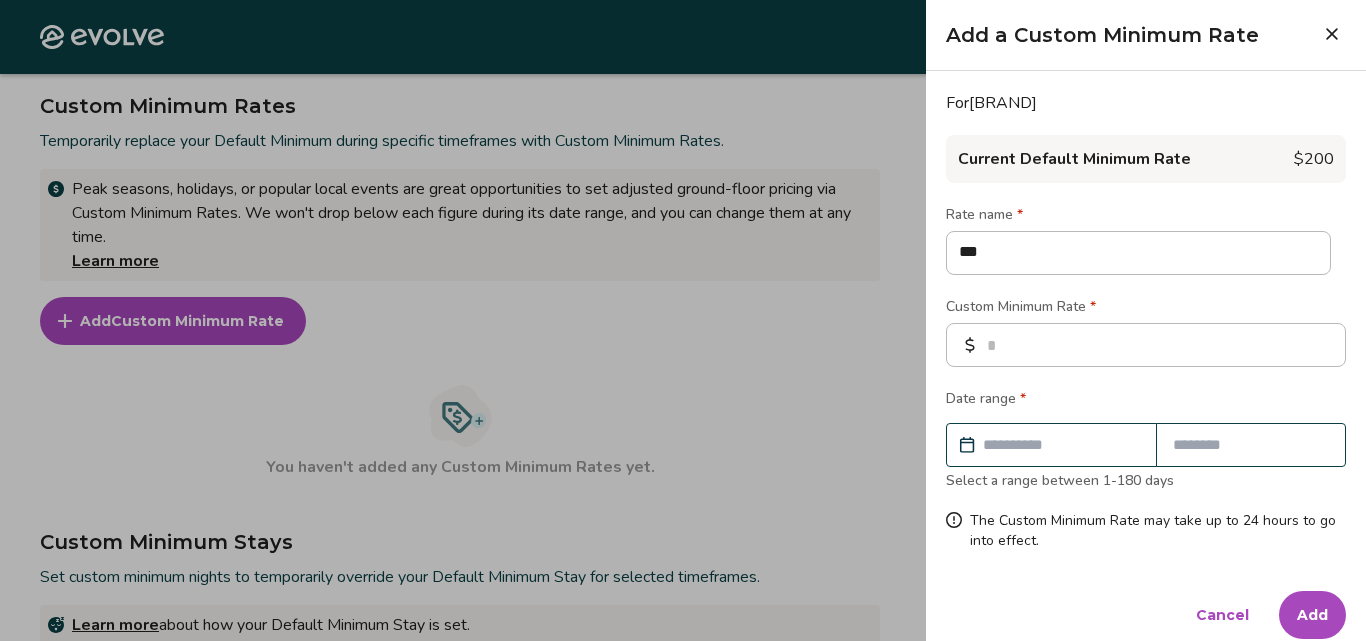 type on "****" 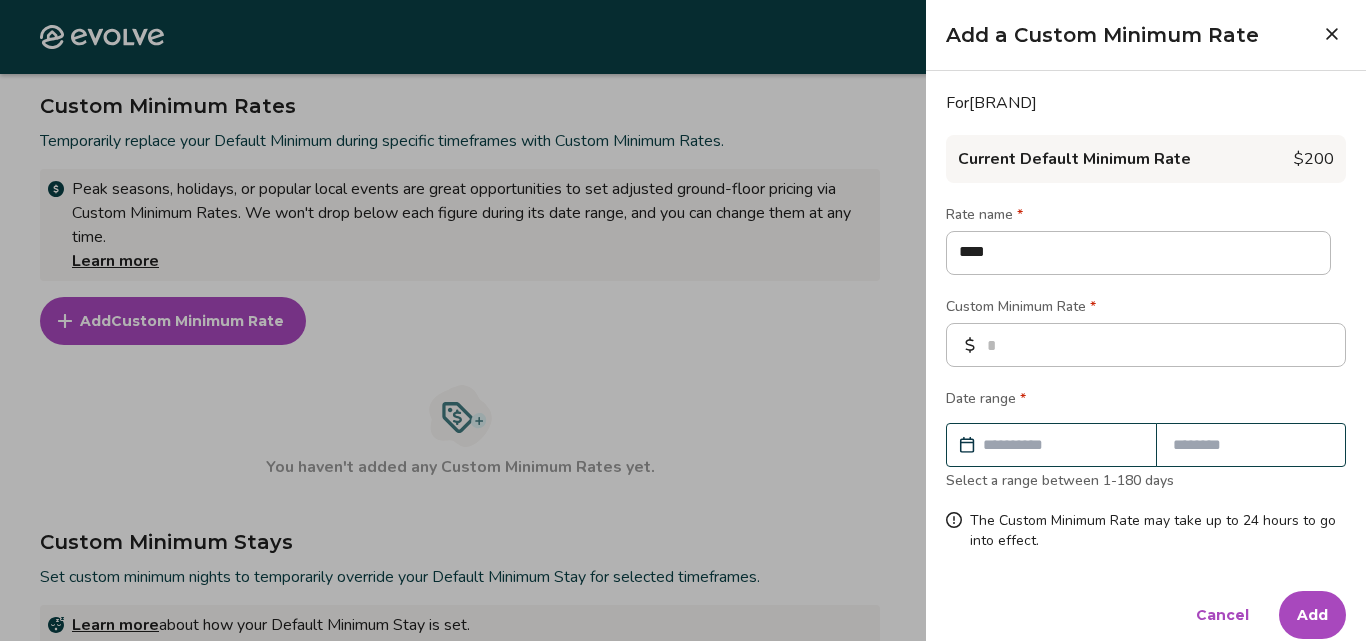 type on "*****" 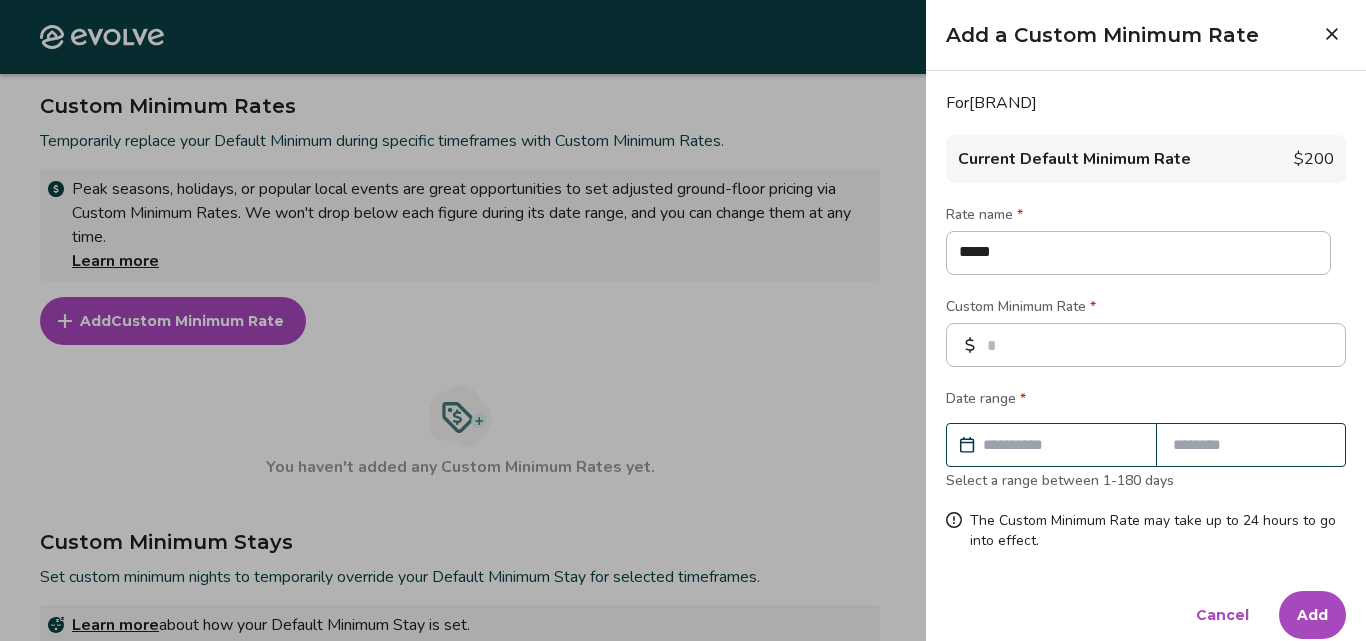 type on "******" 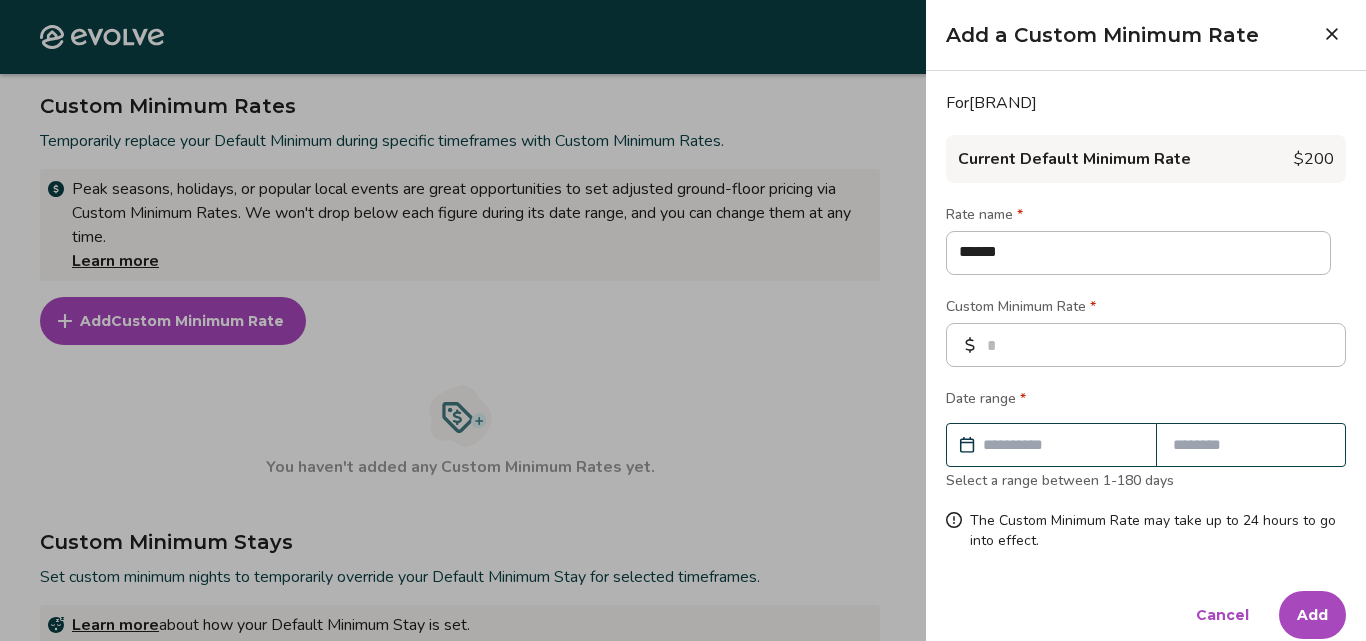 type on "*******" 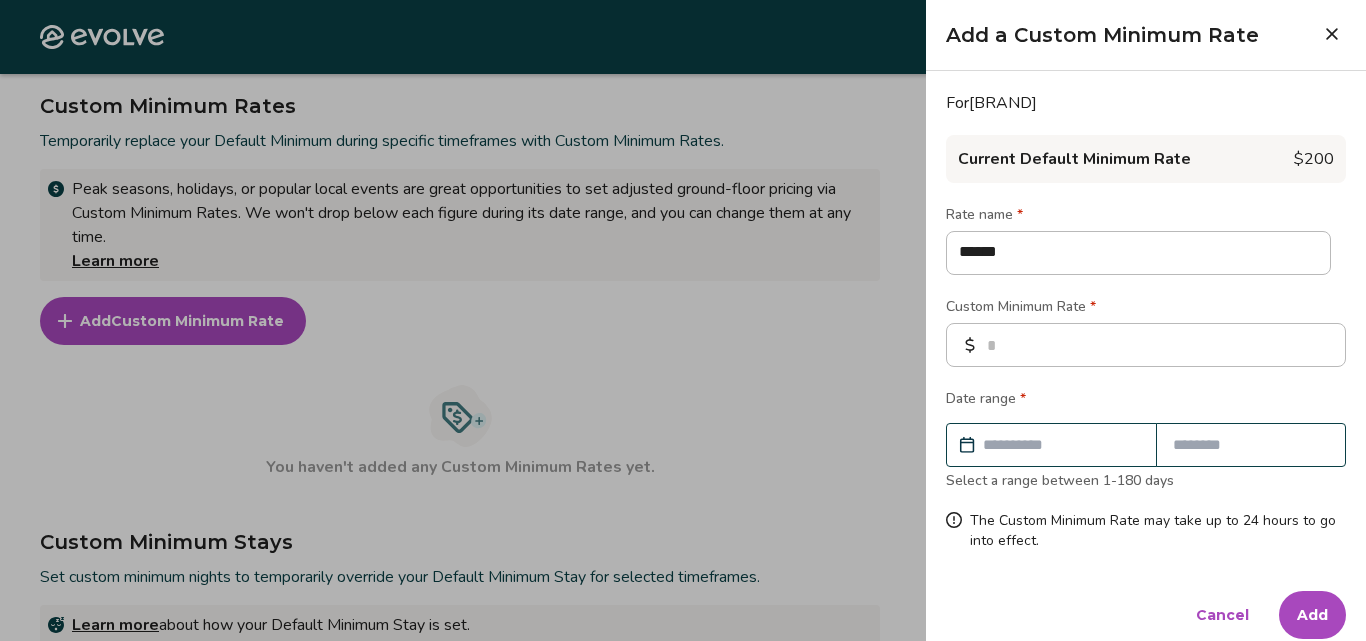 type on "*" 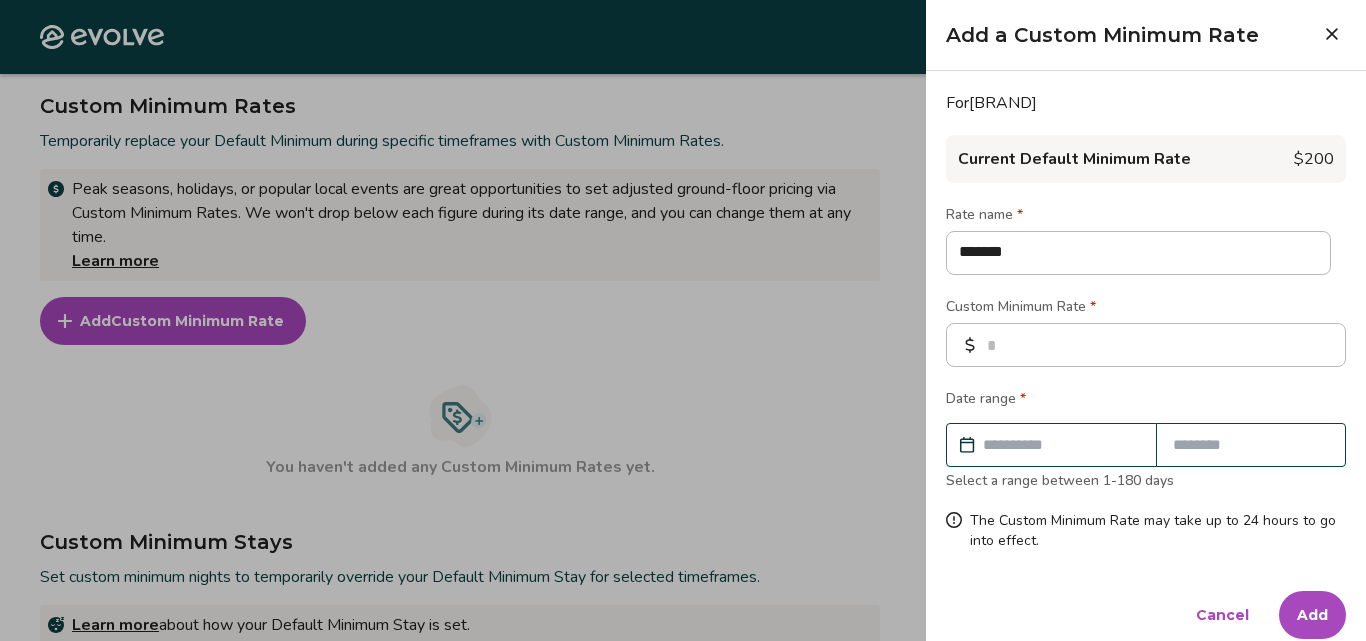 type on "********" 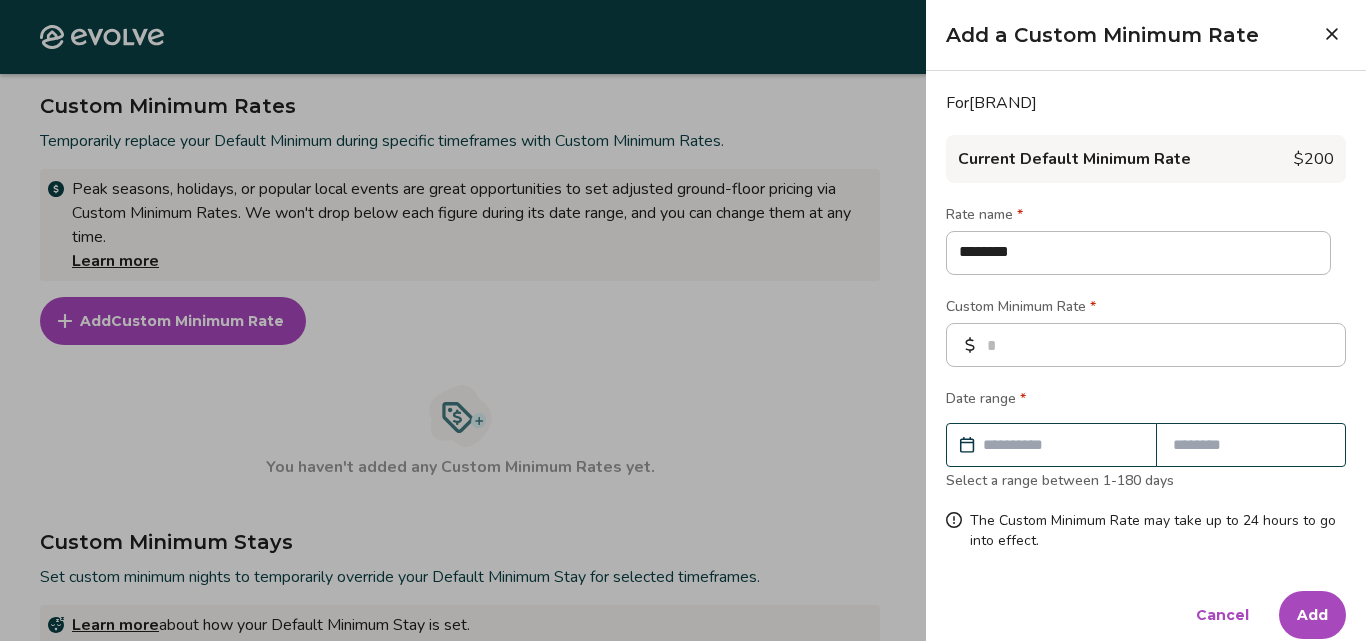 type on "*******" 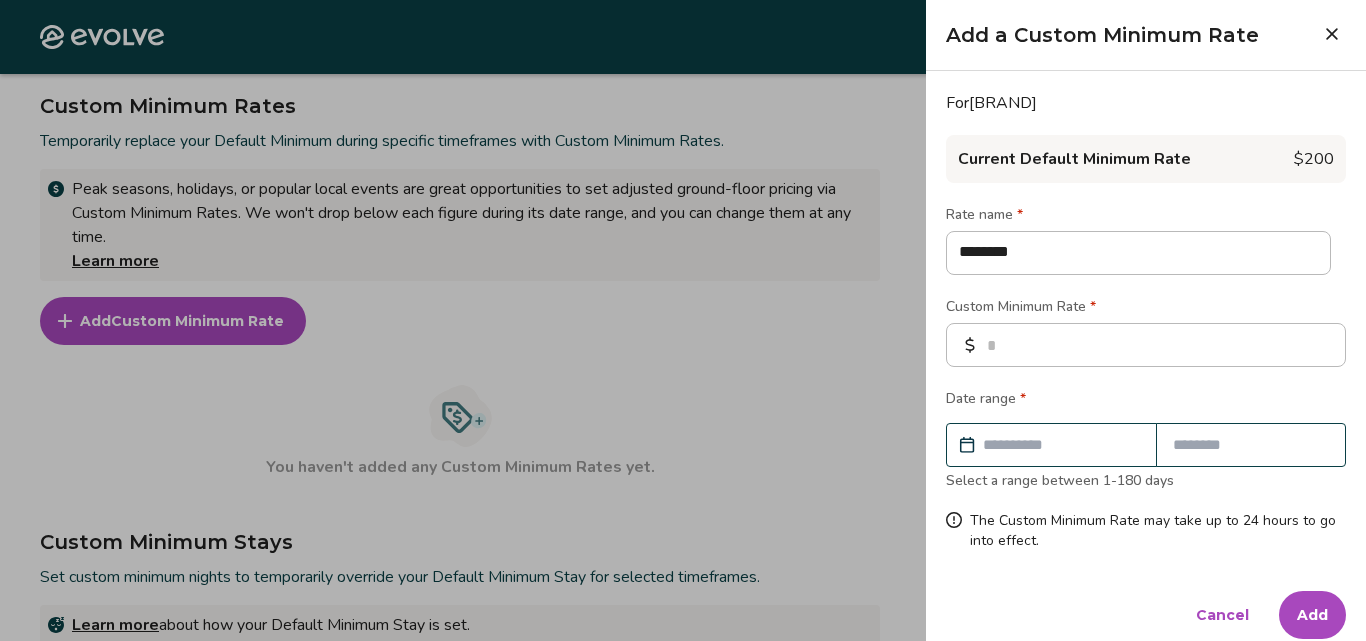 type on "*" 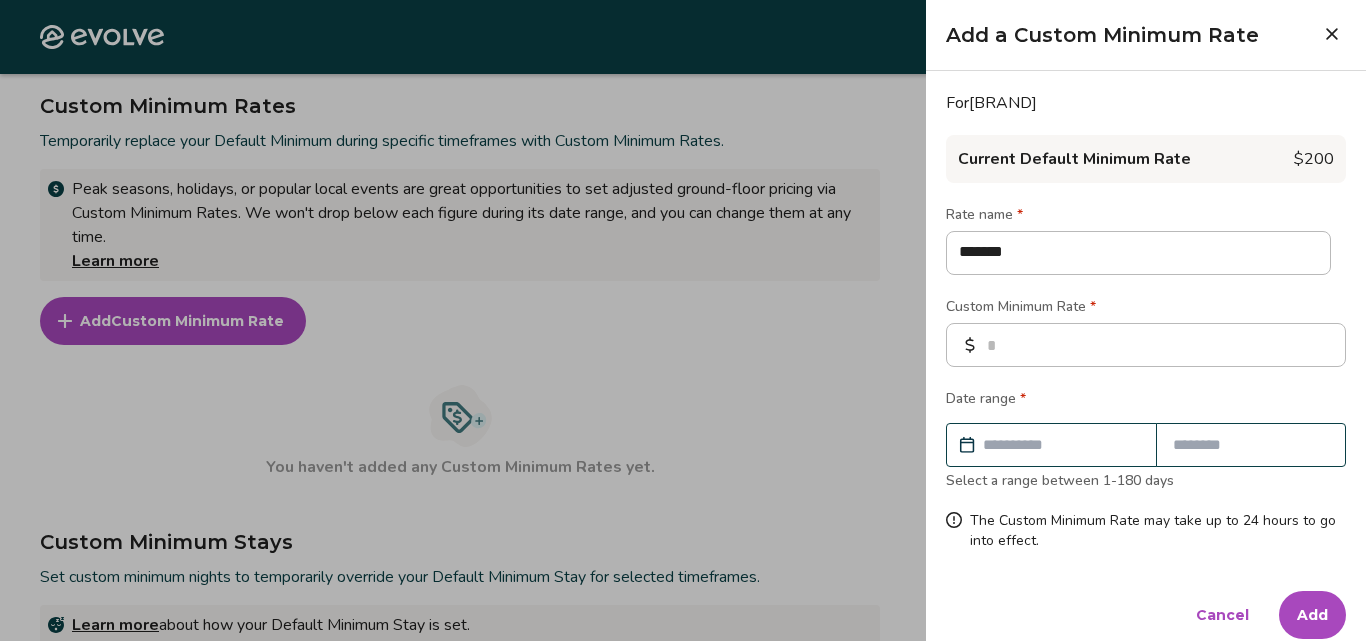 type on "******" 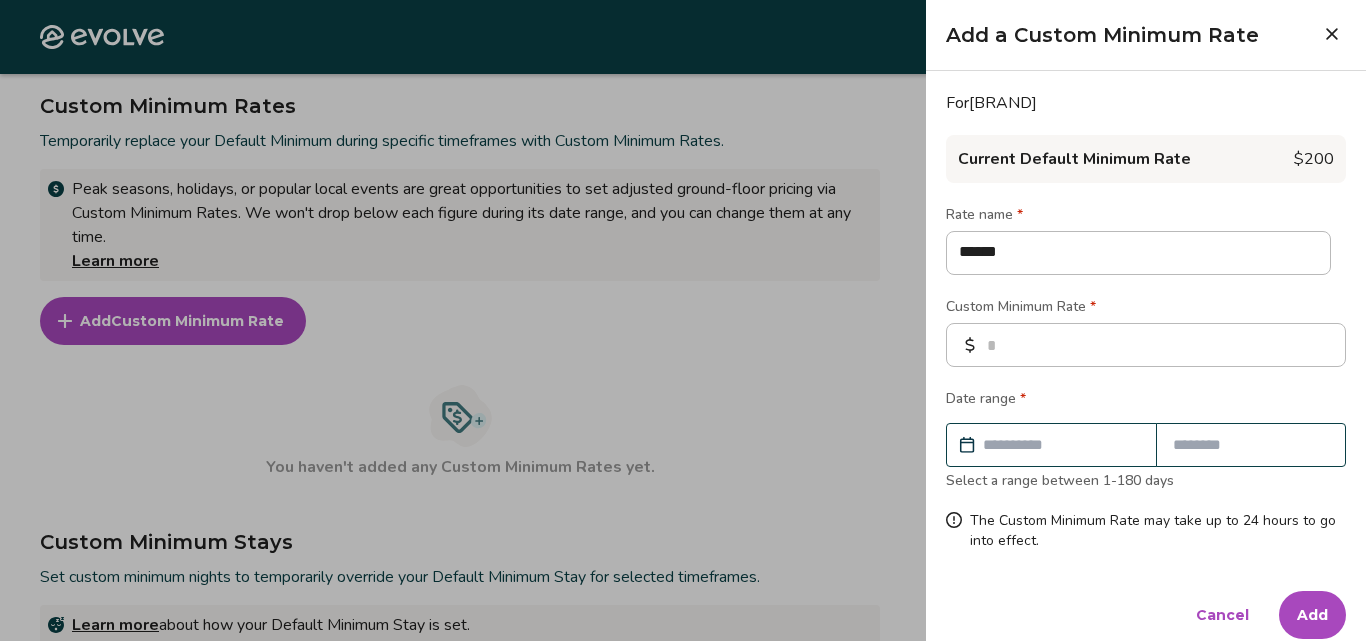 type on "*******" 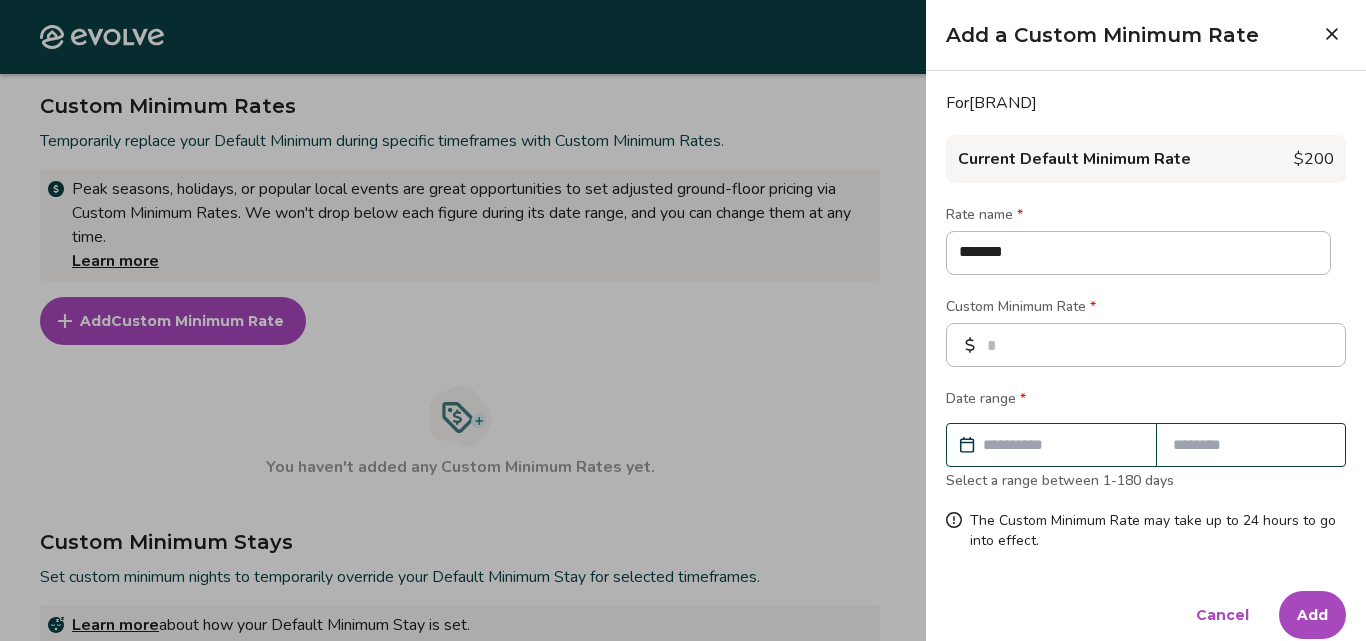 type on "********" 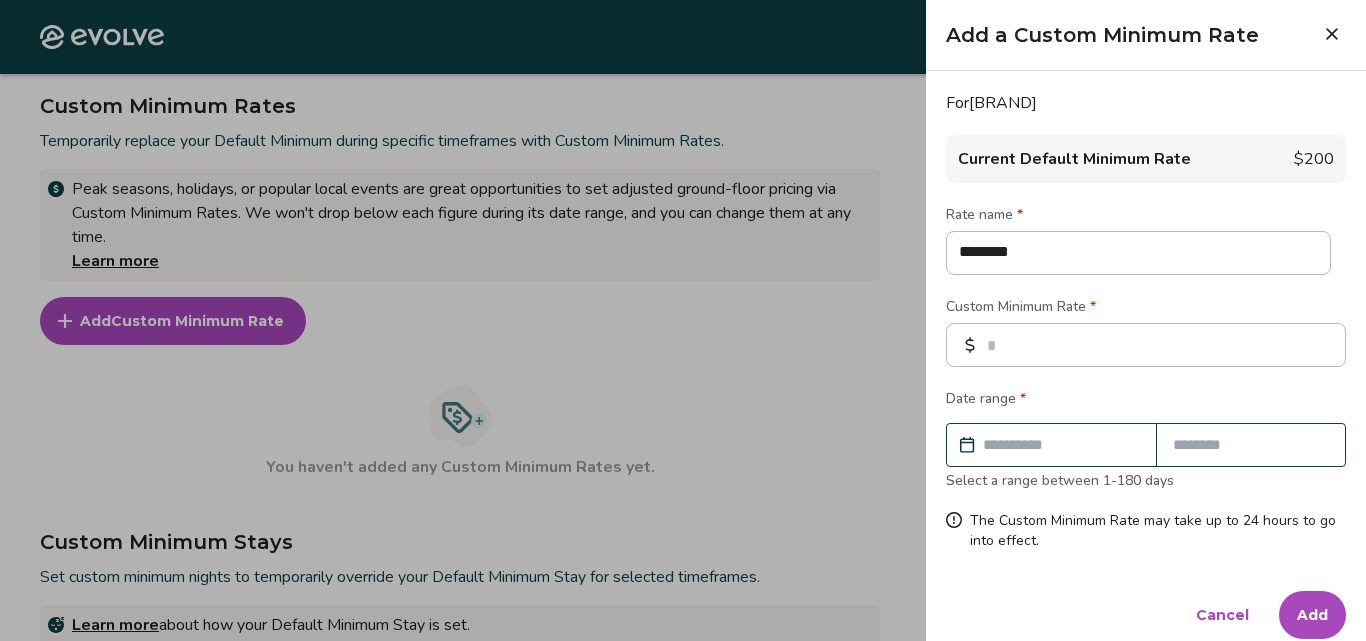 type on "*********" 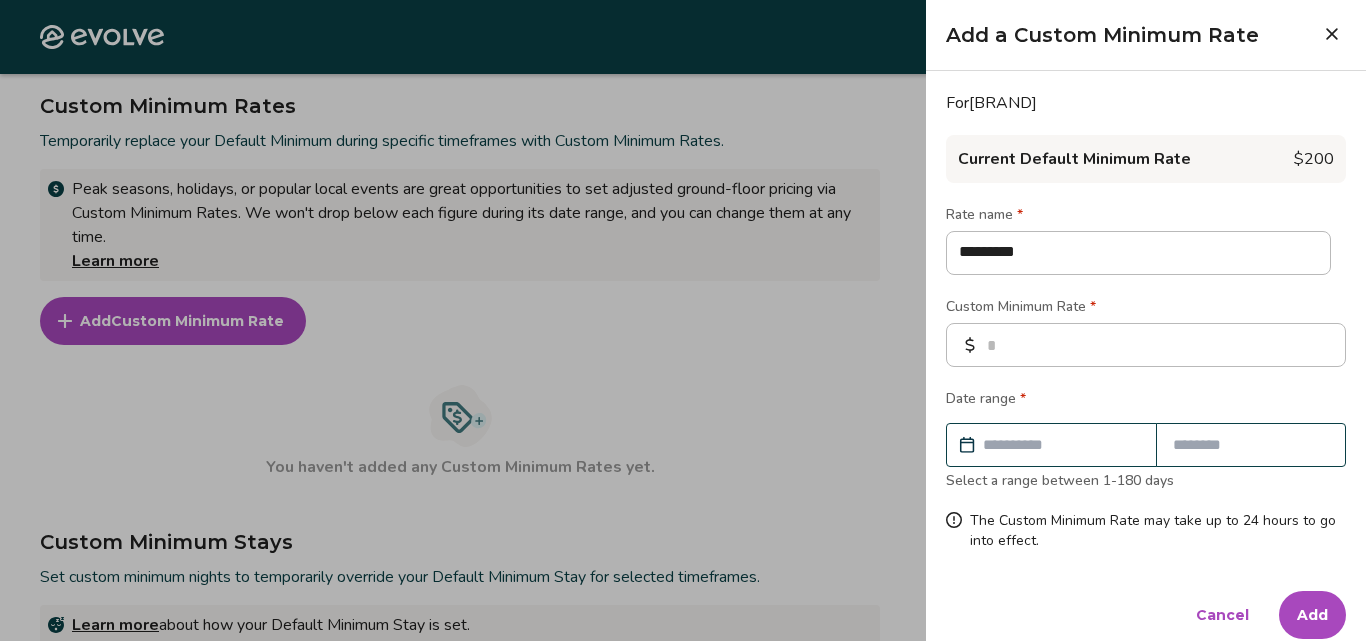 type on "*" 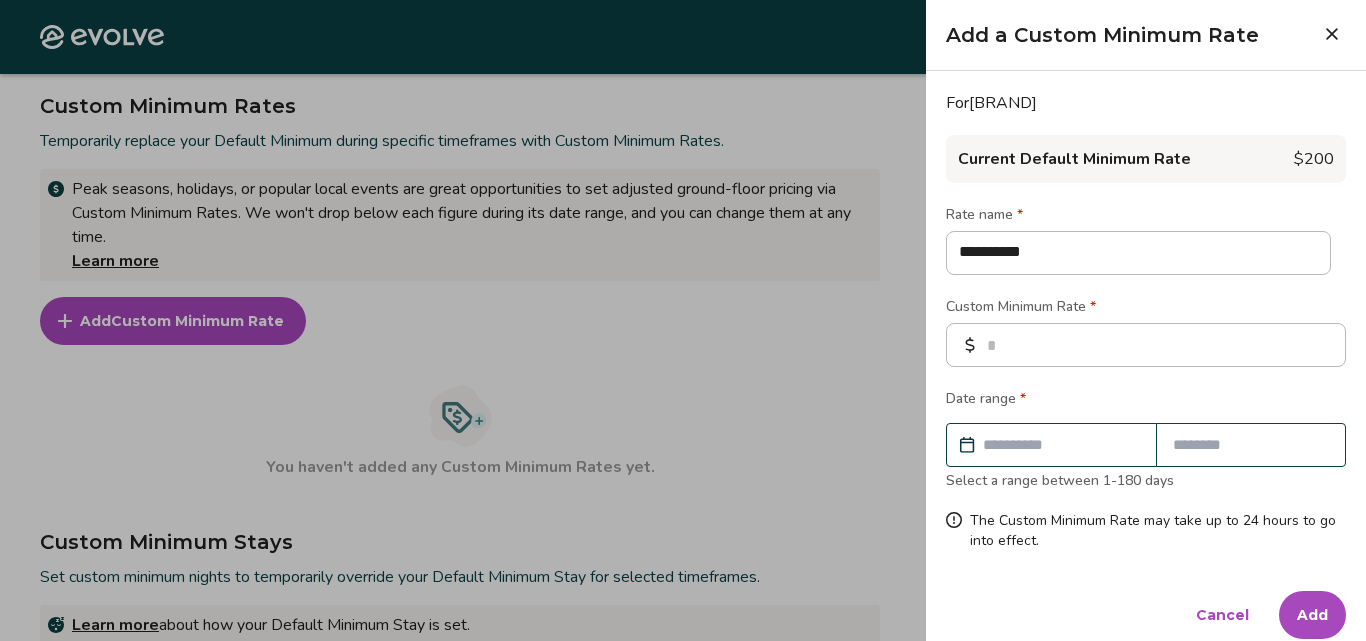 type on "*" 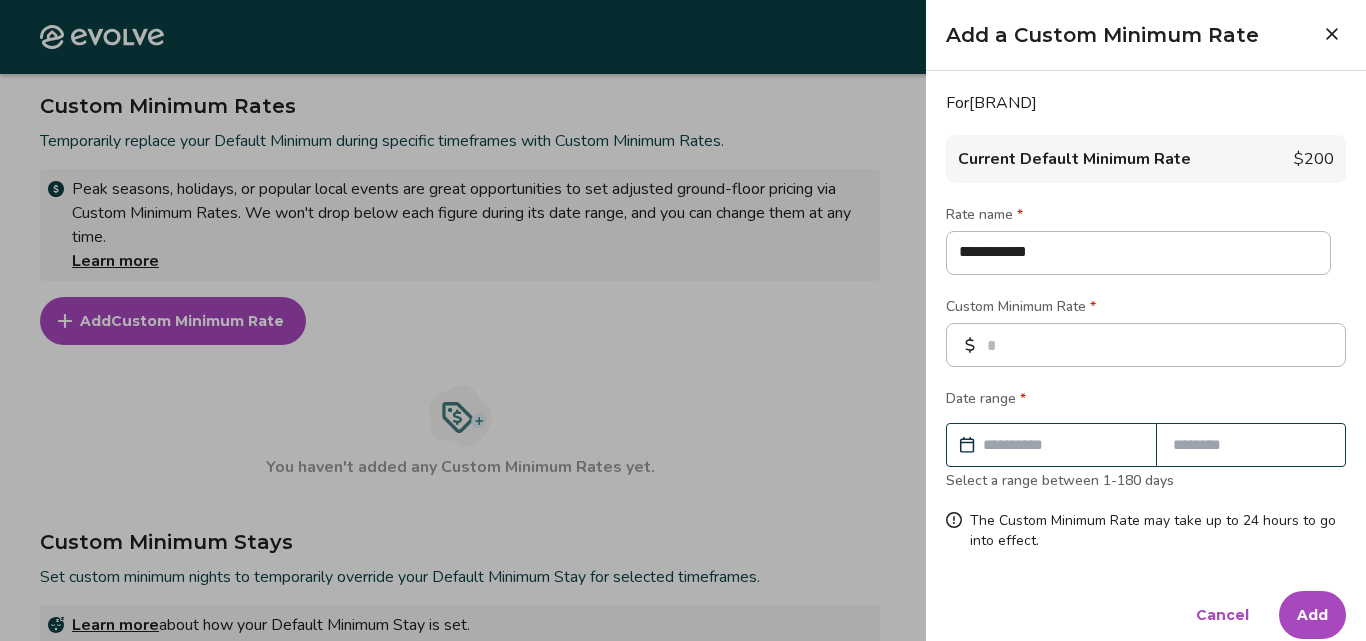 type on "*" 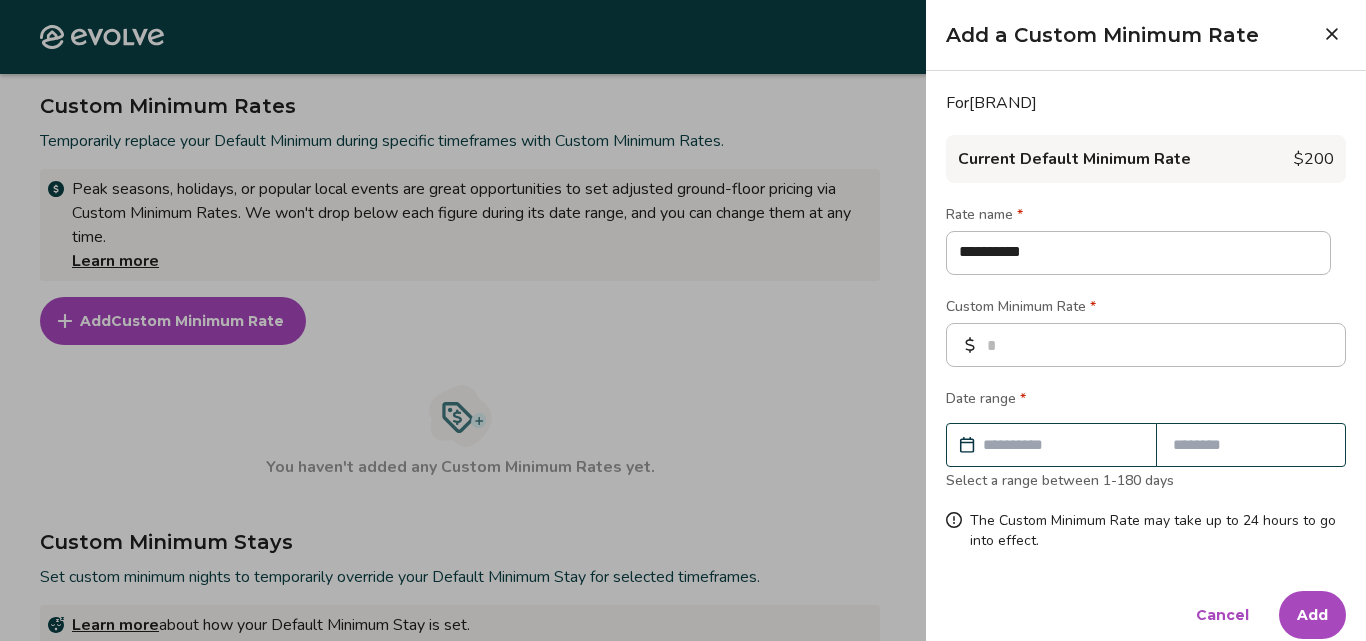 type on "*" 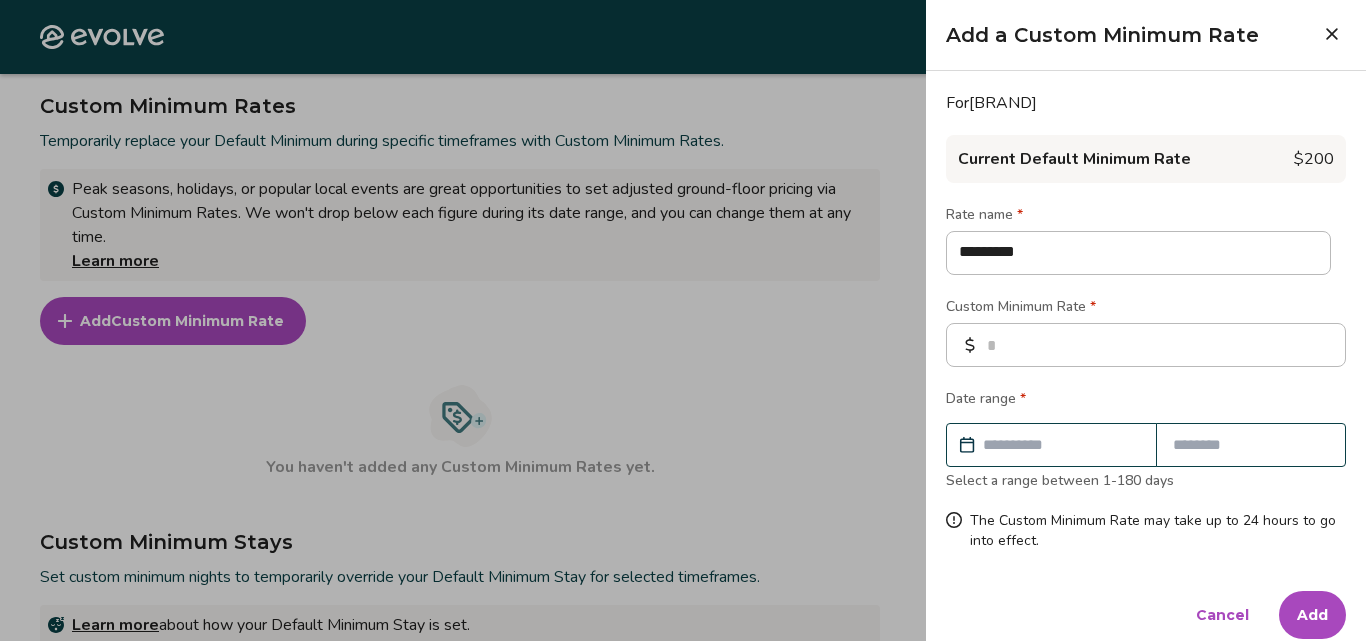 type on "*********" 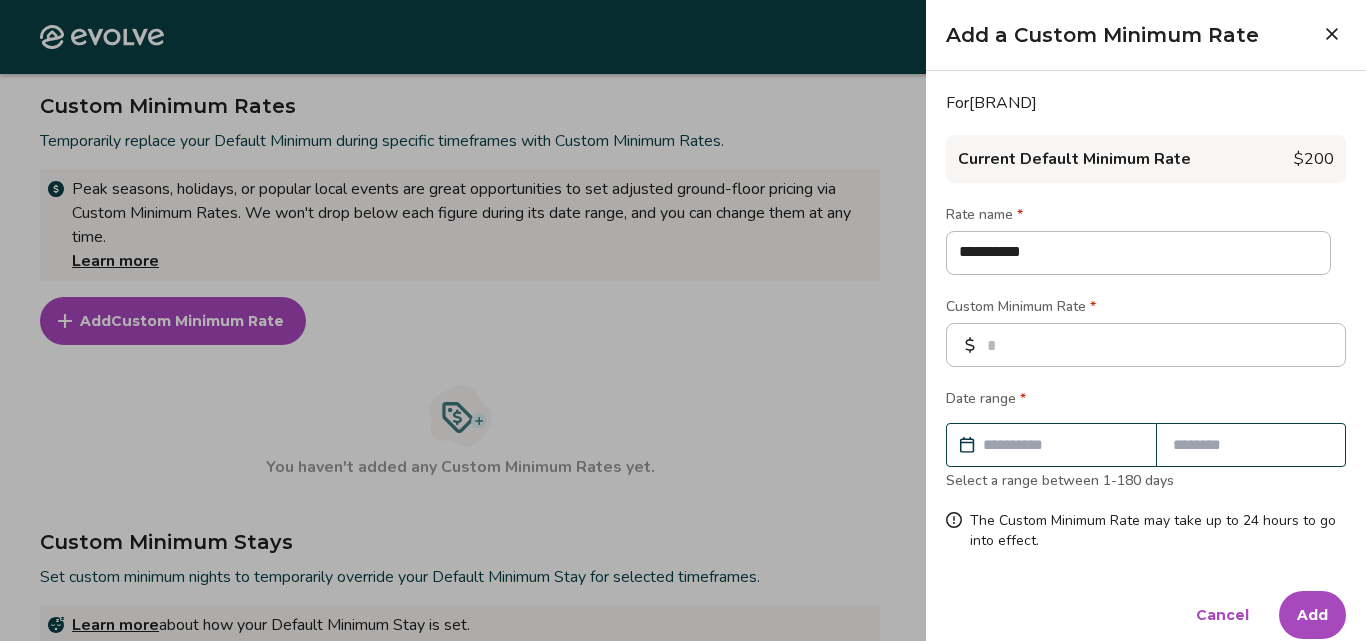 type on "*" 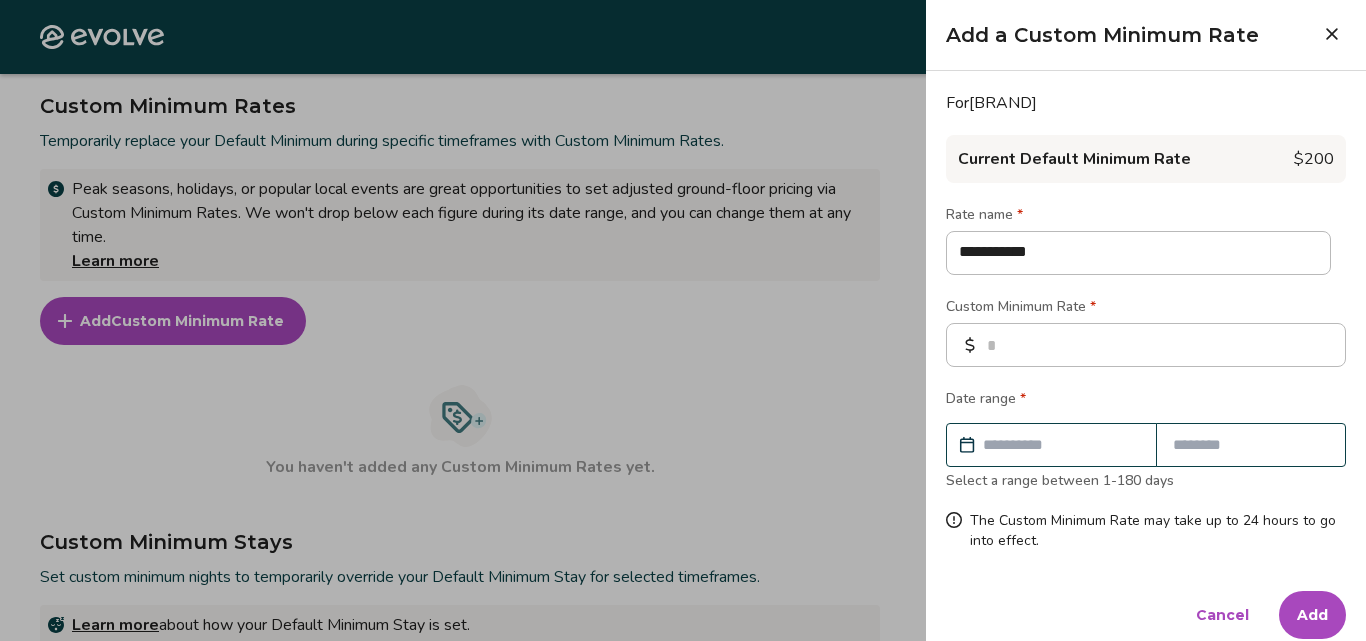 type on "*" 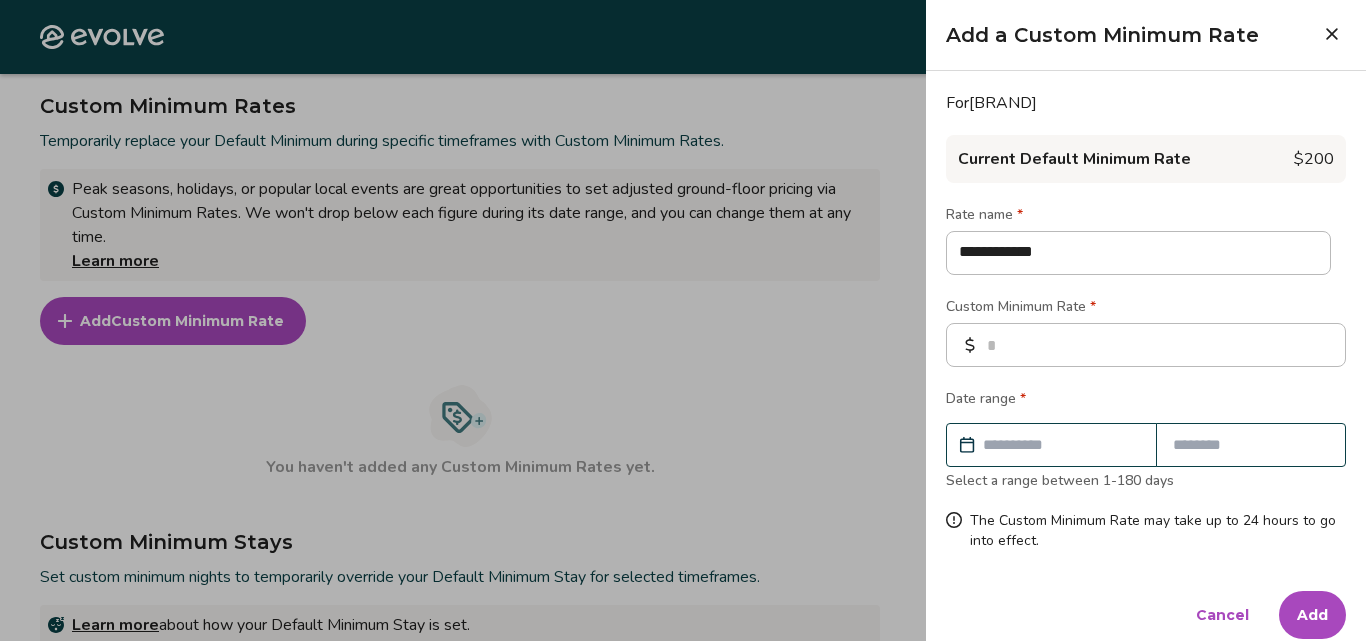 type on "**********" 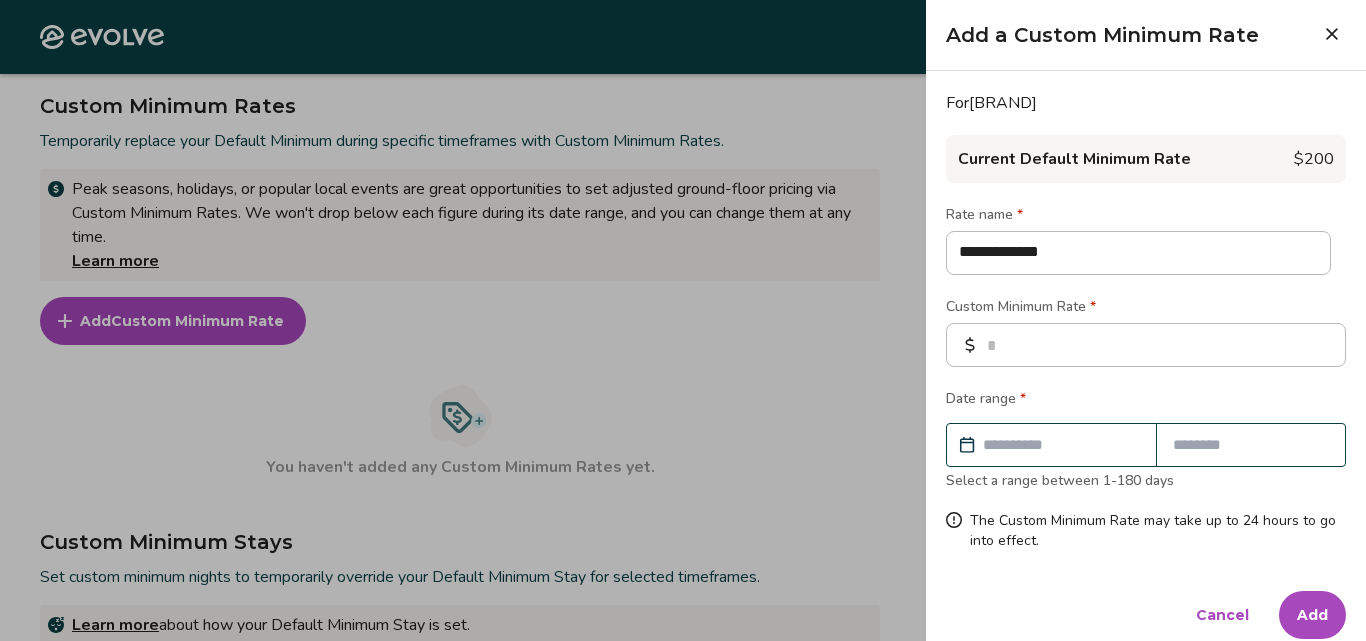 type on "**********" 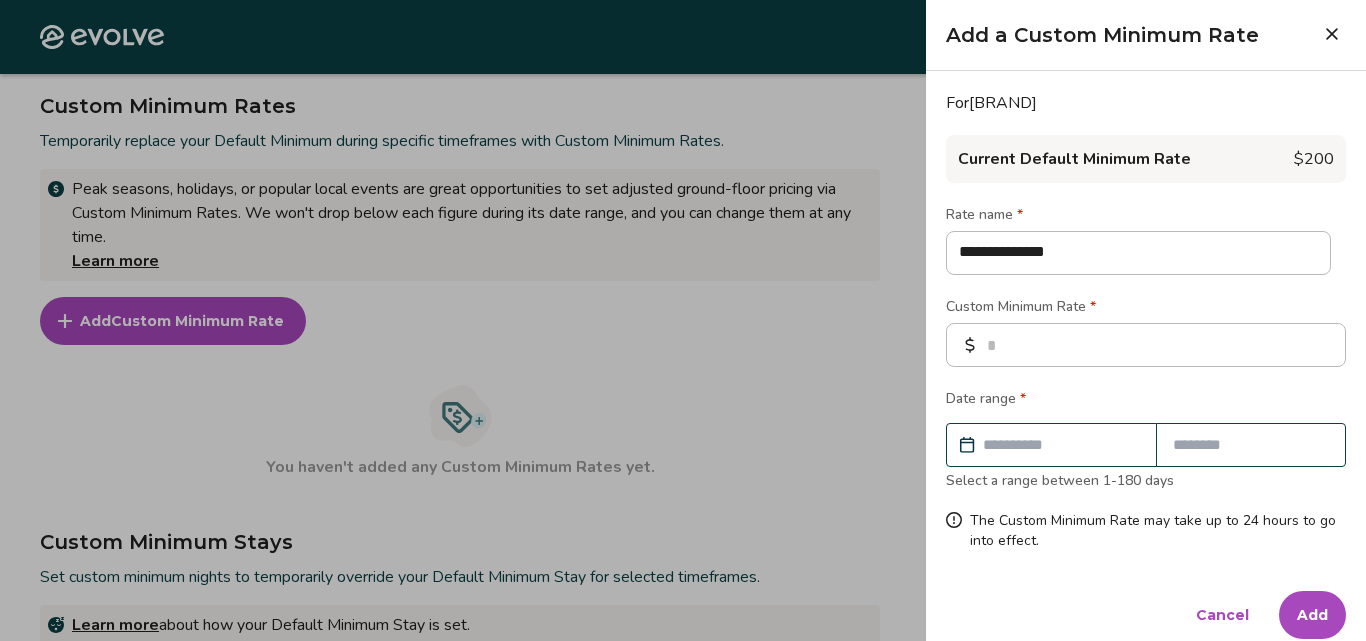 type on "**********" 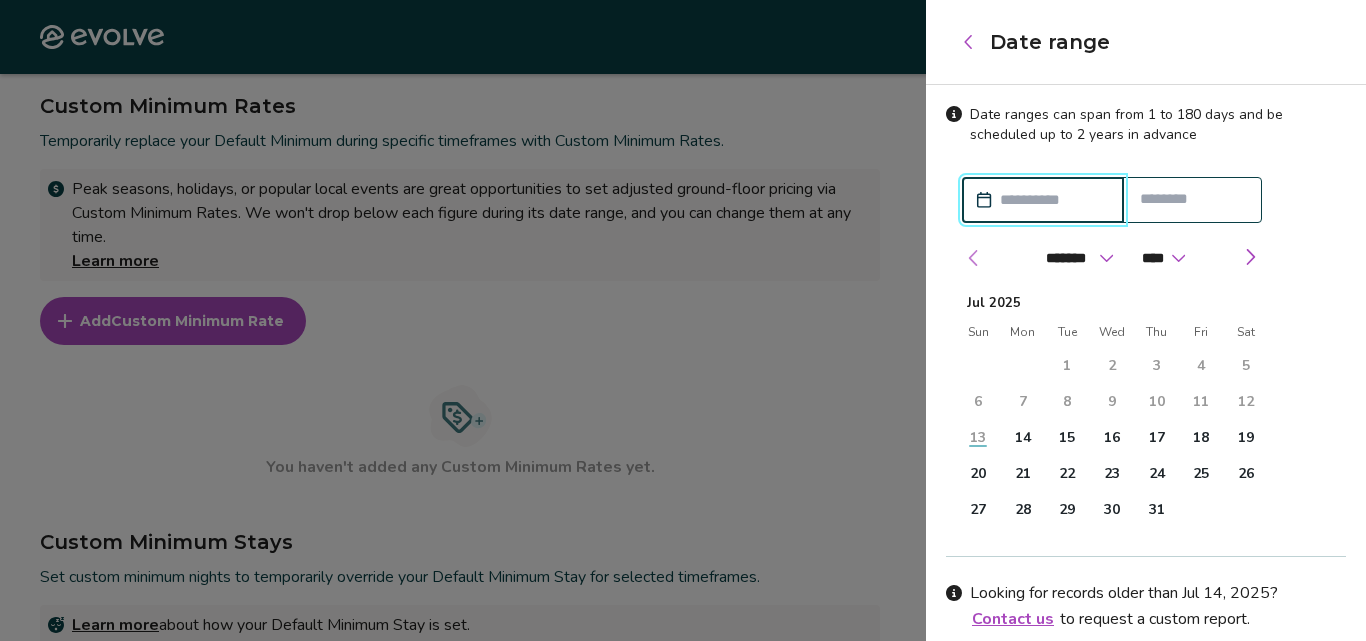 click at bounding box center [974, 258] 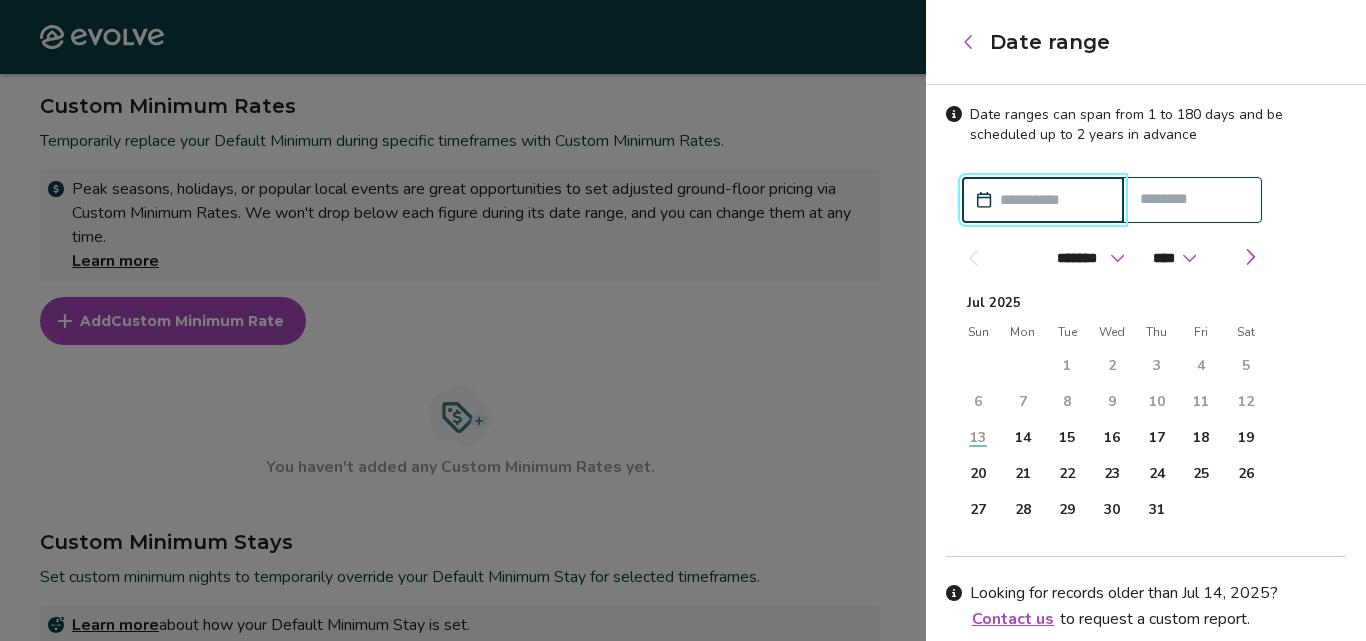 click at bounding box center (973, 258) 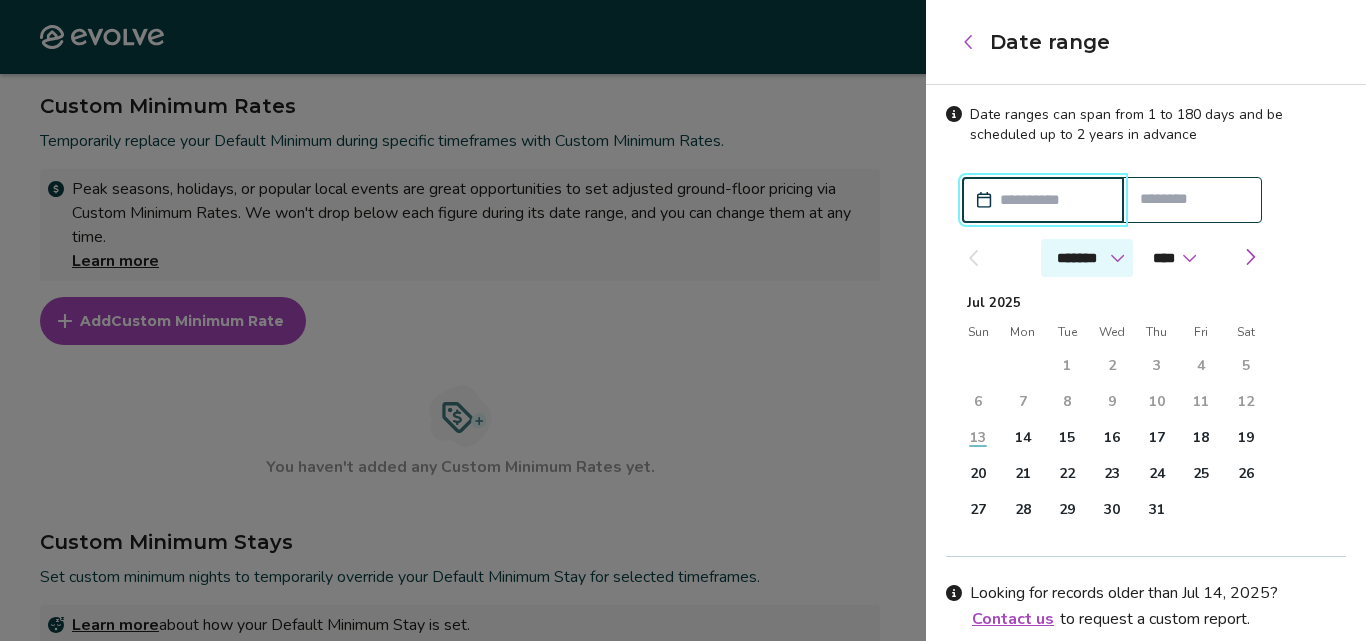 click on "******* ******** ***** ***** *** **** **** ****** ********* ******* ******** ********" at bounding box center (1087, 258) 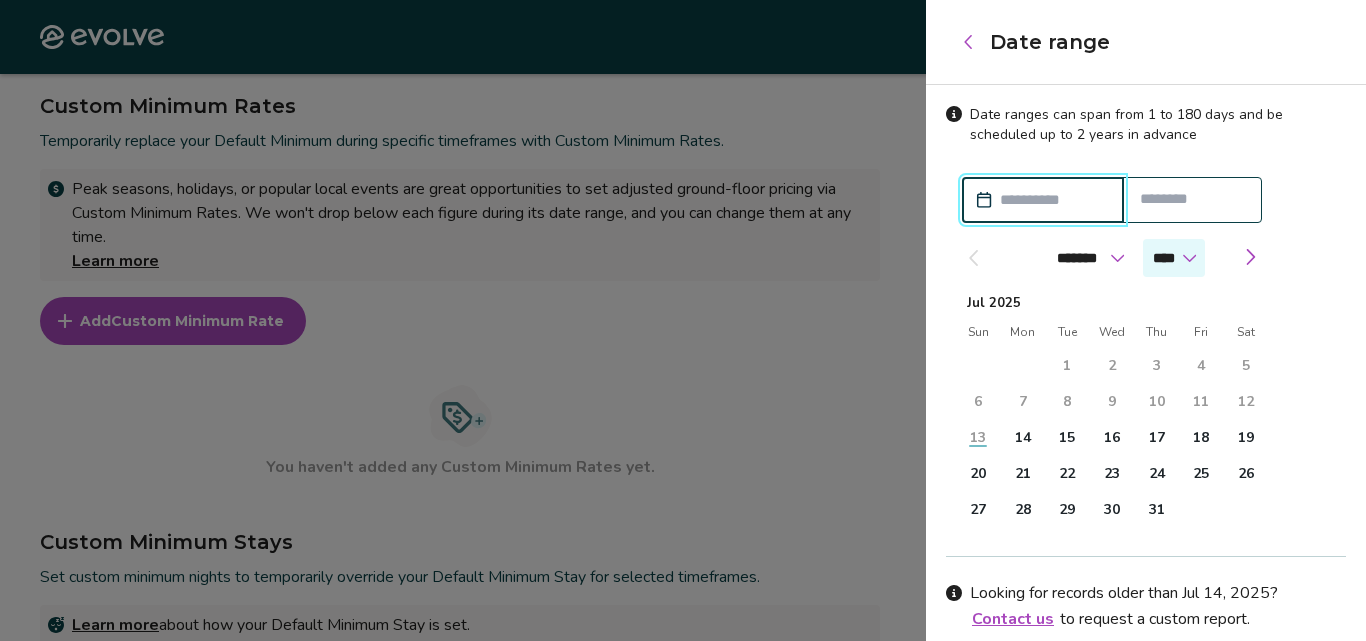 click on "**** **** ****" at bounding box center [1174, 258] 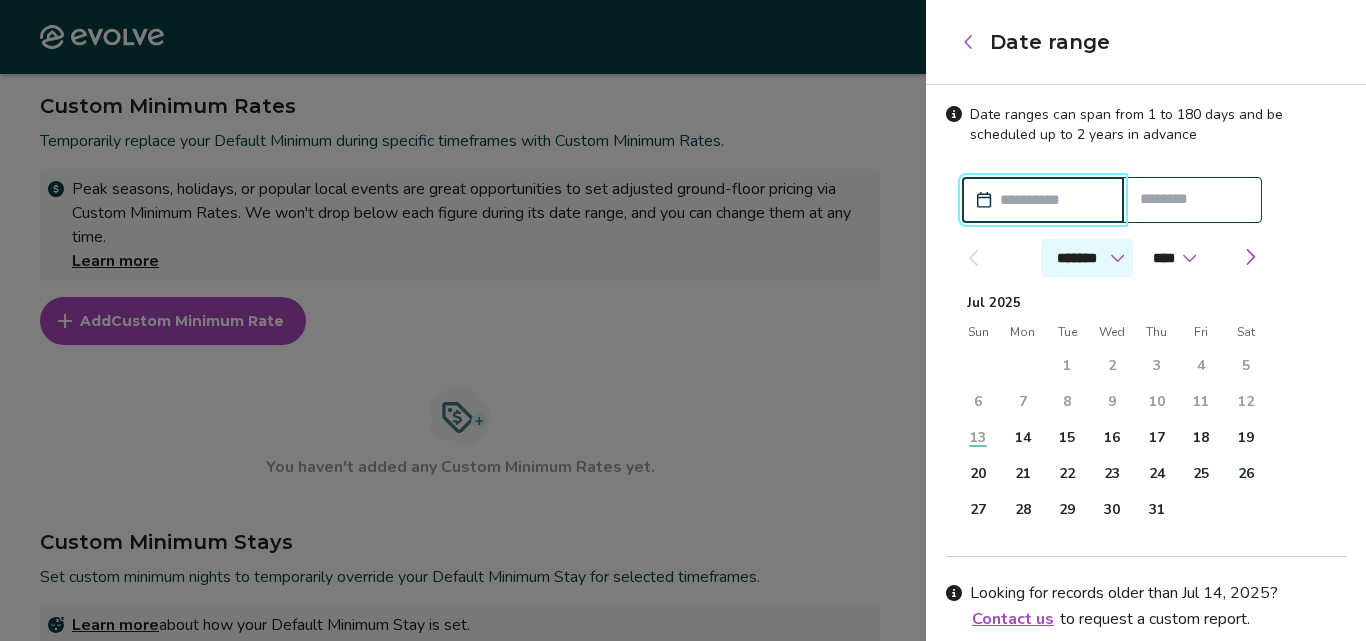 click on "******* ******** ***** ***** *** **** **** ****** ********* ******* ******** ********" at bounding box center [1087, 258] 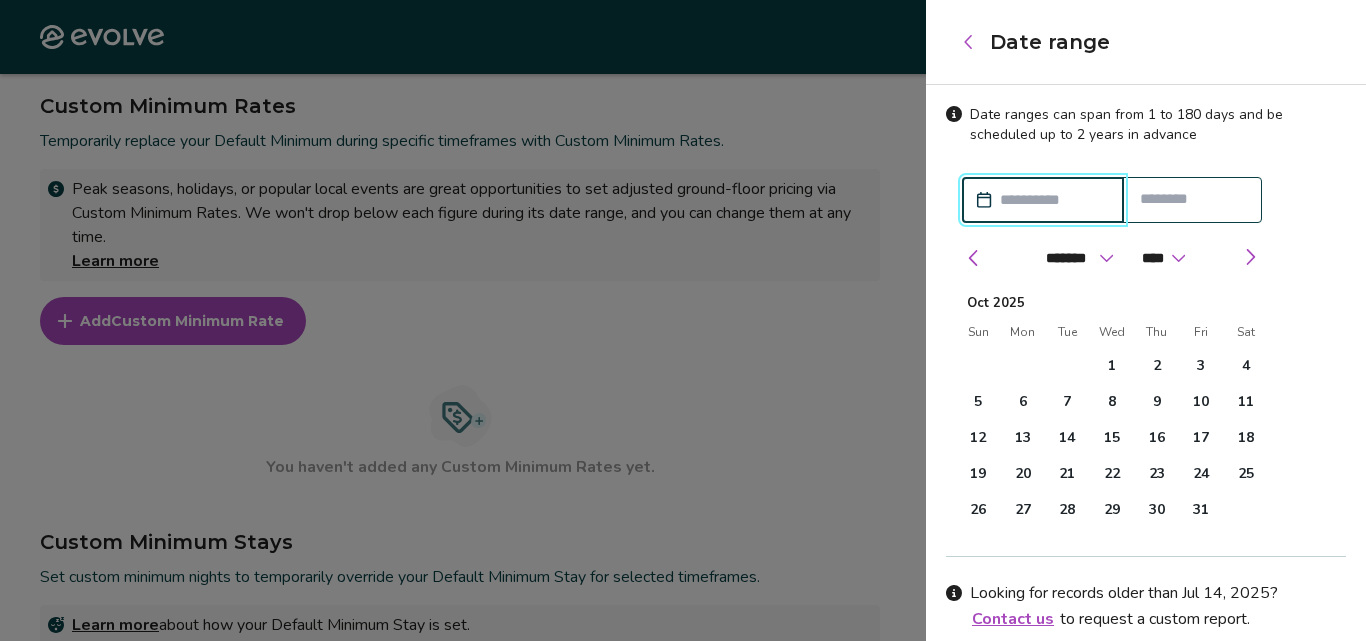 click on "13" at bounding box center [1023, 438] 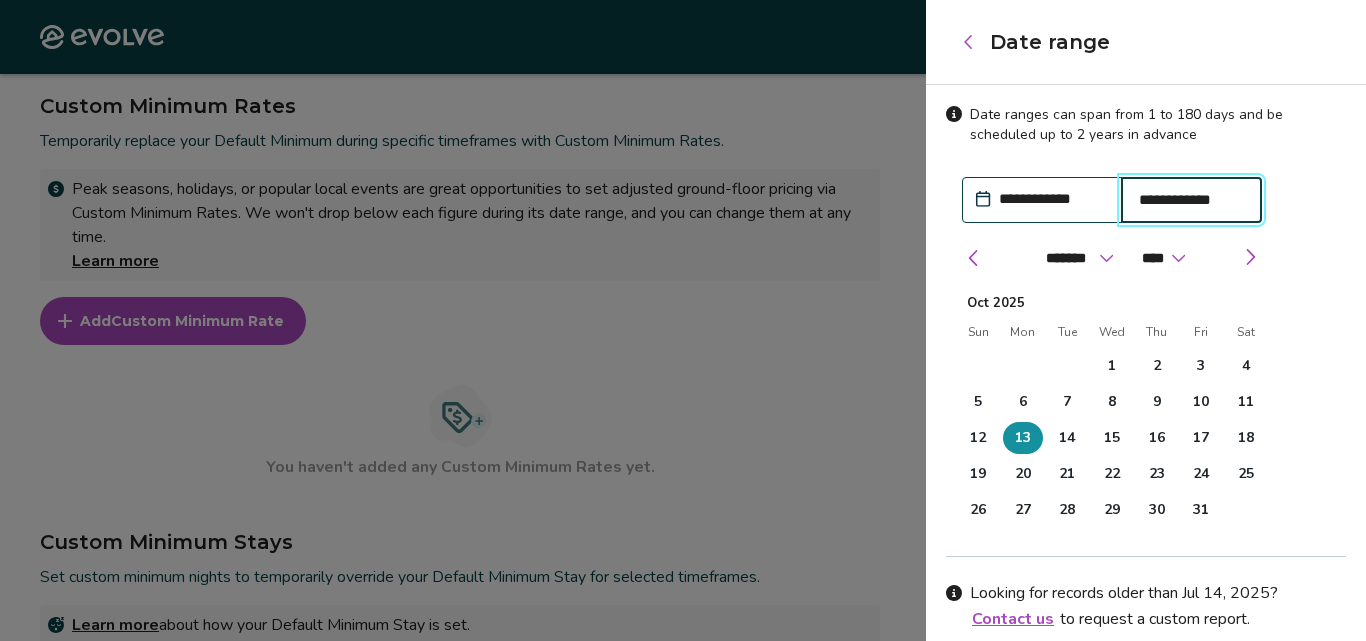 click on "**********" at bounding box center [1192, 200] 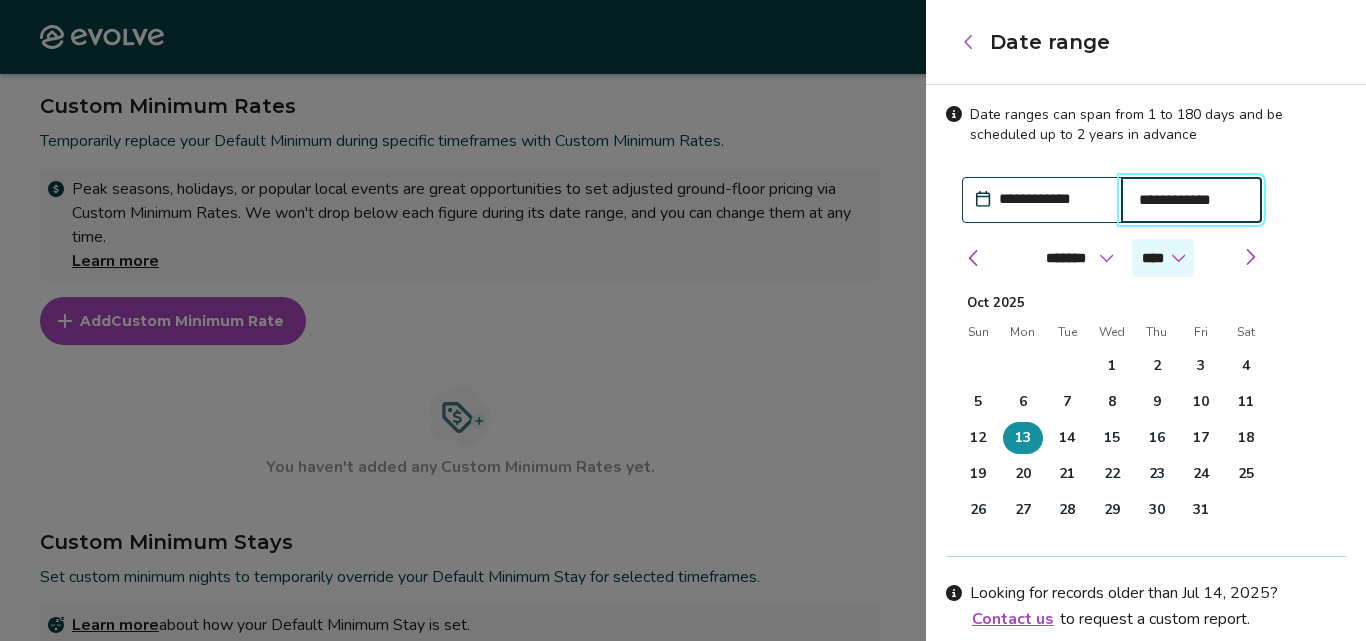click on "**** **** ****" at bounding box center (1163, 258) 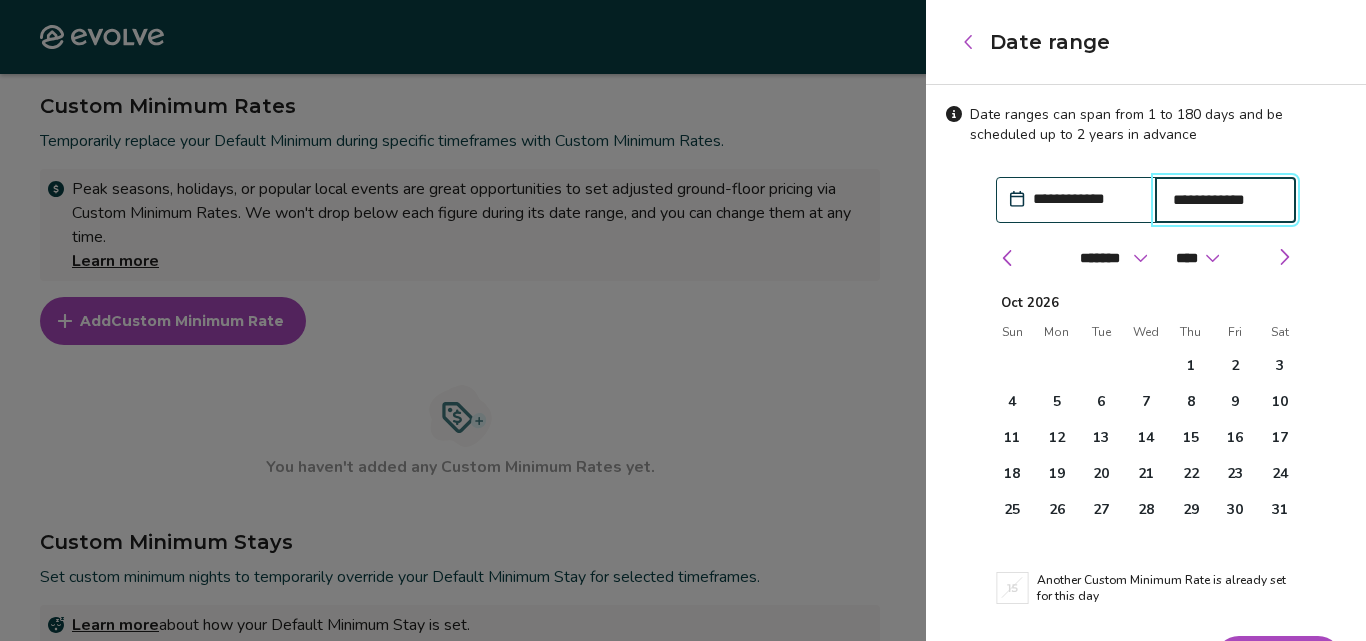 click on "**********" at bounding box center (1226, 200) 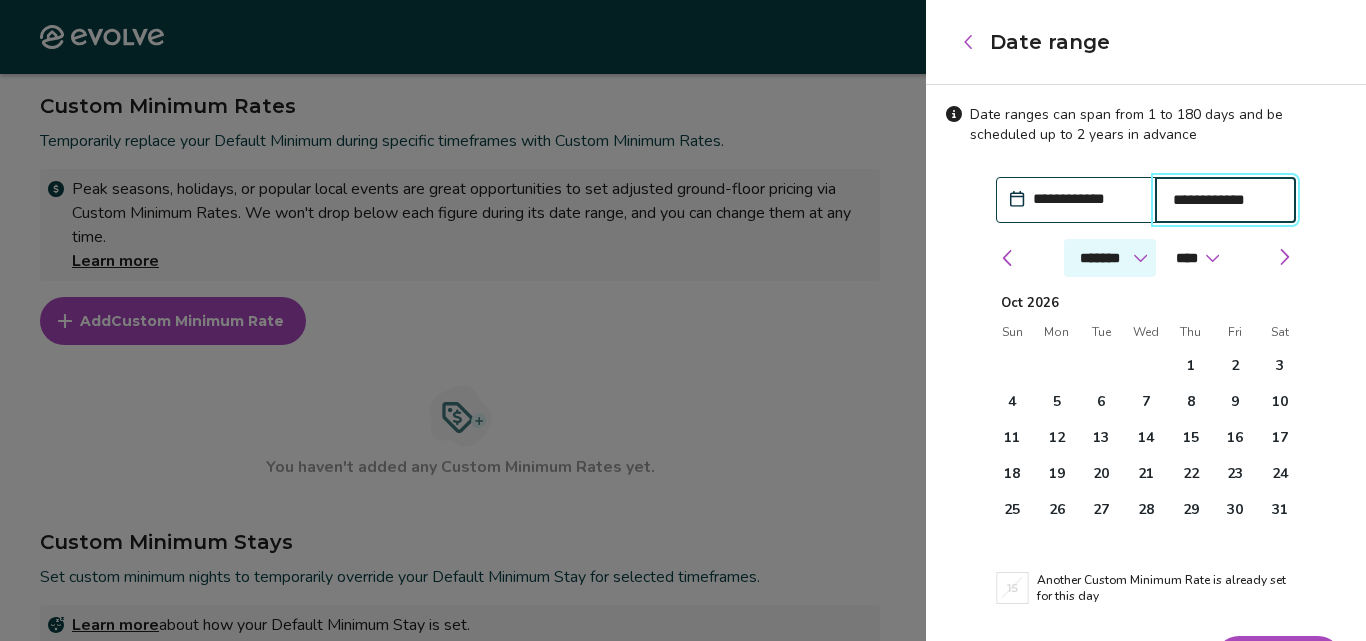 click on "******* ******** ***** ***** *** **** **** ****** ********* ******* ******** ********" at bounding box center (1110, 258) 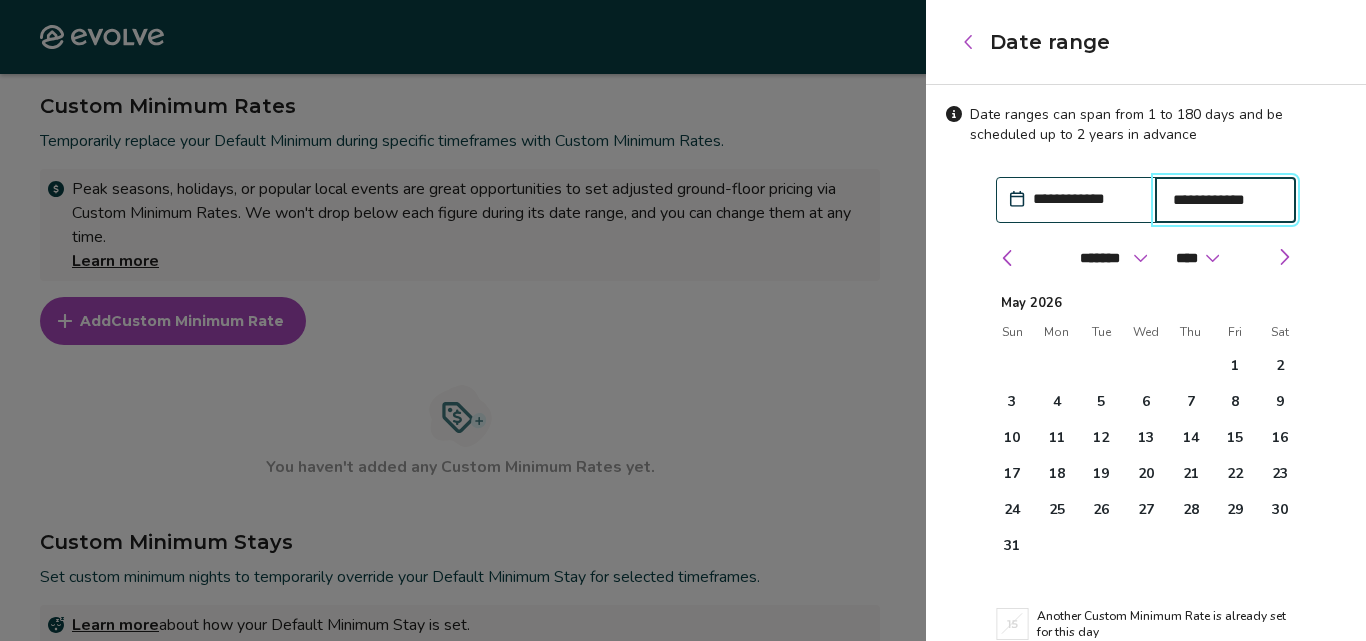 click on "22" at bounding box center [1235, 474] 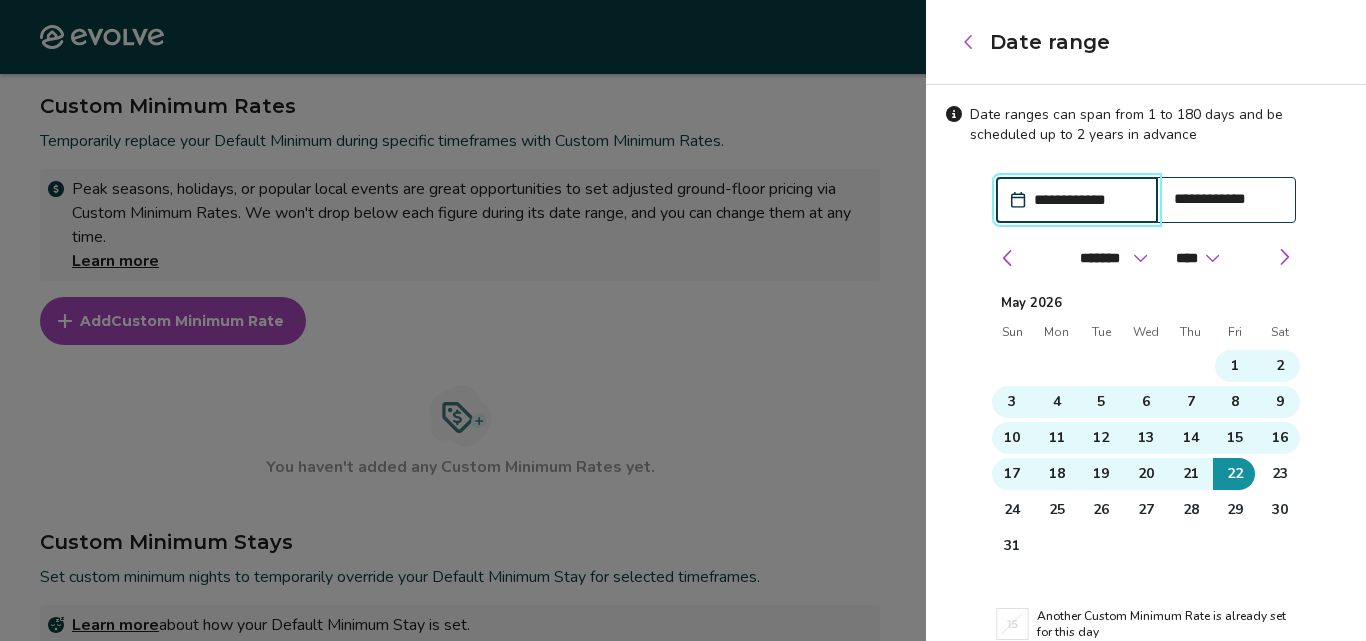 type on "**********" 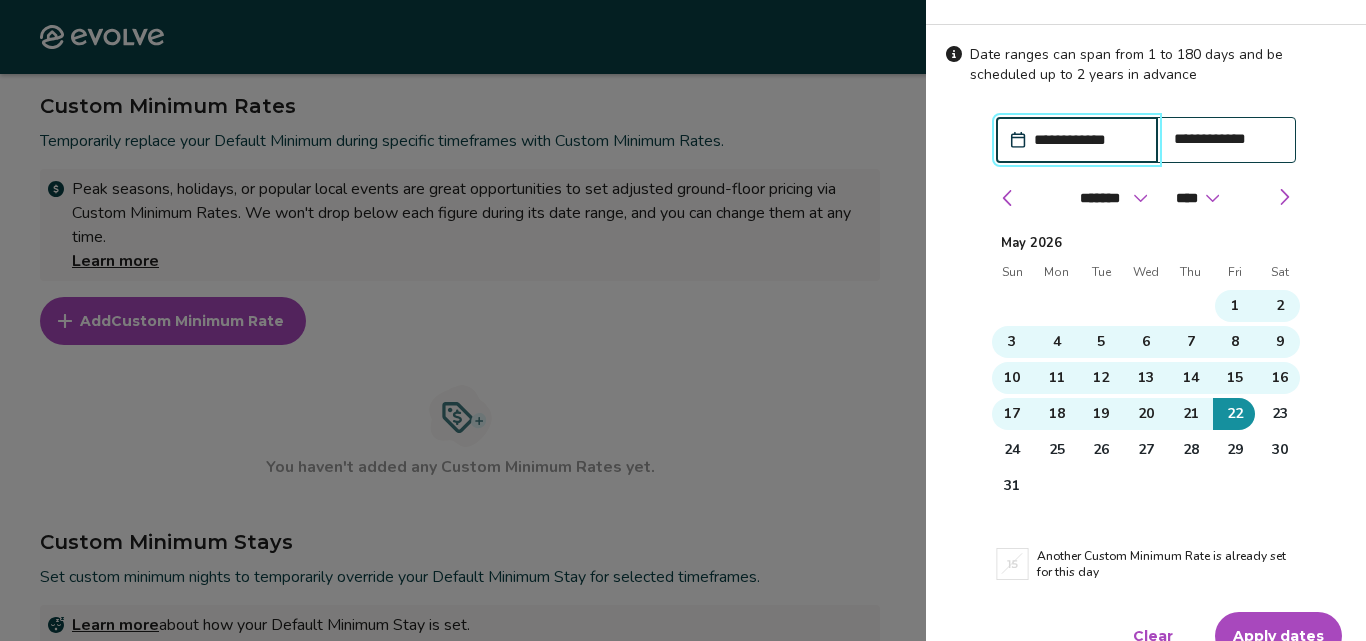 scroll, scrollTop: 91, scrollLeft: 0, axis: vertical 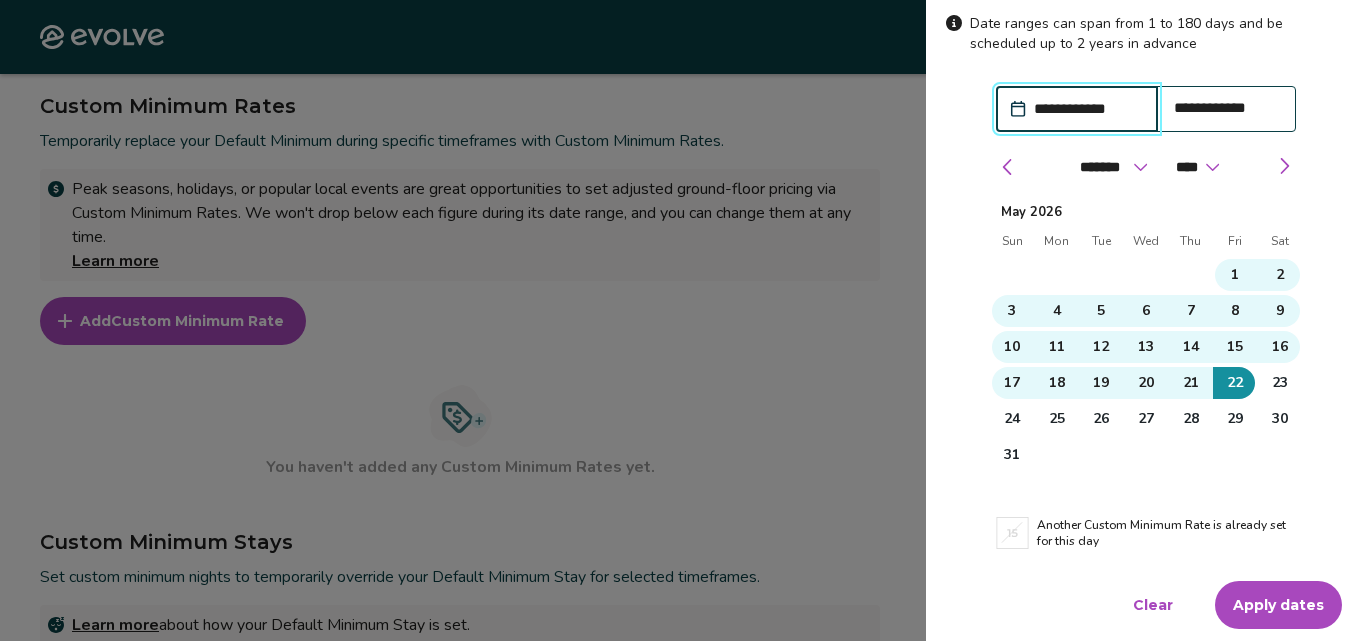 click on "Apply dates" at bounding box center (1278, 605) 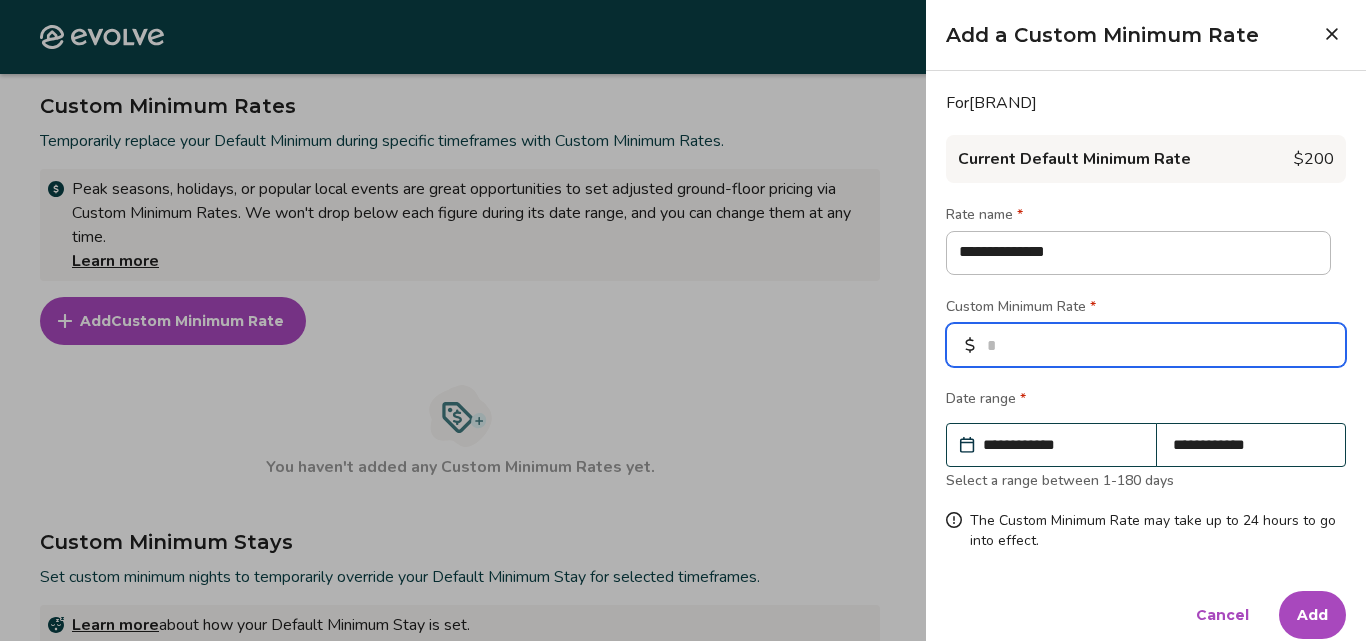 click at bounding box center [1146, 345] 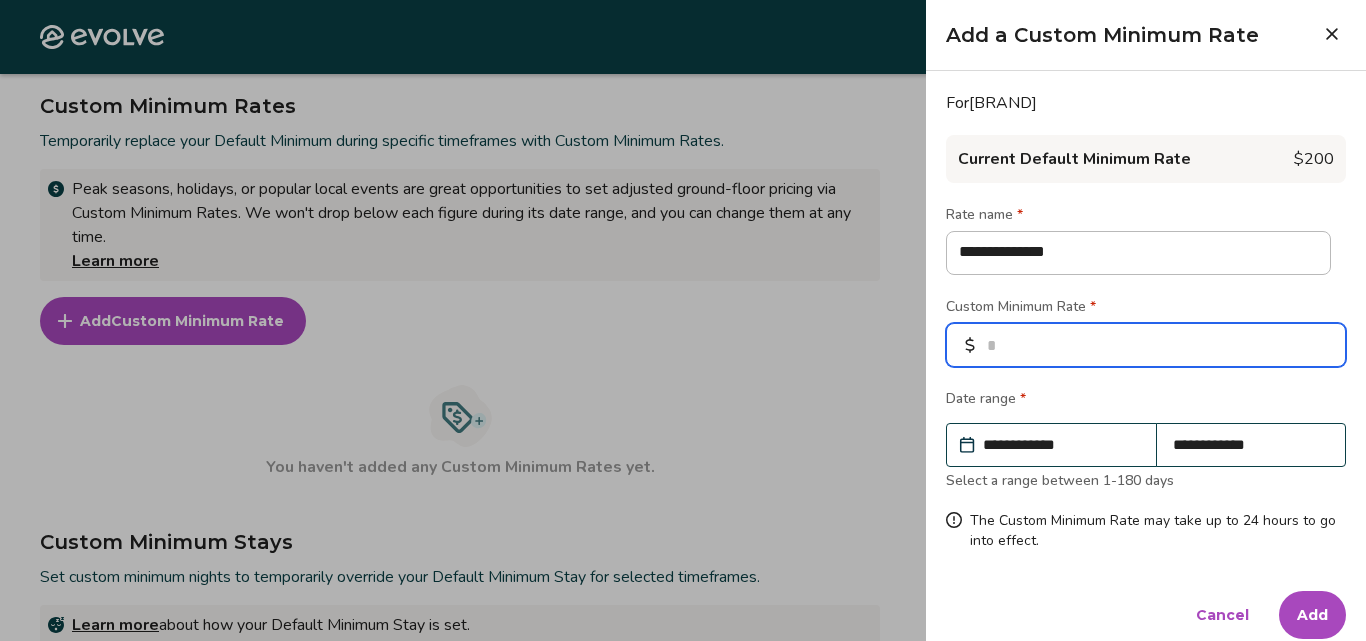 type on "*" 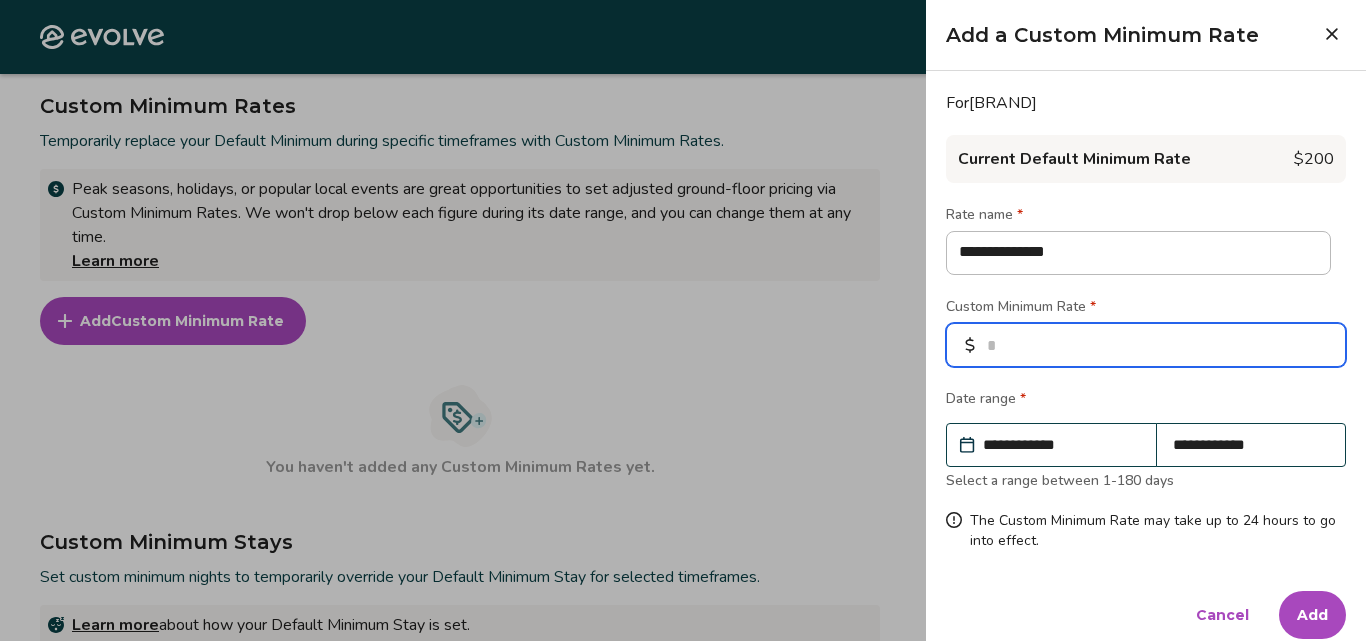 type on "*" 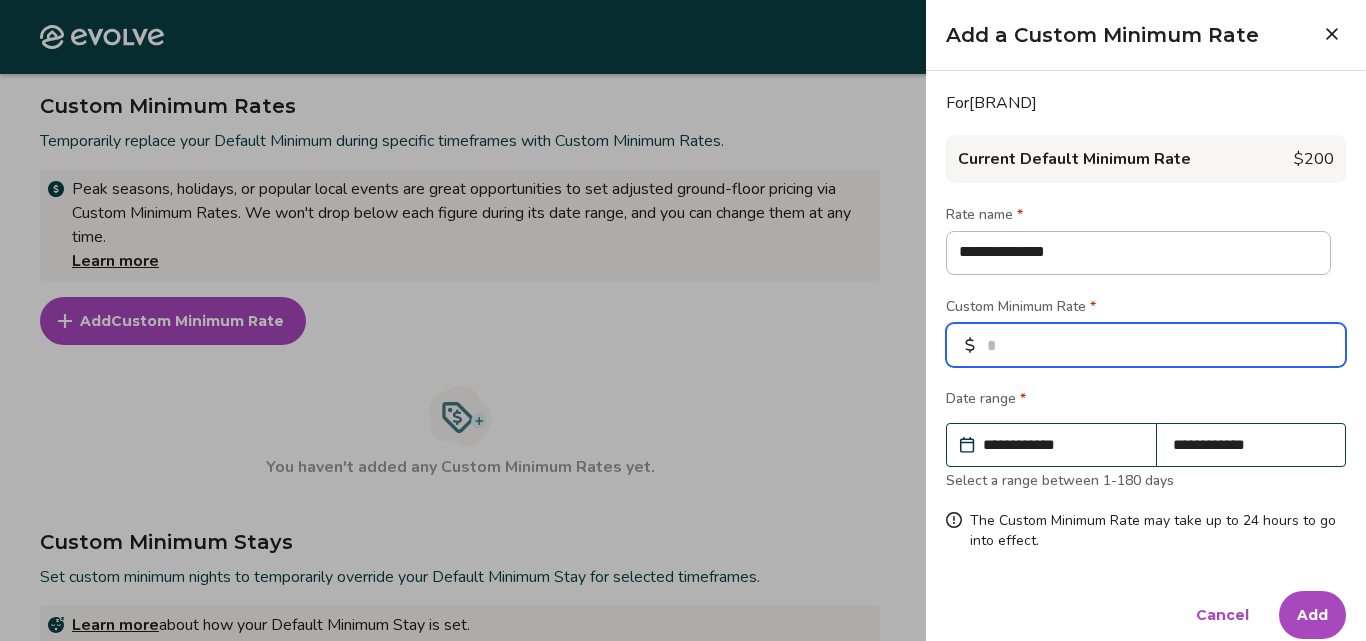 type on "**" 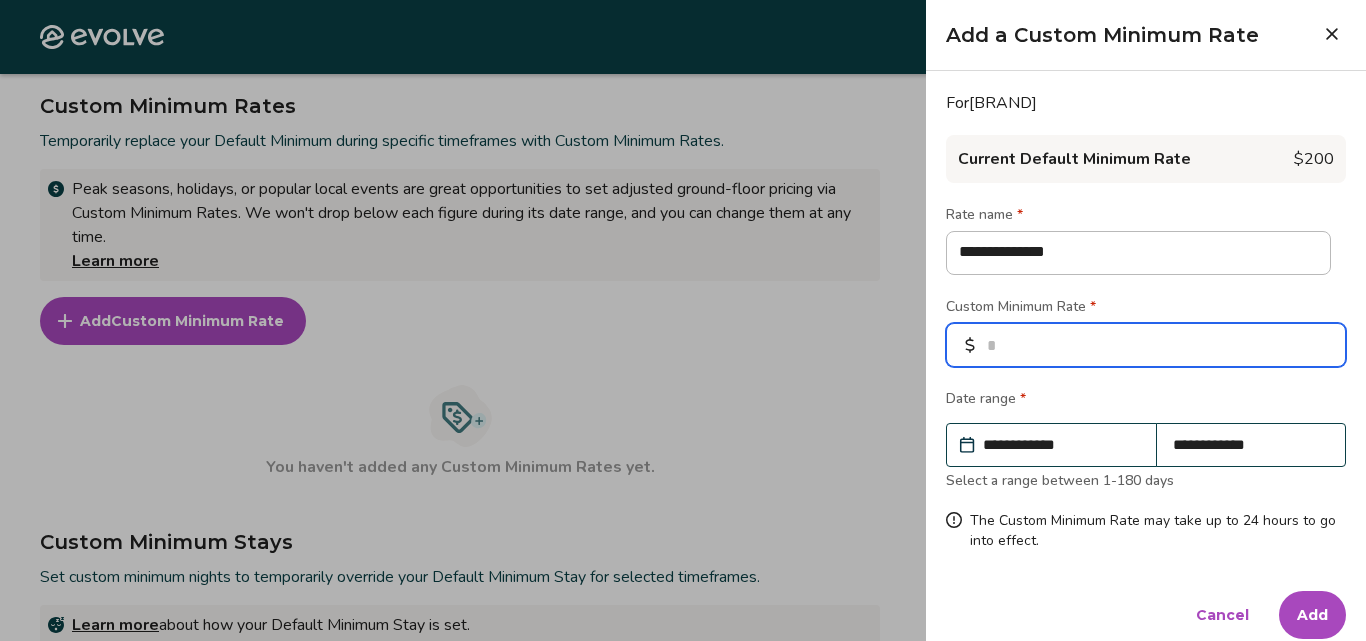 type on "*" 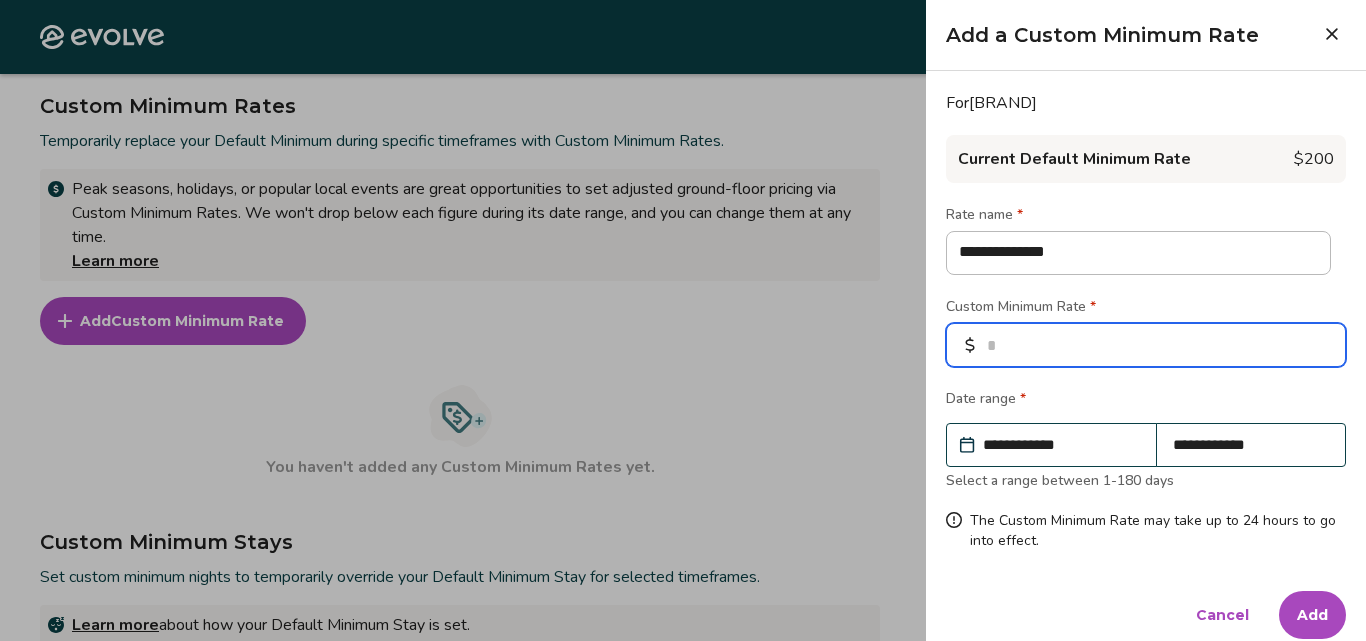 type 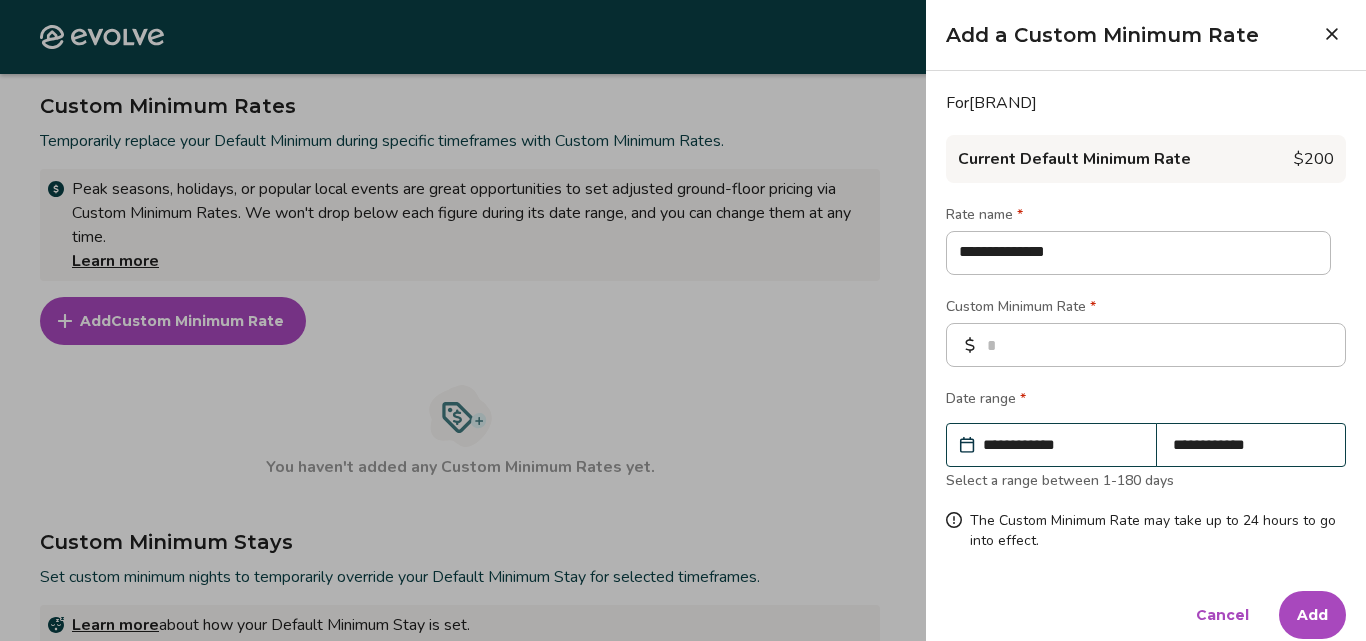 type on "*" 